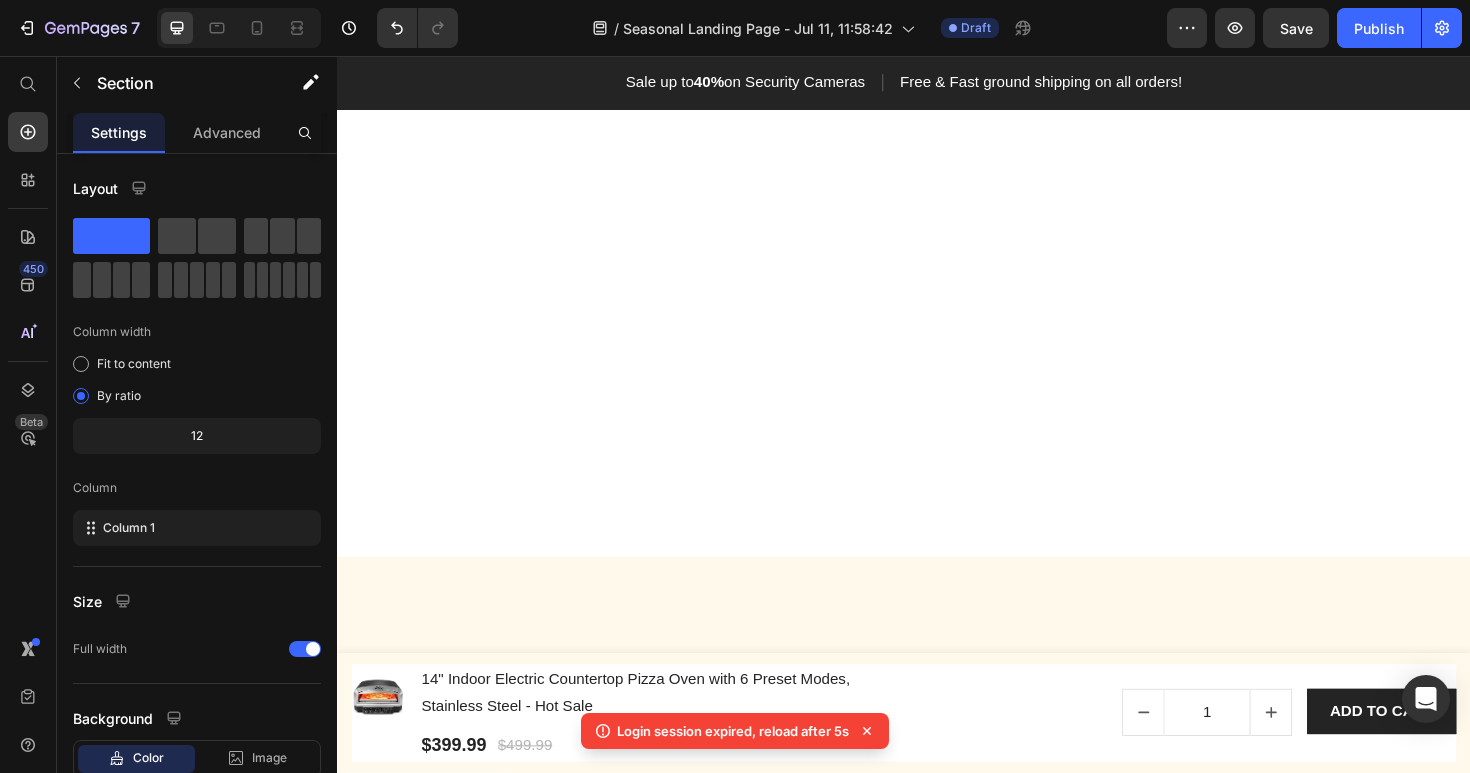 scroll, scrollTop: 2721, scrollLeft: 0, axis: vertical 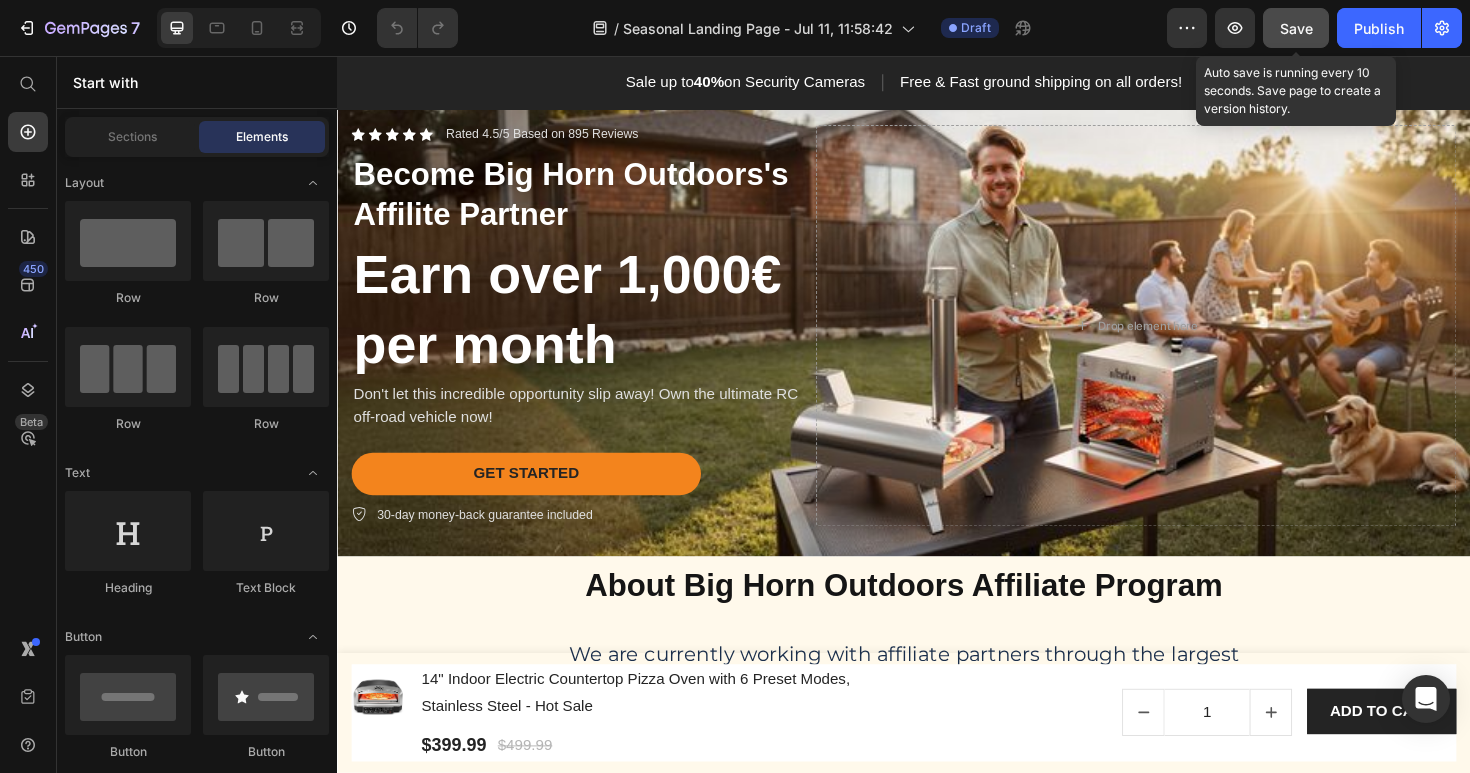 click on "Save" at bounding box center [1296, 28] 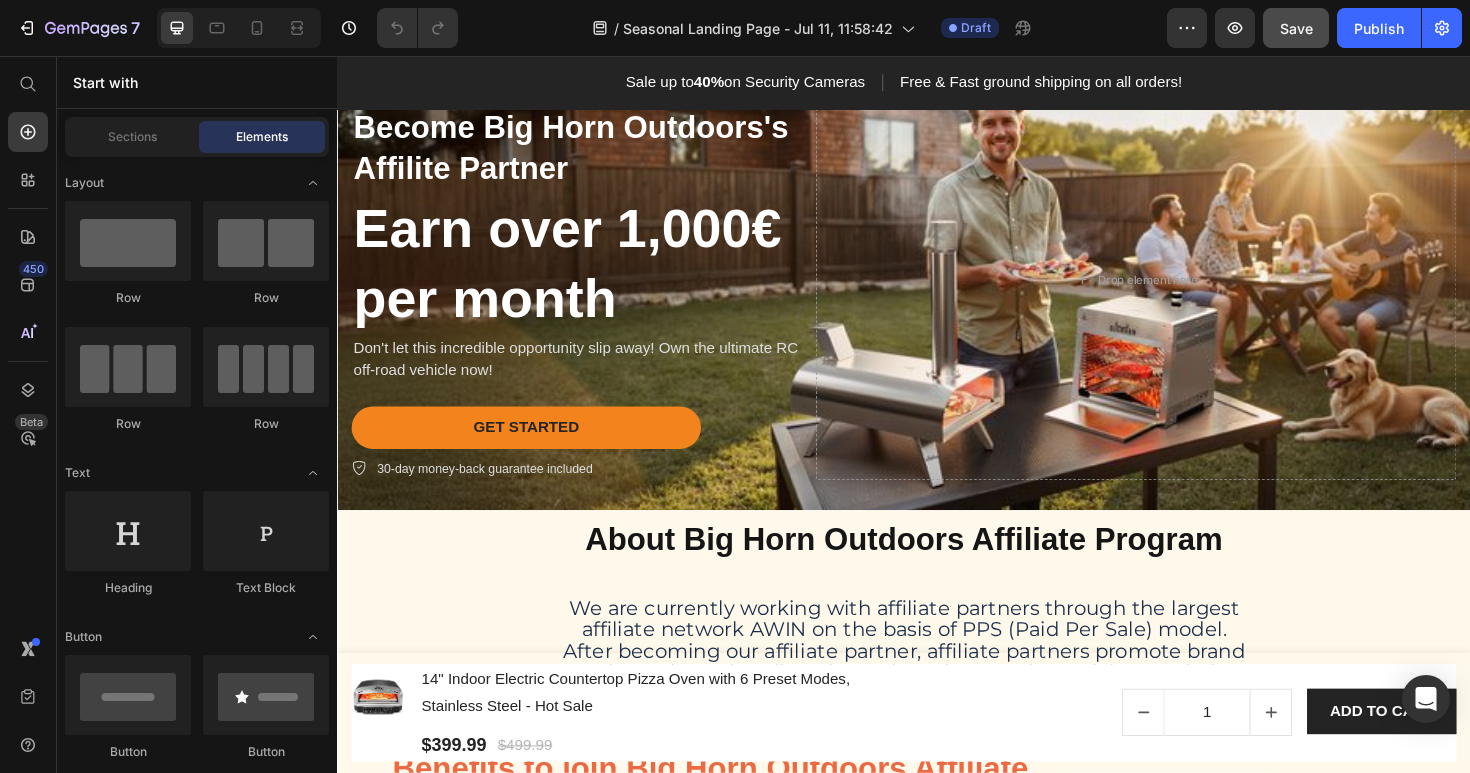 scroll, scrollTop: 0, scrollLeft: 0, axis: both 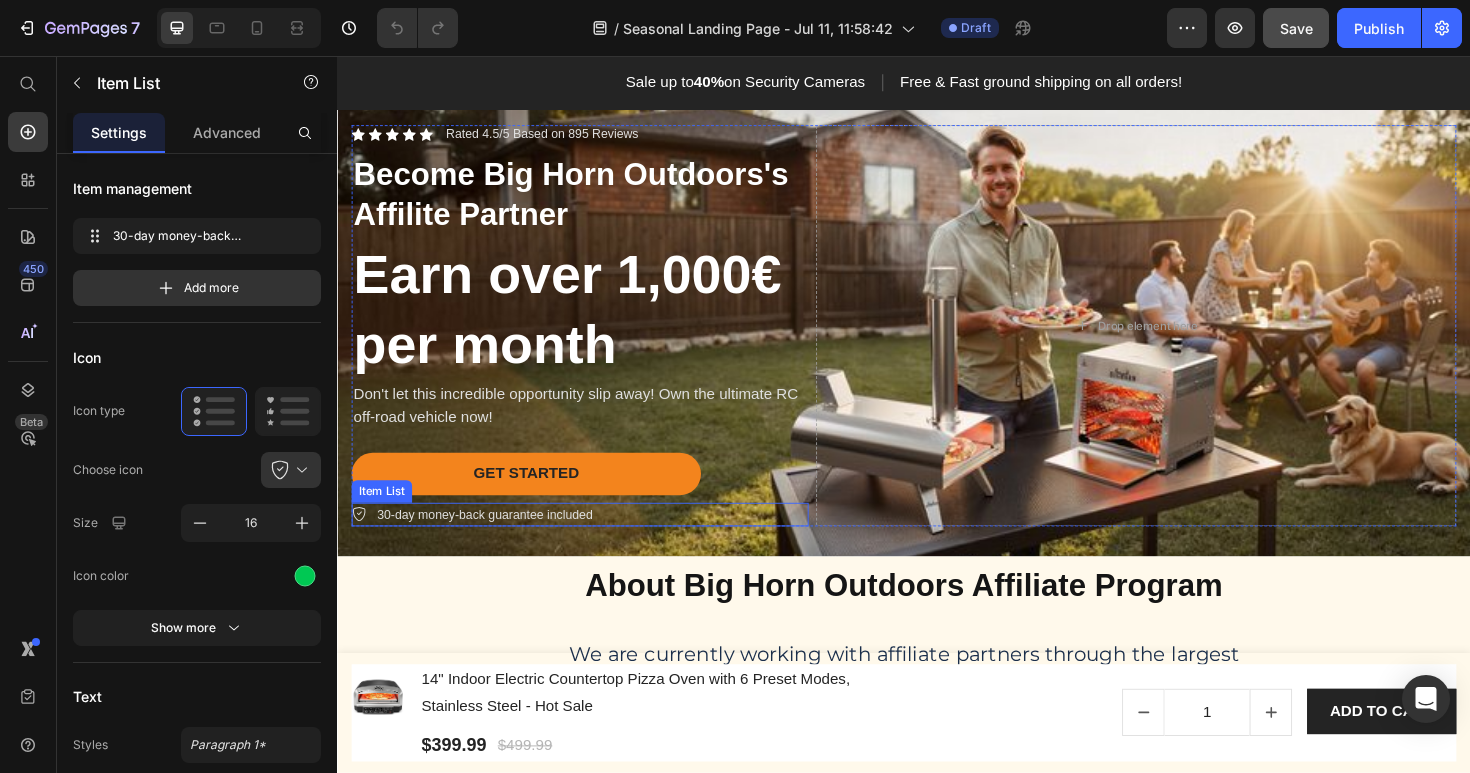 click on "30-day money-back guarantee included" at bounding box center (493, 542) 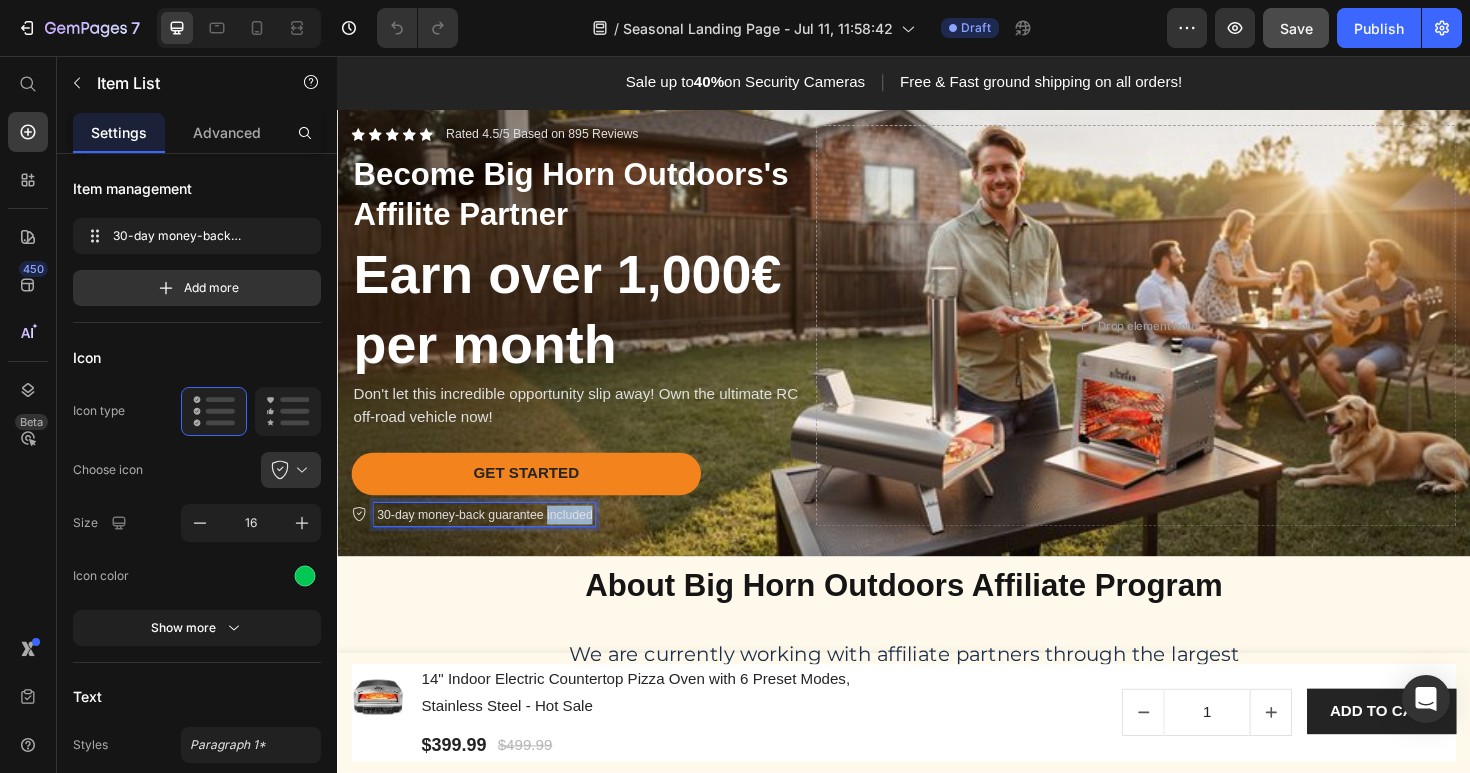 click on "30-day money-back guarantee included" at bounding box center [493, 542] 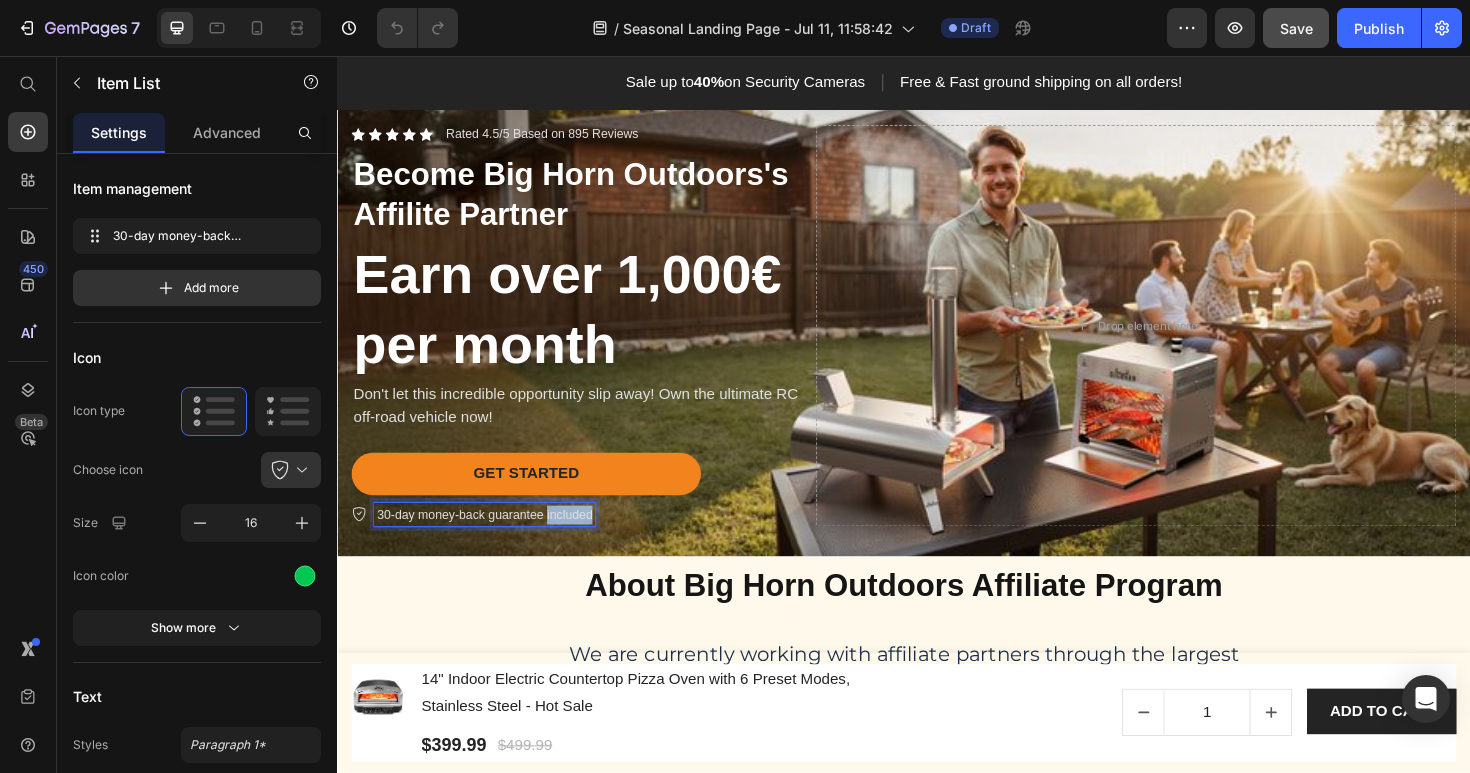 click on "30-day money-back guarantee included" at bounding box center [493, 542] 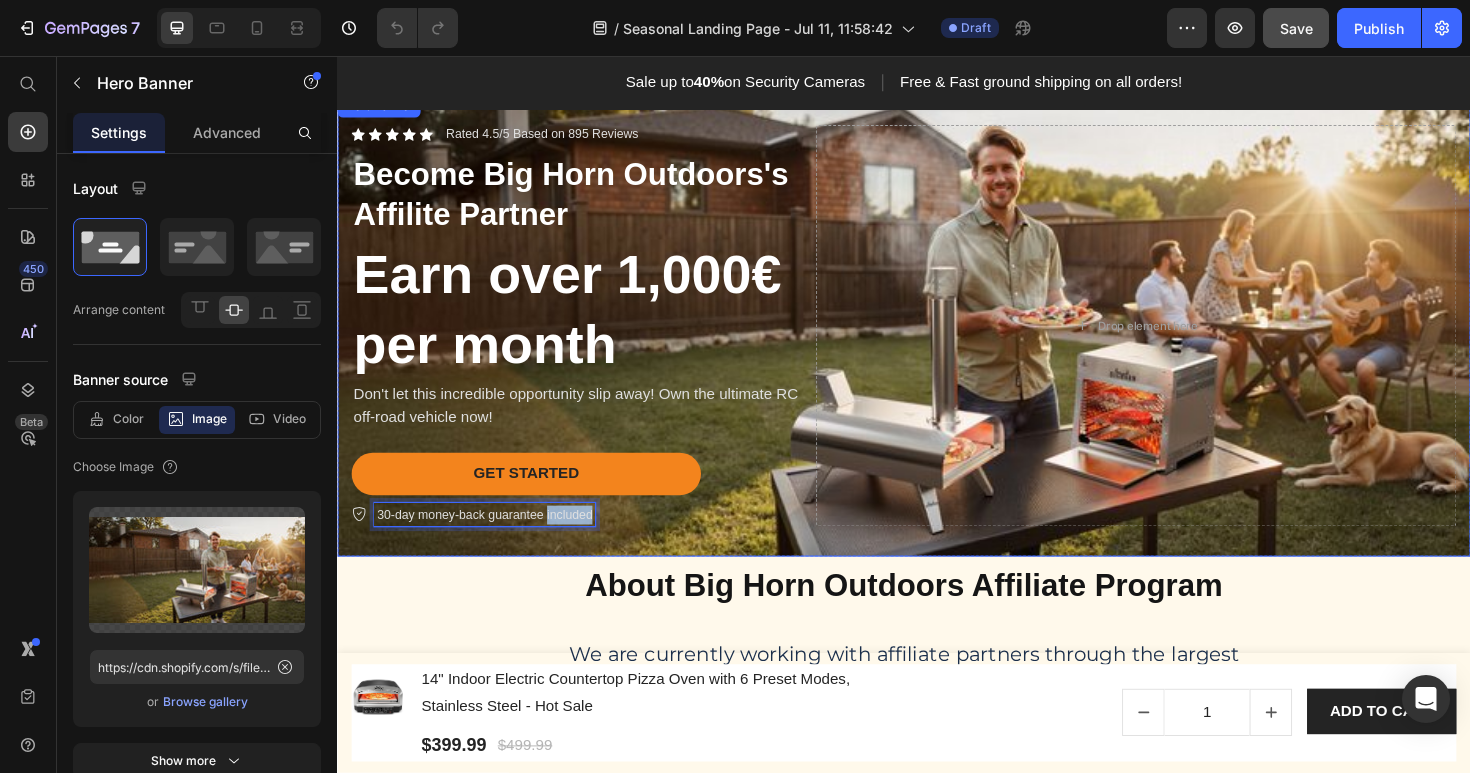 click on "Icon Icon Icon Icon Icon Icon List Rated 4.5/5 Based on 895 Reviews Text Block Row Become Big Horn Outdoors's Affilite Partner Text Block Earn over 1,000€ per month   Heading Don't let this incredible opportunity slip away! Own the ultimate RC off-road vehicle now! Text Block GET STARTED Button
30-day money-back guarantee included  Item List   0
Drop element here Row" at bounding box center (937, 341) 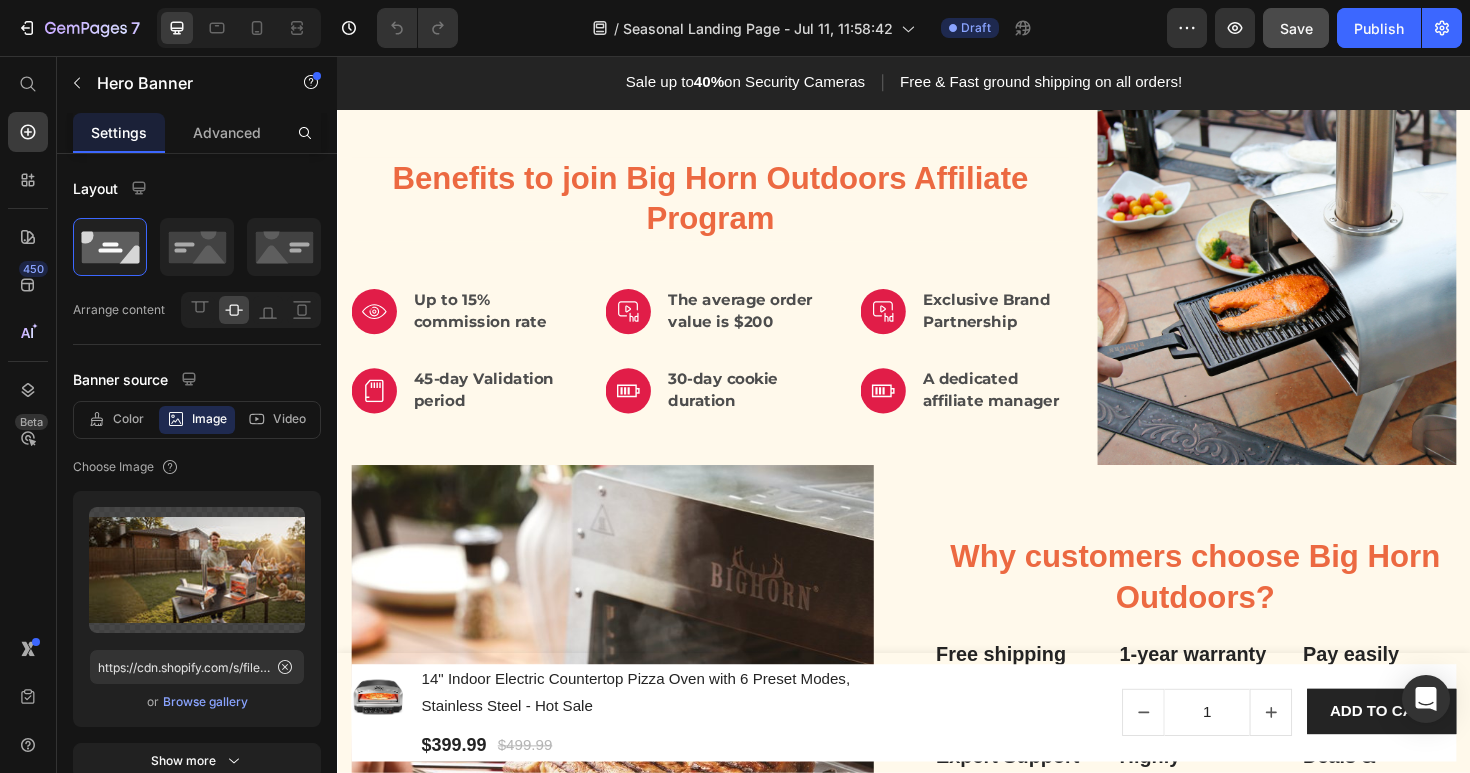 scroll, scrollTop: 730, scrollLeft: 0, axis: vertical 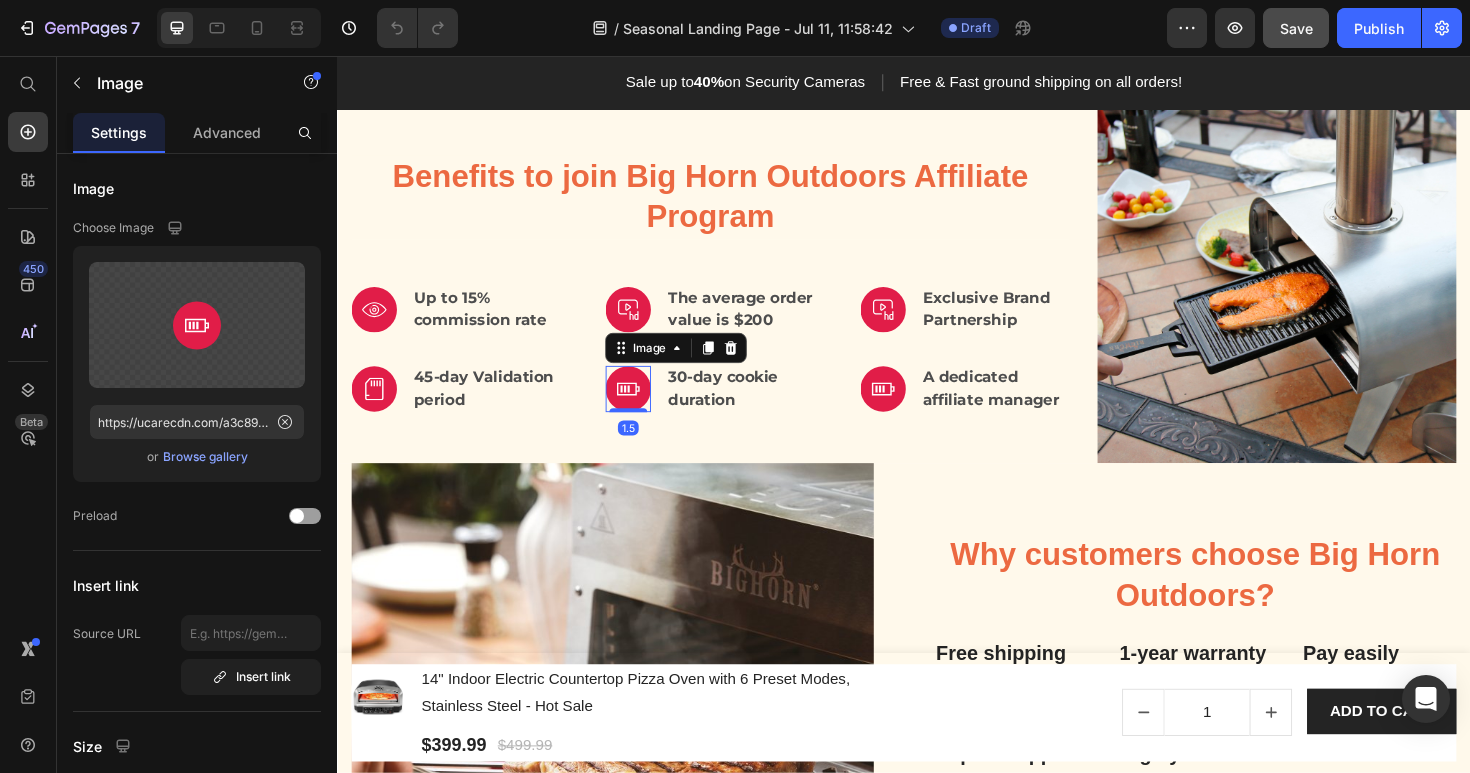 click at bounding box center (645, 408) 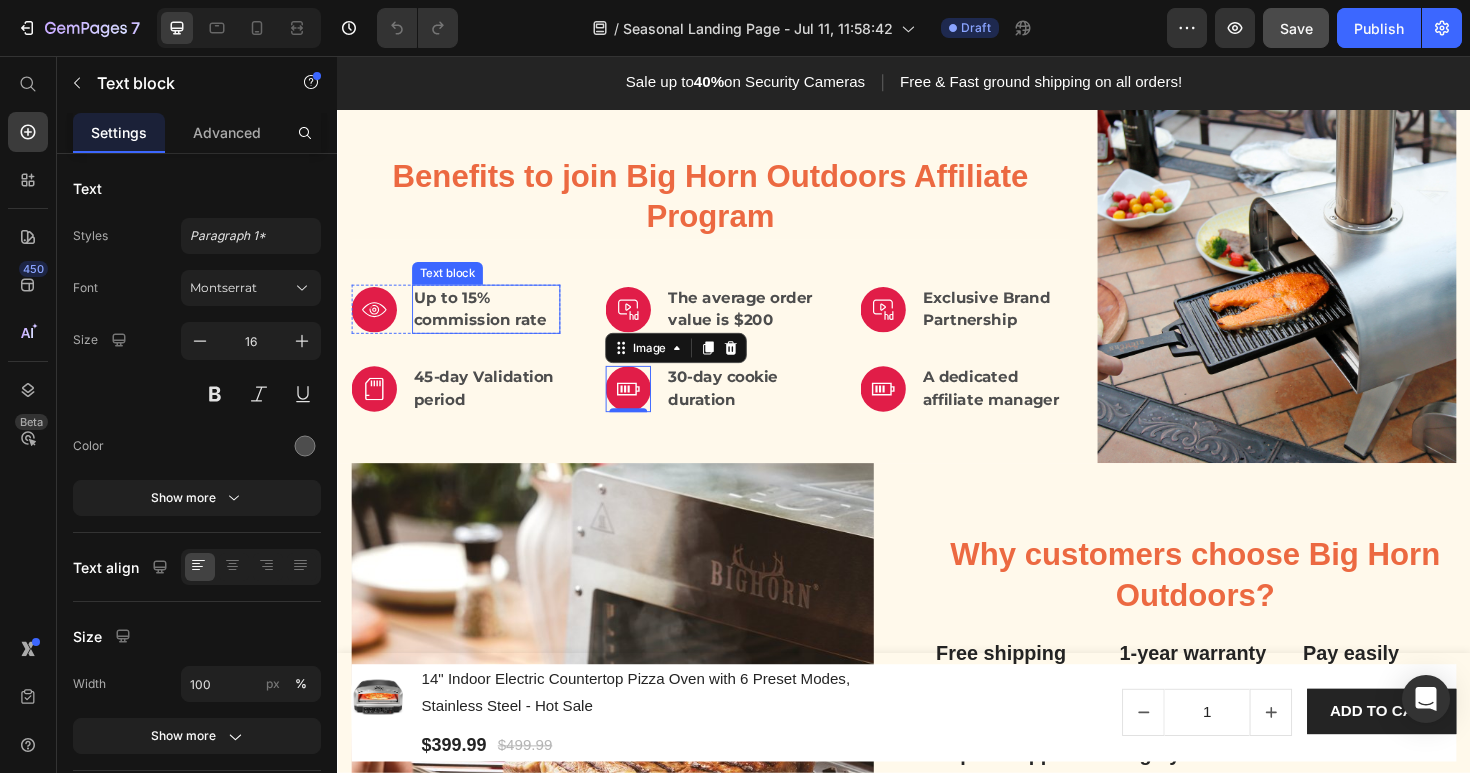 click on "Up to 15% commission rate" at bounding box center (494, 324) 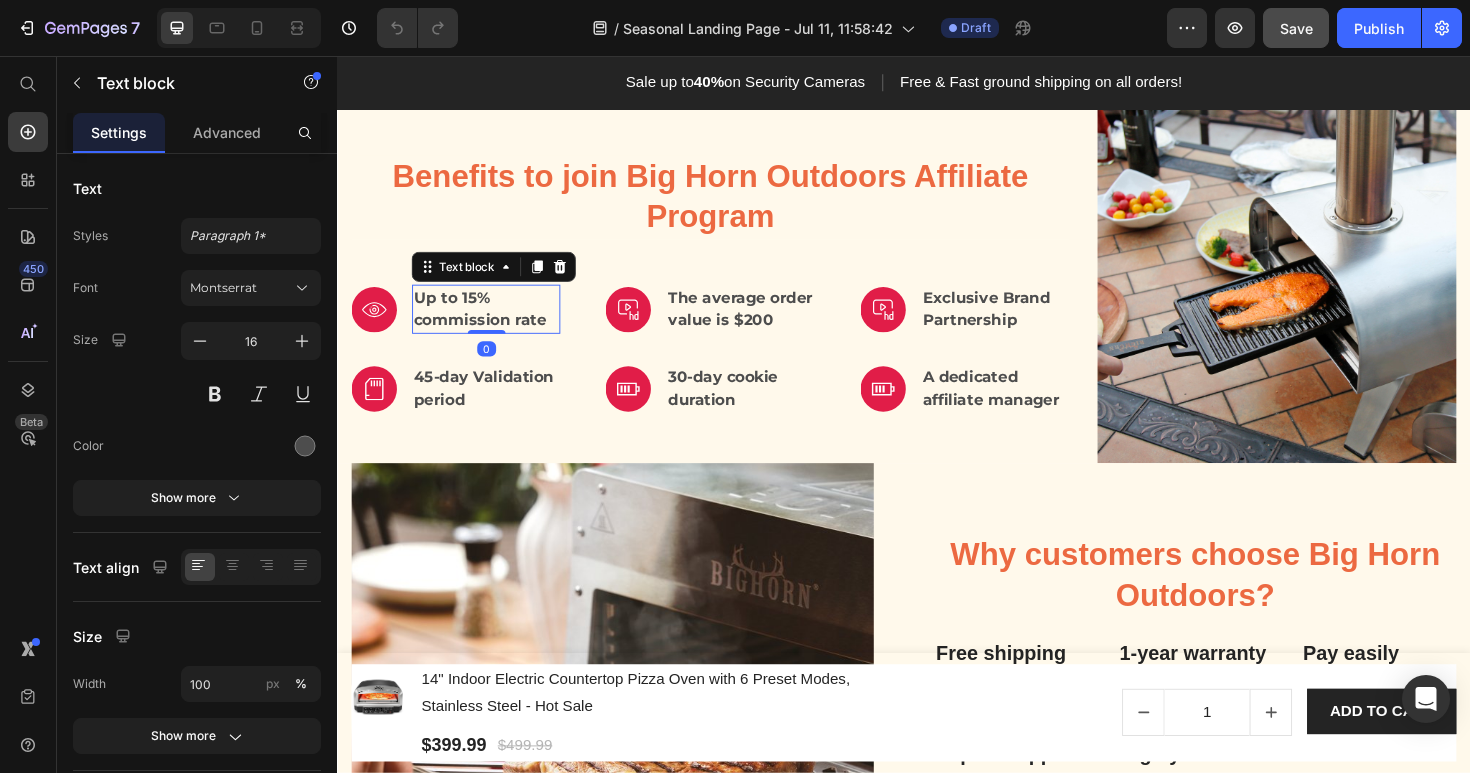 click on "Up to 15% commission rate" at bounding box center [494, 324] 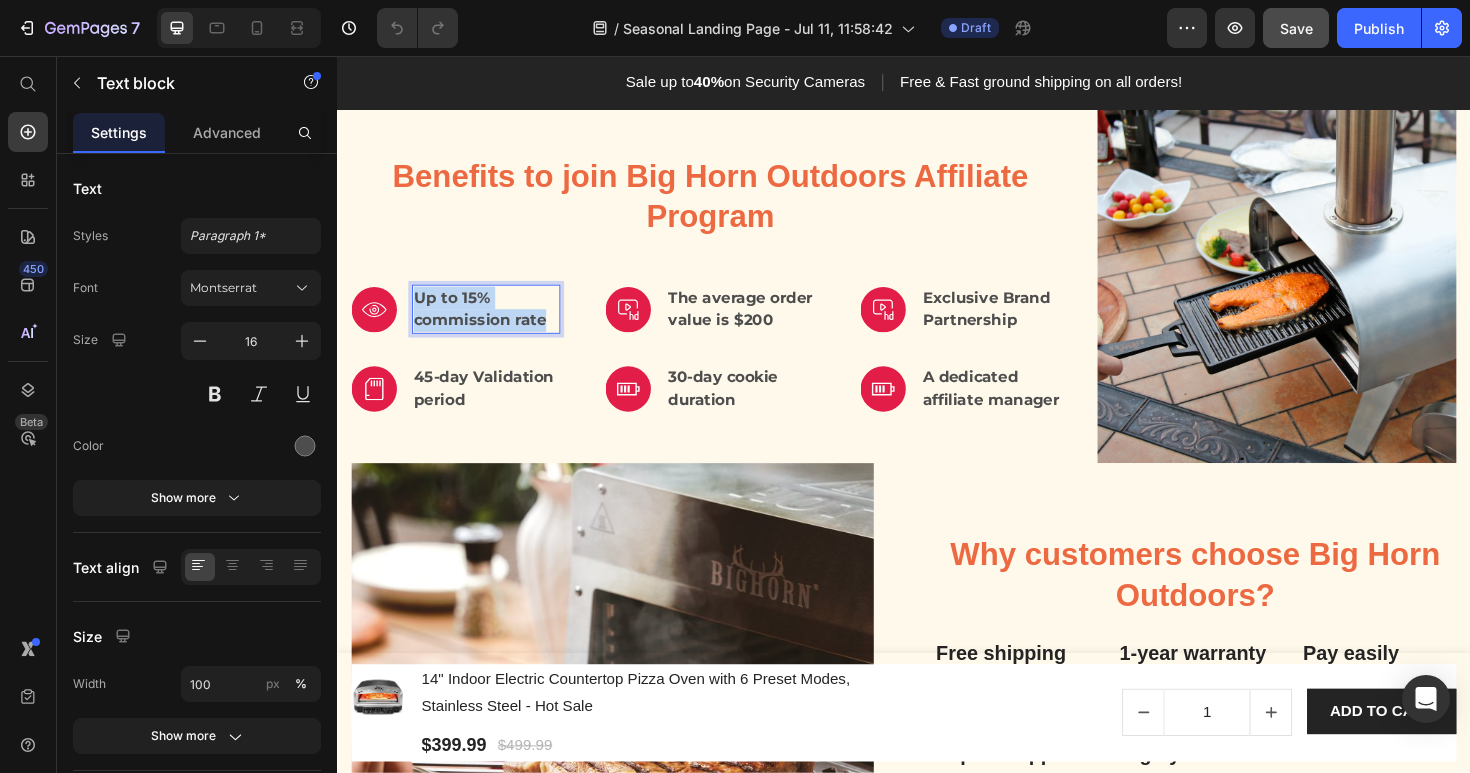 click on "Up to 15% commission rate" at bounding box center [494, 324] 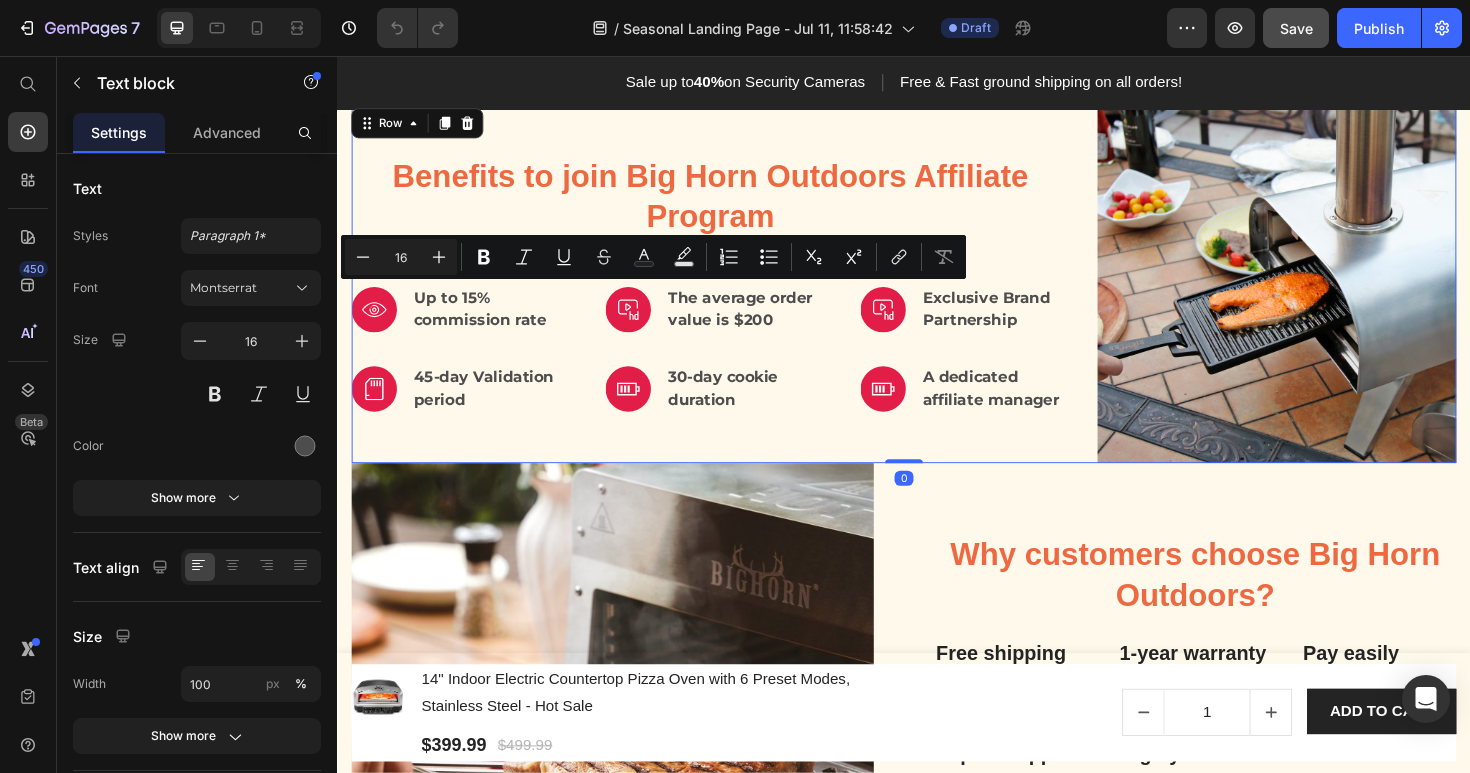 click on "Benefits to join Big Horn Outdoors Affiliate Program Heading Image Up to 15% commission rate Text block Row Image The average order value is $200  Text block Row Image Exclusive Brand Partnership  Text block Row Row Image 45-day Validation period Text block Row Image 30-day cookie duration Text block Row Image A dedicated affiliate manager  Text block Row Row Image Row   0" at bounding box center (937, 297) 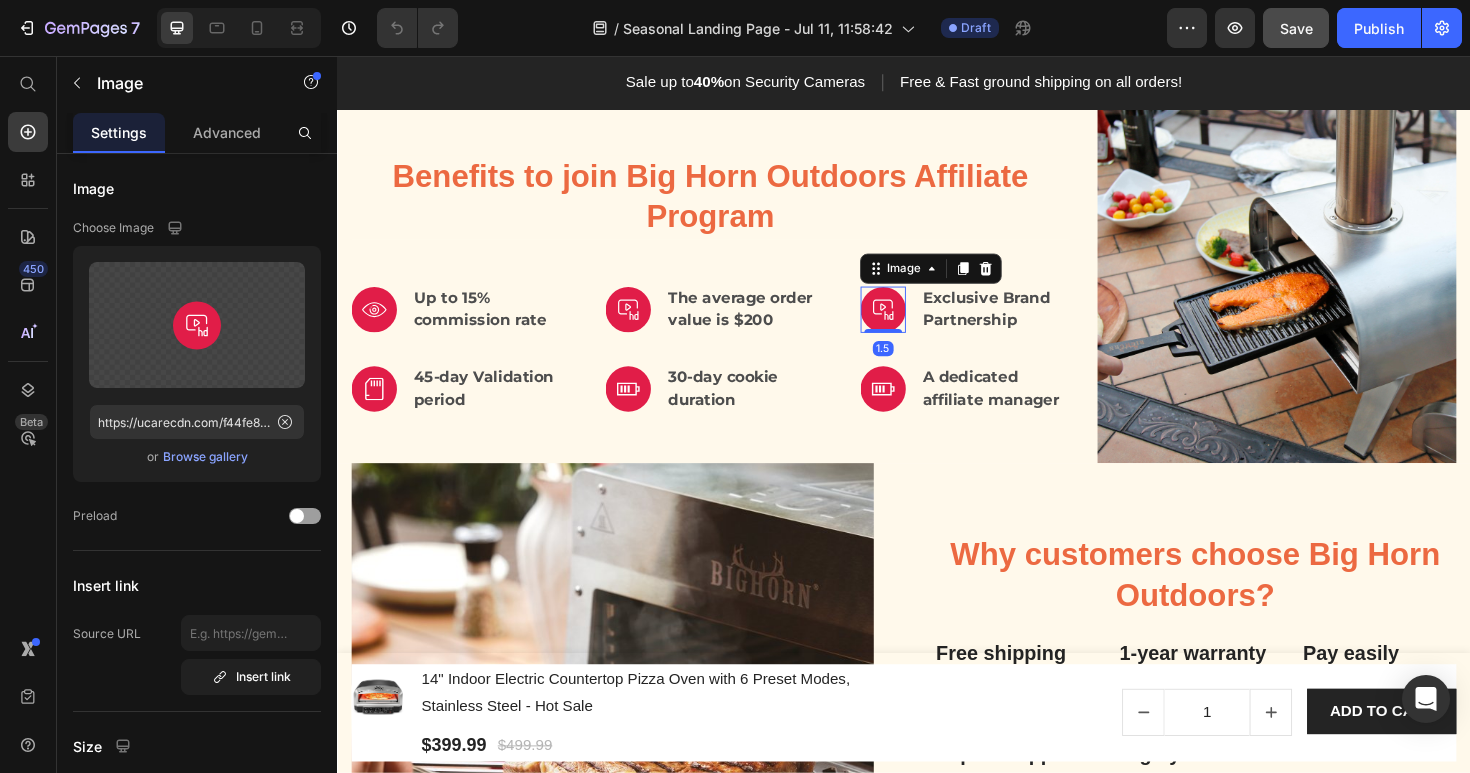 click at bounding box center (915, 324) 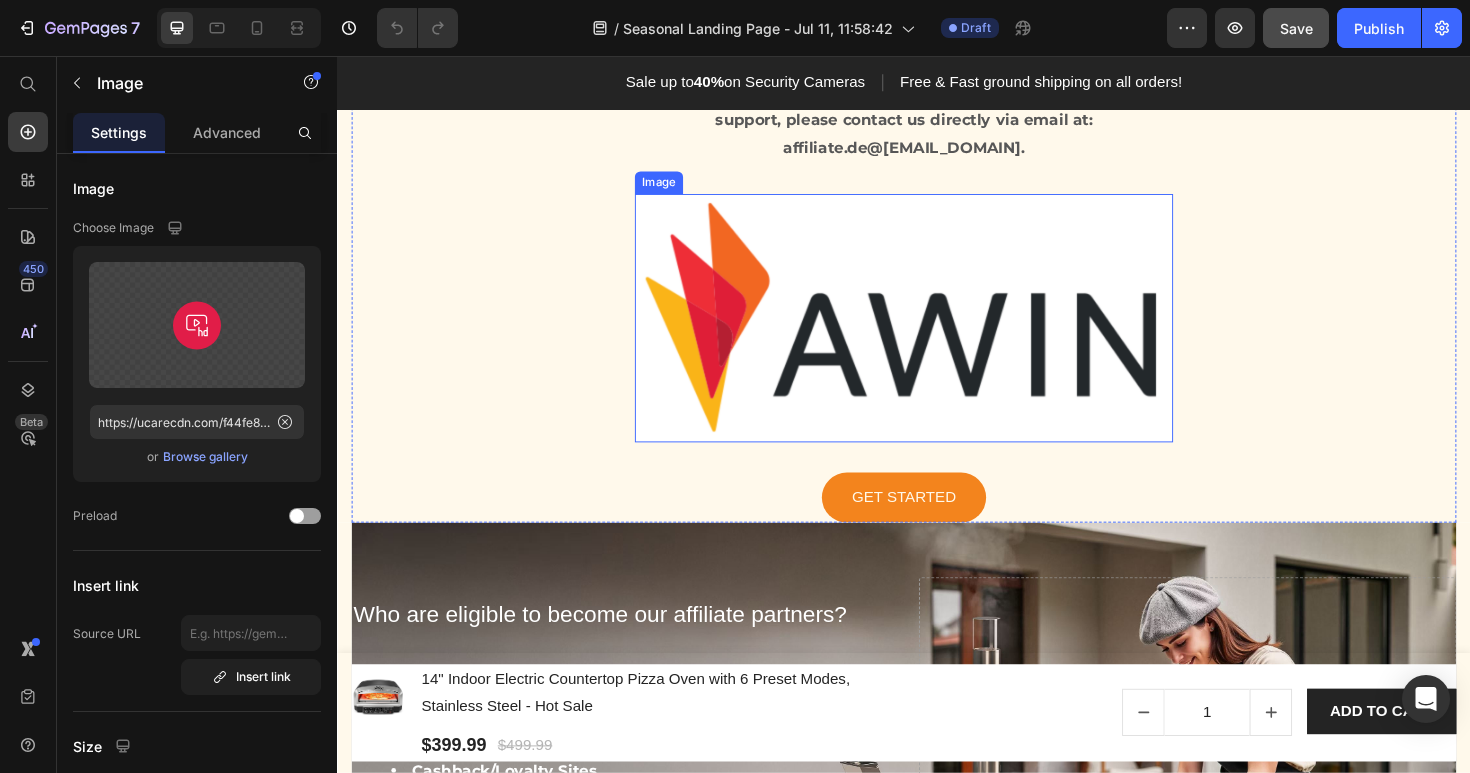 scroll, scrollTop: 2155, scrollLeft: 0, axis: vertical 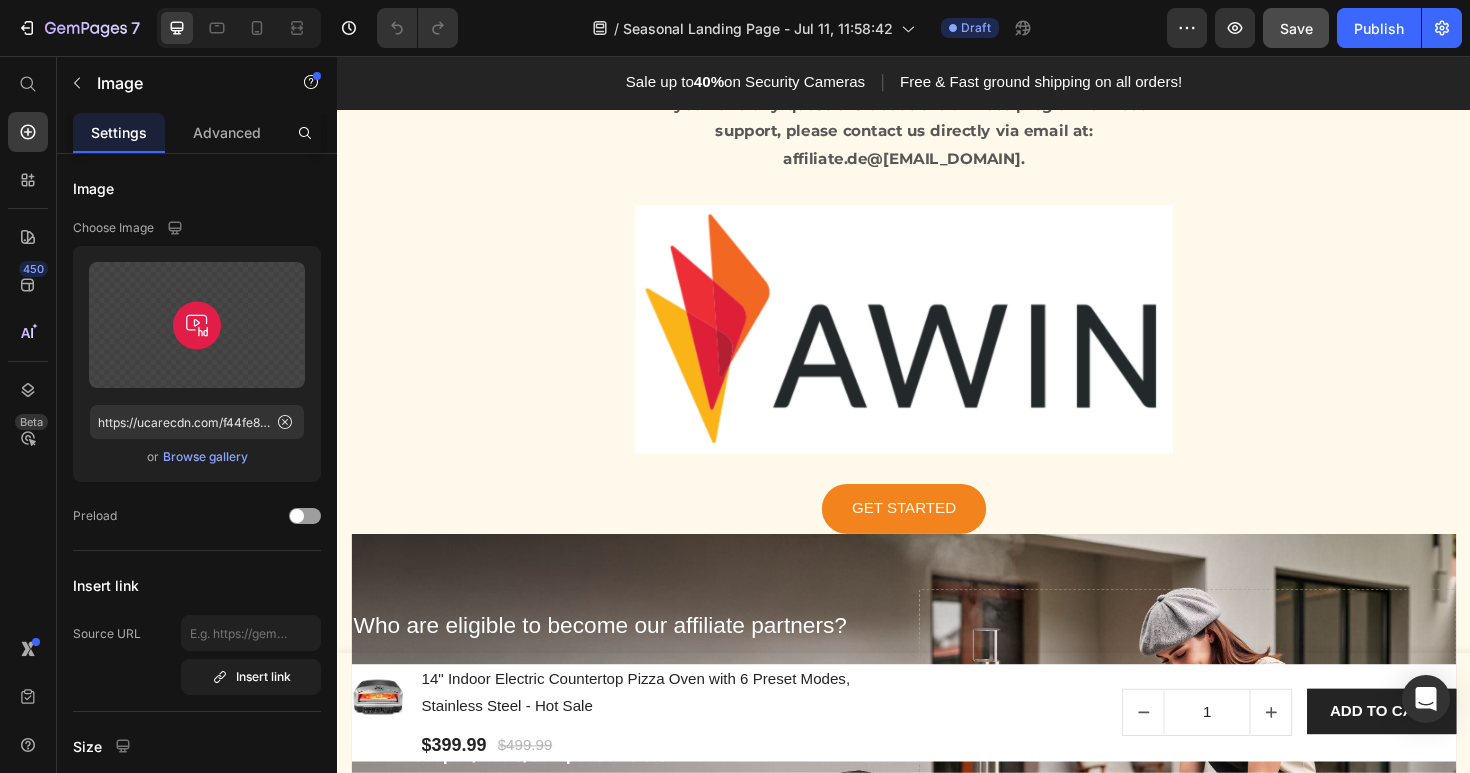 click on "Awards & Accreditions" at bounding box center [937, 60] 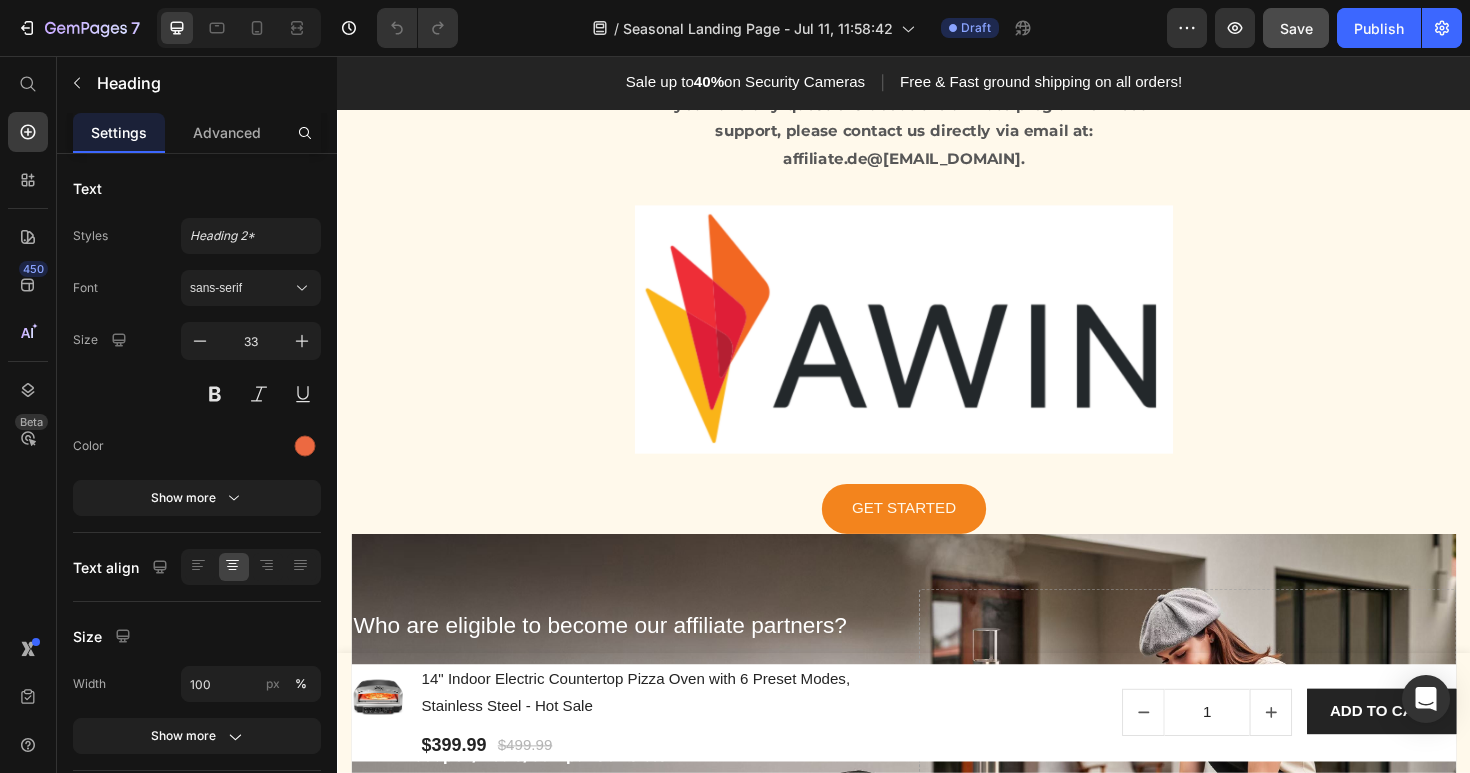 click on "Awards & Accreditions" at bounding box center [937, 60] 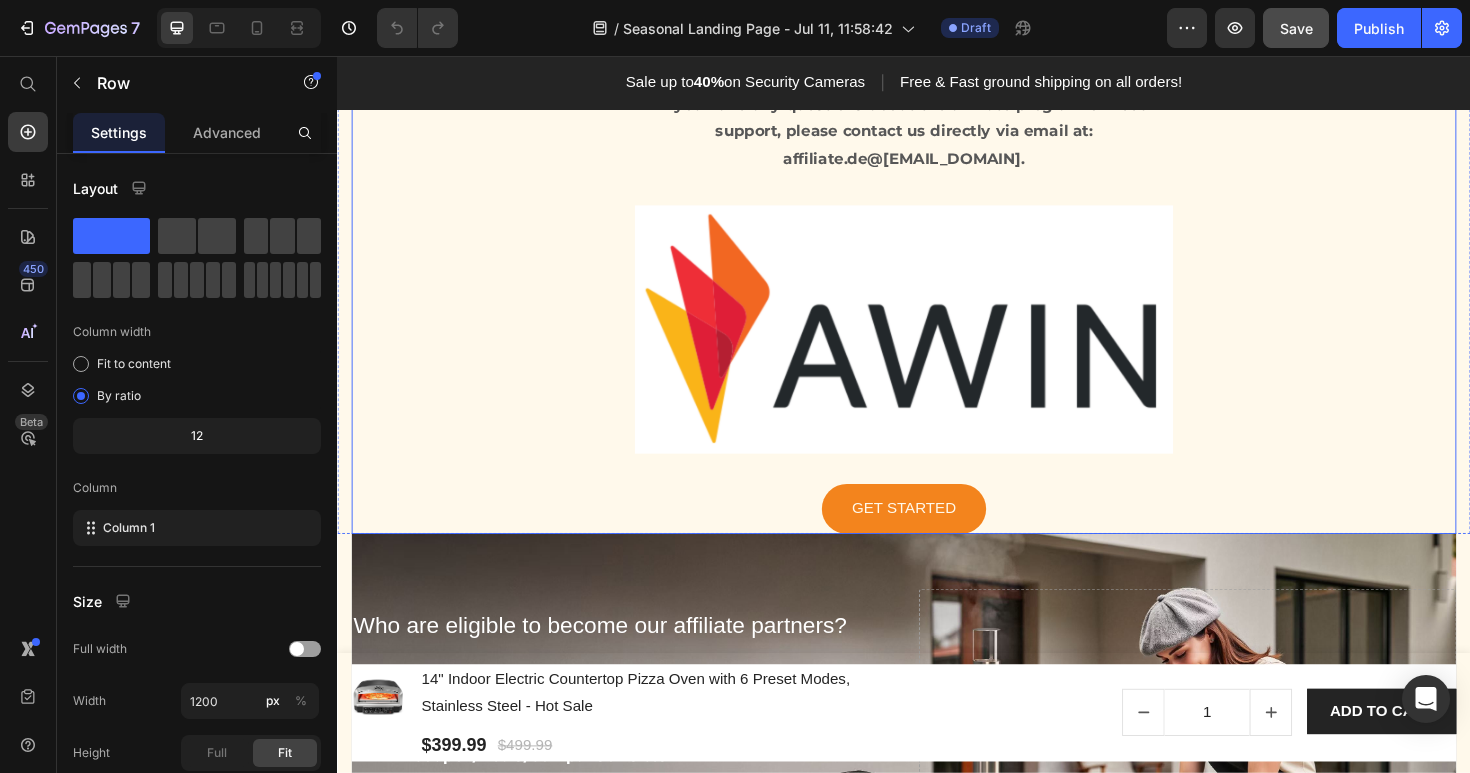 click on "Awards  Accreditions Heading   8 If you have any questions about the affiliate program or need support, please contact us directly via email at: affiliate.de@[EMAIL_DOMAIN]. Text block Image GET STARTED Button Row" at bounding box center [937, 299] 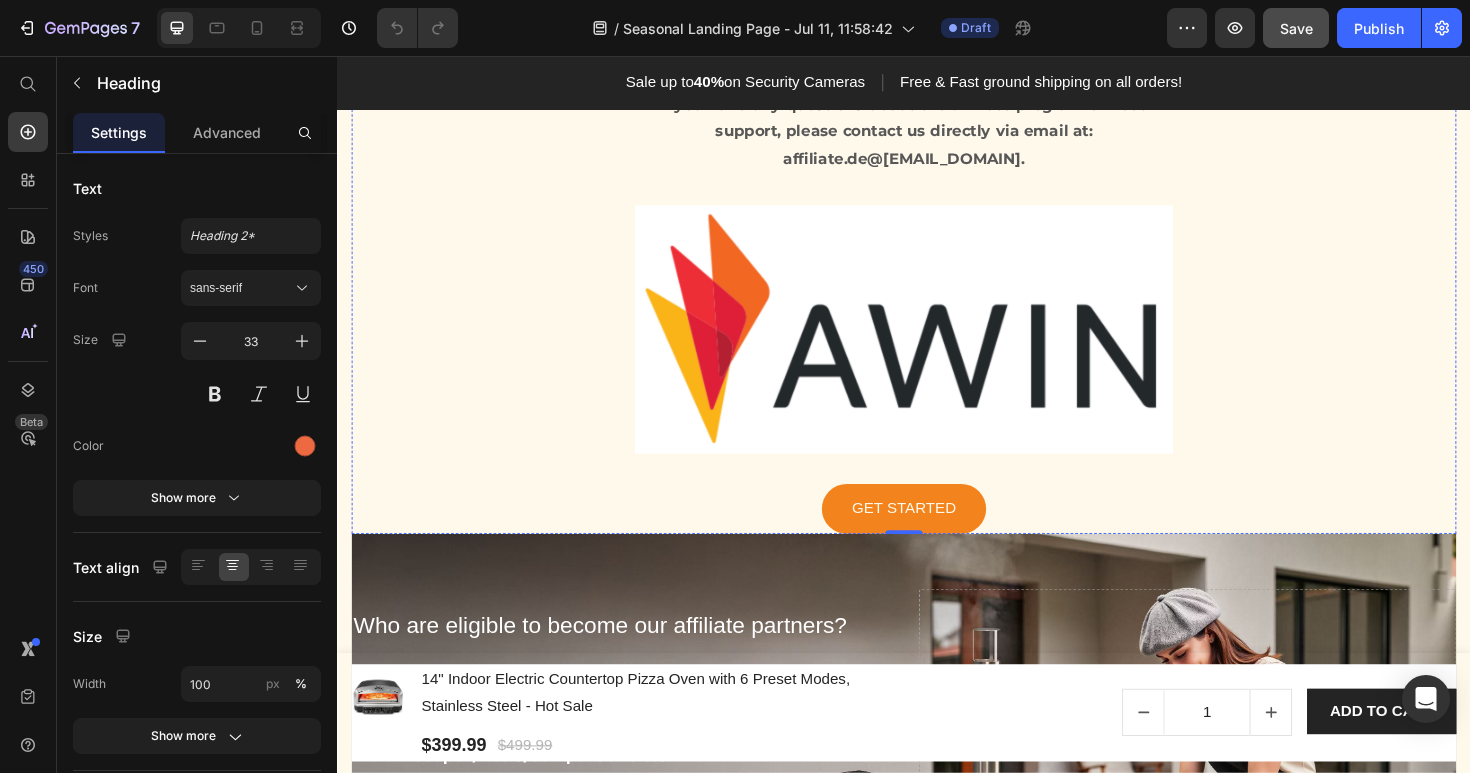 click on "Awards & Accreditions" at bounding box center [937, 60] 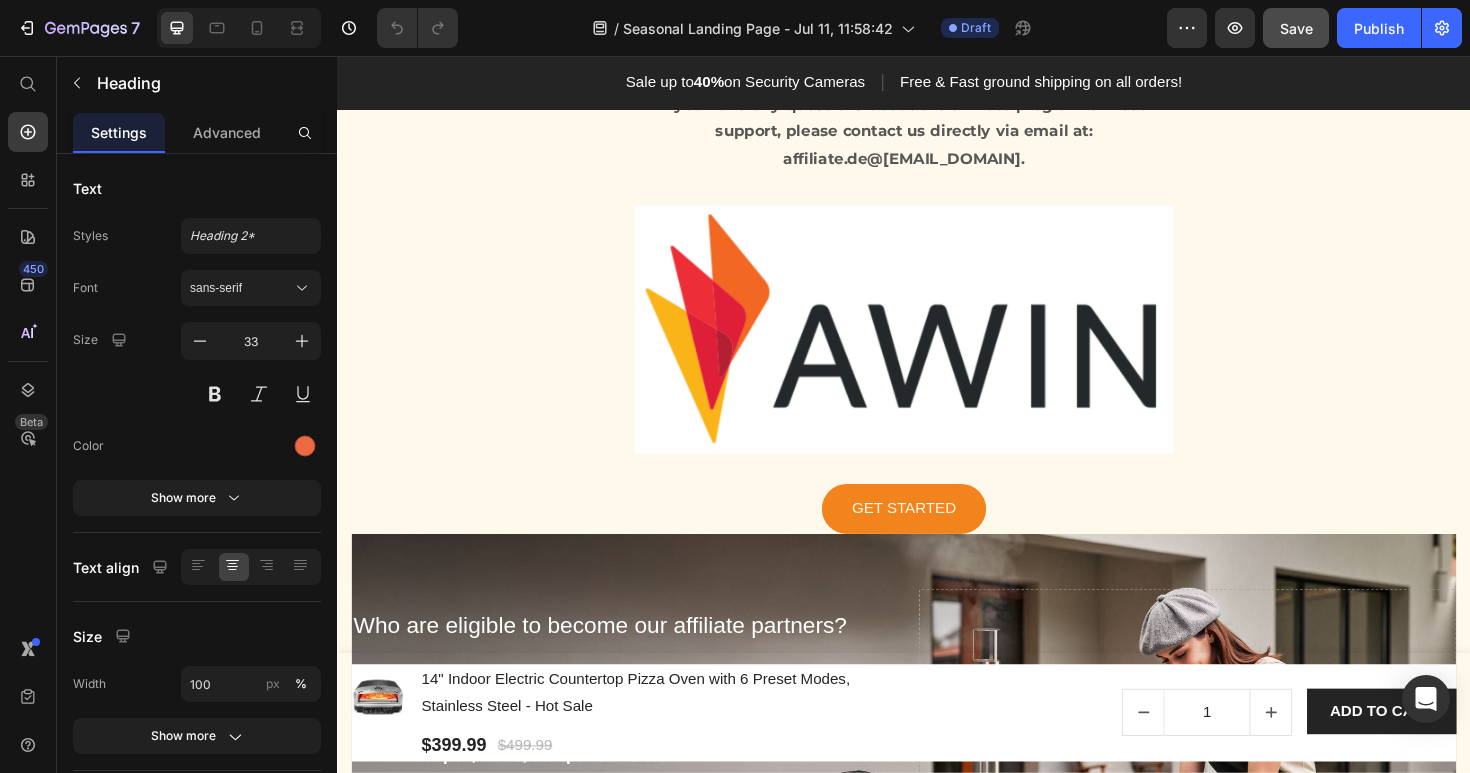 click on "Awards & Accreditions" at bounding box center (937, 60) 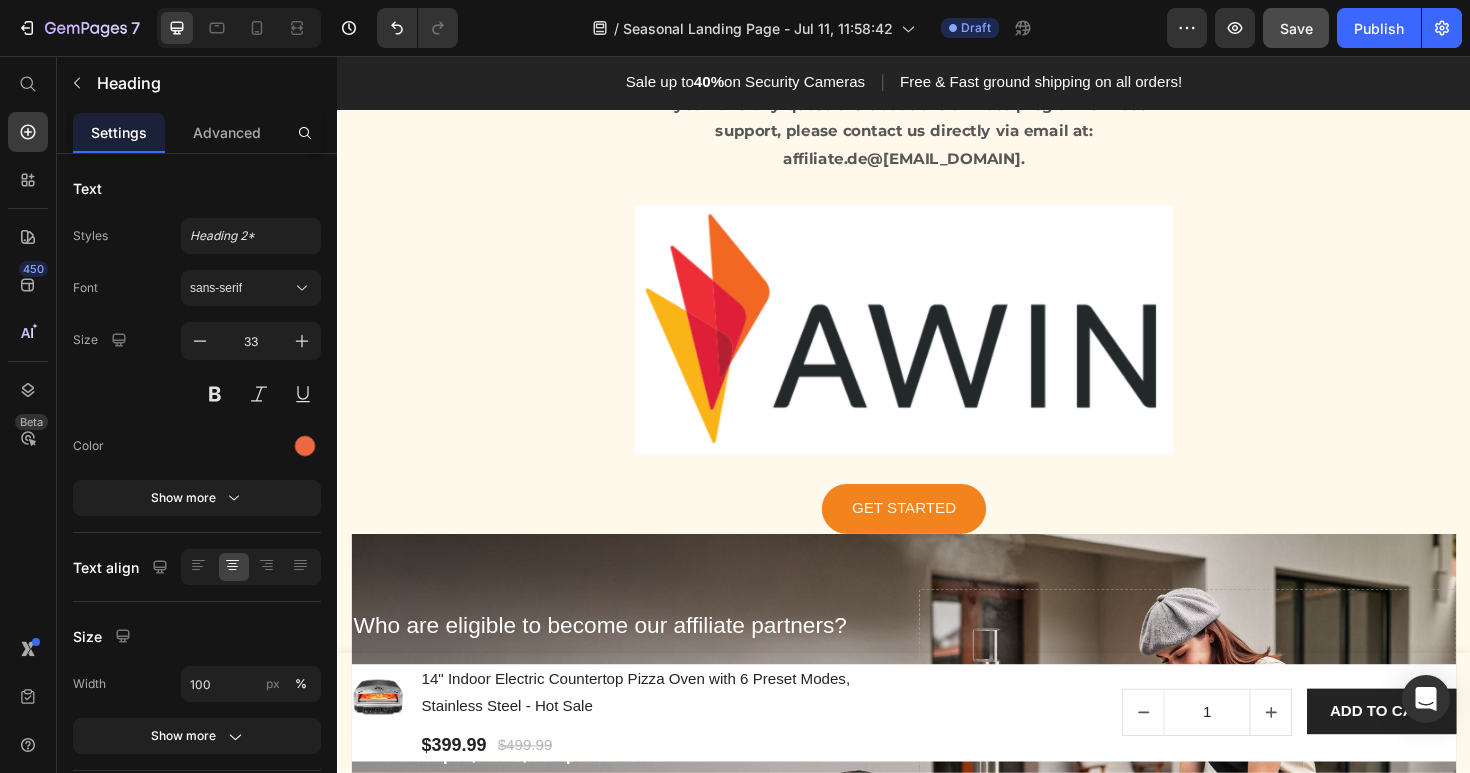 type 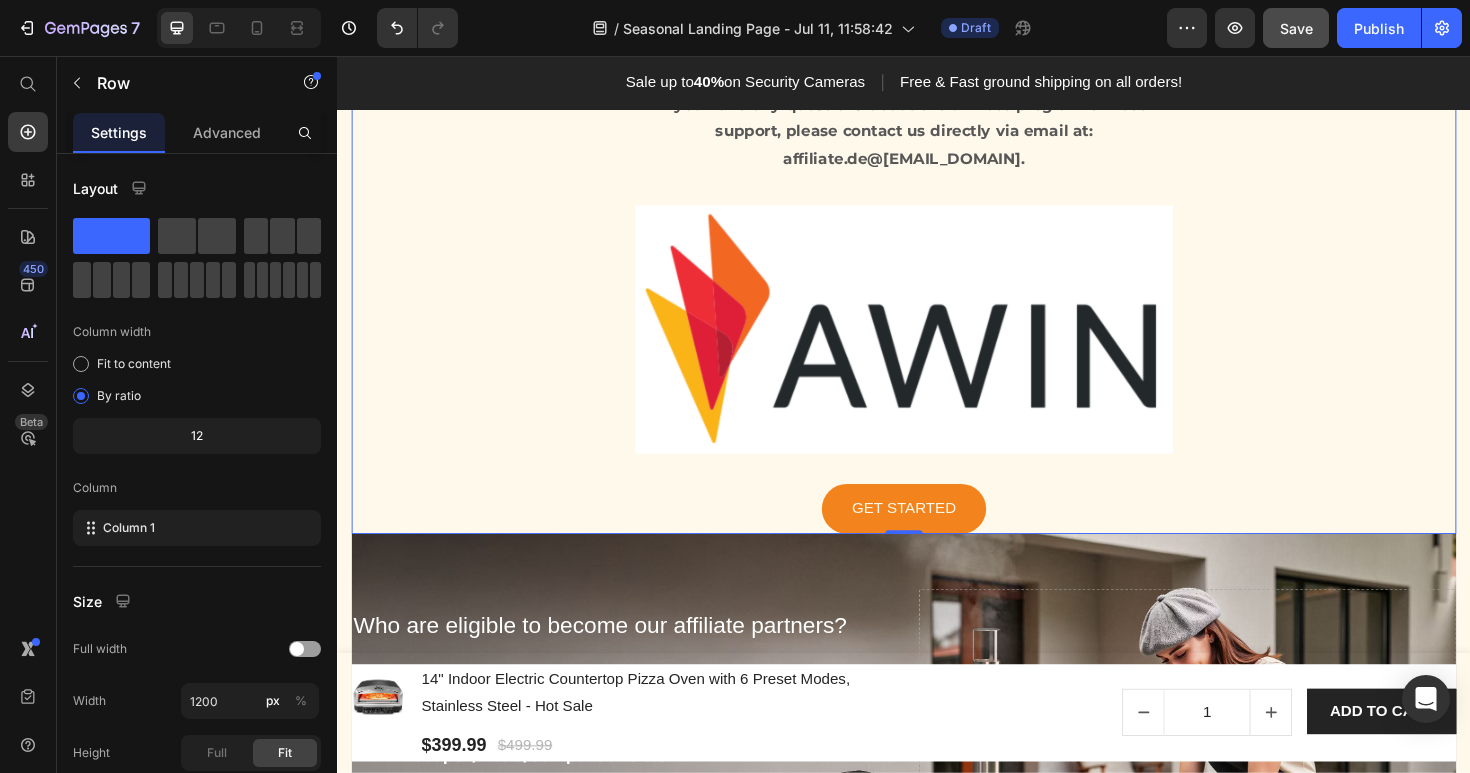 click on "Join US Heading If you have any questions about the affiliate program or need support, please contact us directly via email at: affiliate.de@[EMAIL_DOMAIN]. Text block Image GET STARTED Button Row   0" at bounding box center [937, 299] 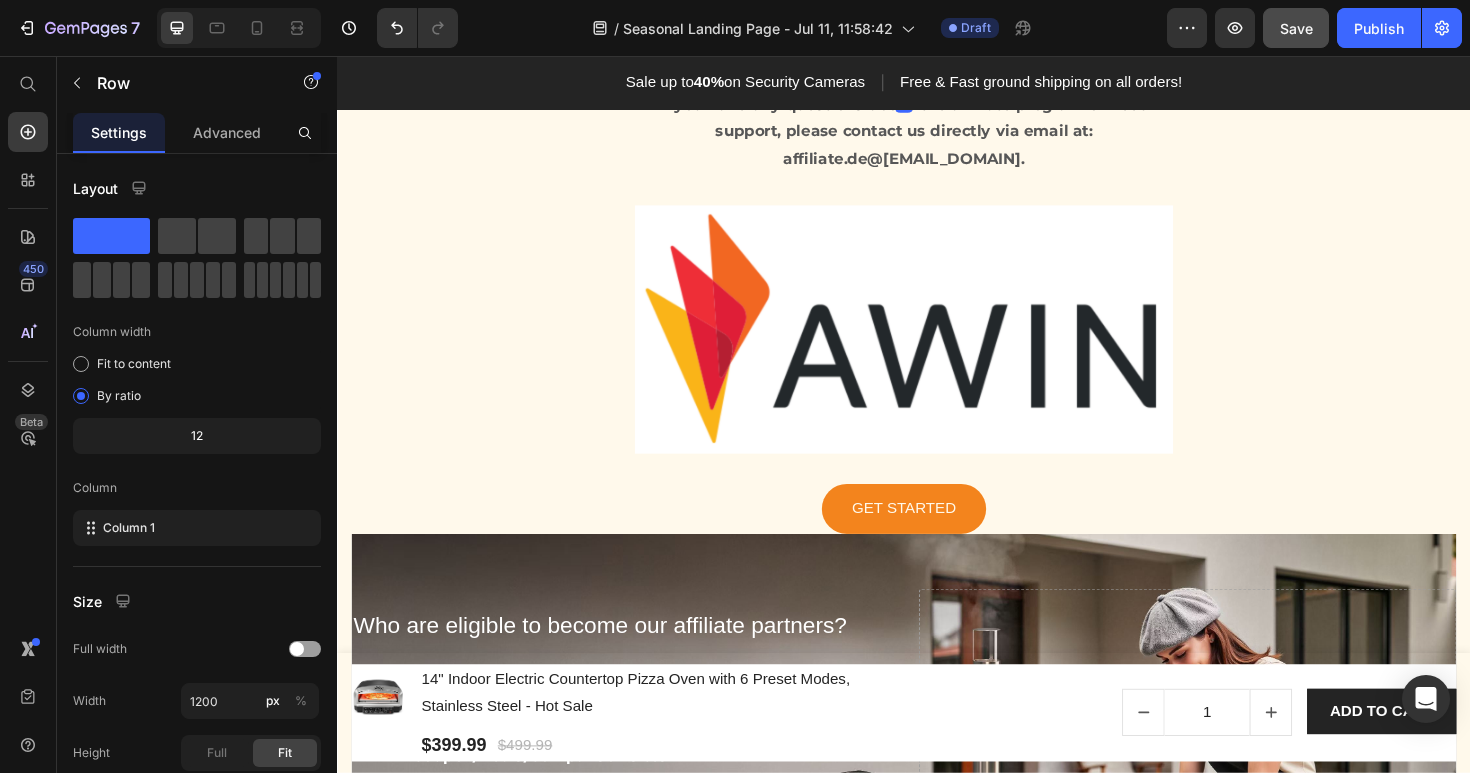 click on "Join US" at bounding box center (937, 60) 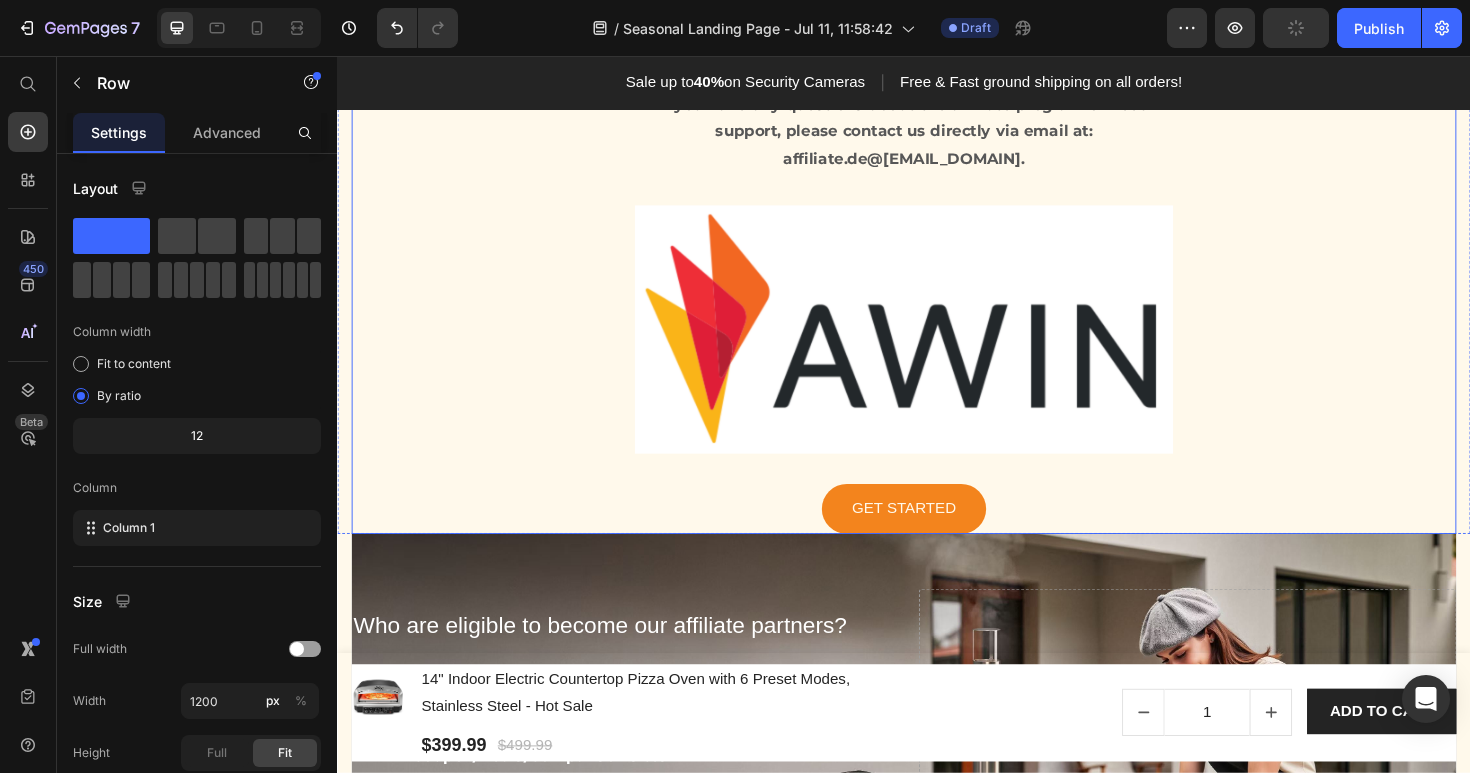 click on "Join Us Heading   8 If you have any questions about the affiliate program or need support, please contact us directly via email at: affiliate.de@[EMAIL_DOMAIN]. Text block Image GET STARTED Button Row" at bounding box center [937, 299] 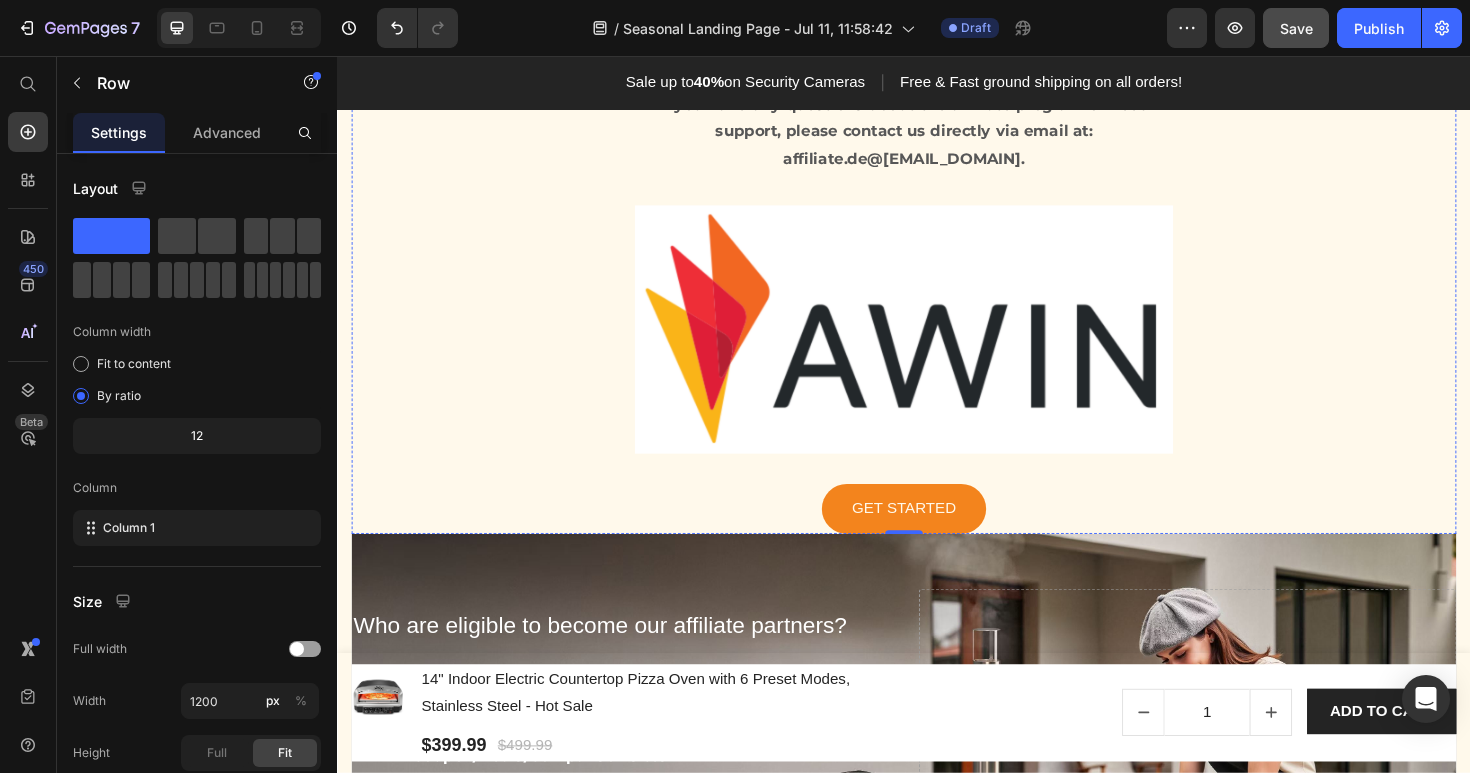 click on "Join Us" at bounding box center (937, 60) 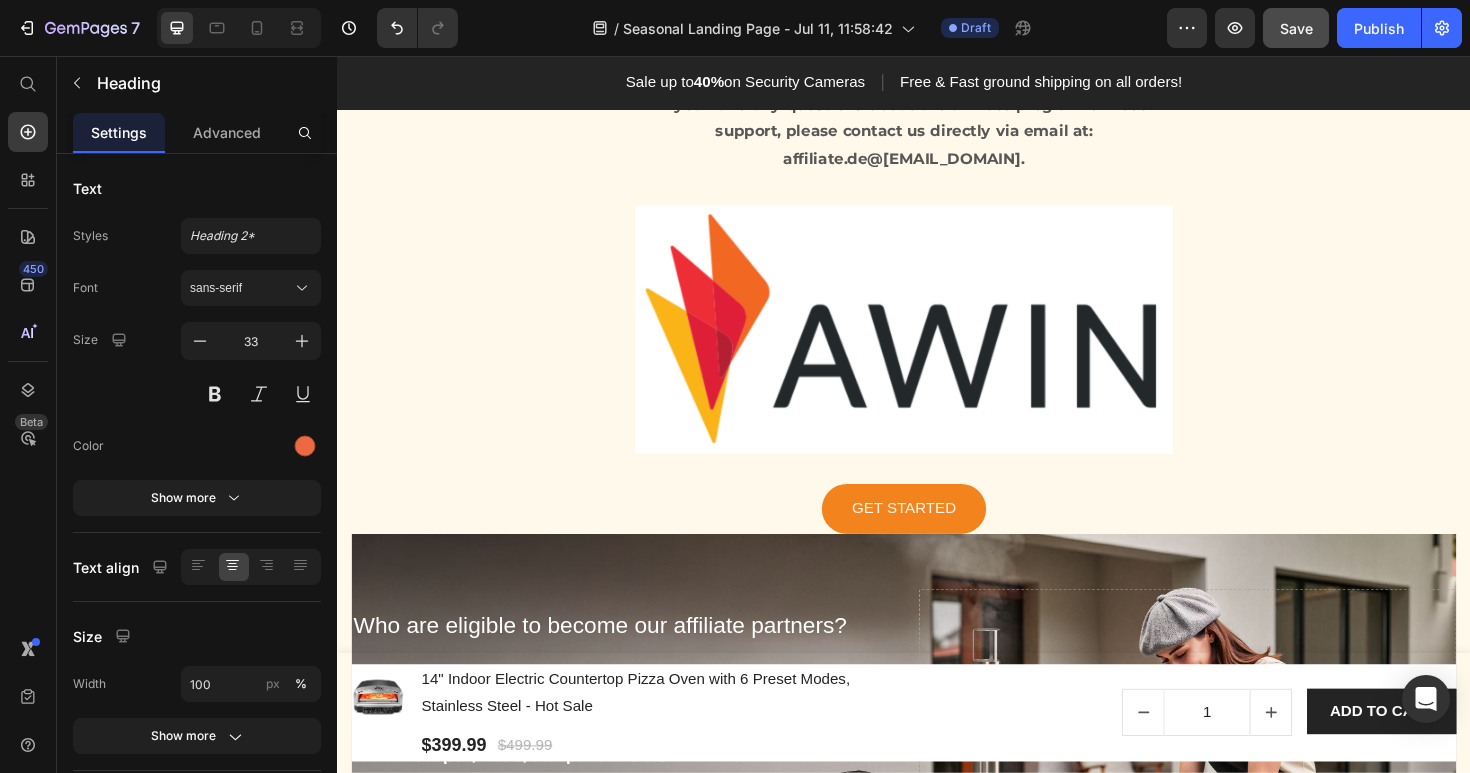 click on "Join Us" at bounding box center (937, 60) 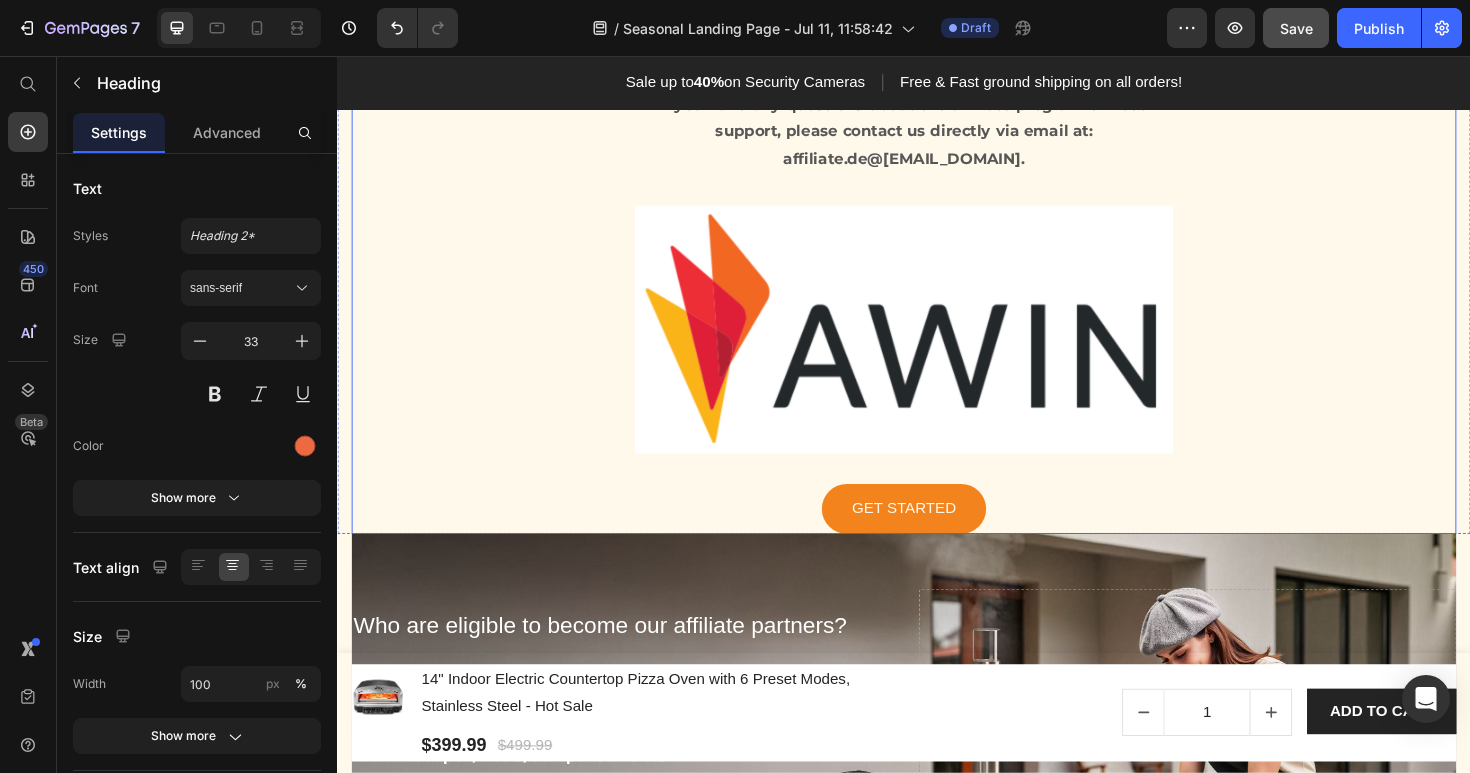 click on "Sign up now Heading   8 If you have any questions about the affiliate program or need support, please contact us directly via email at: affiliate.de@[EMAIL_DOMAIN]. Text block Image GET STARTED Button Row" at bounding box center [937, 299] 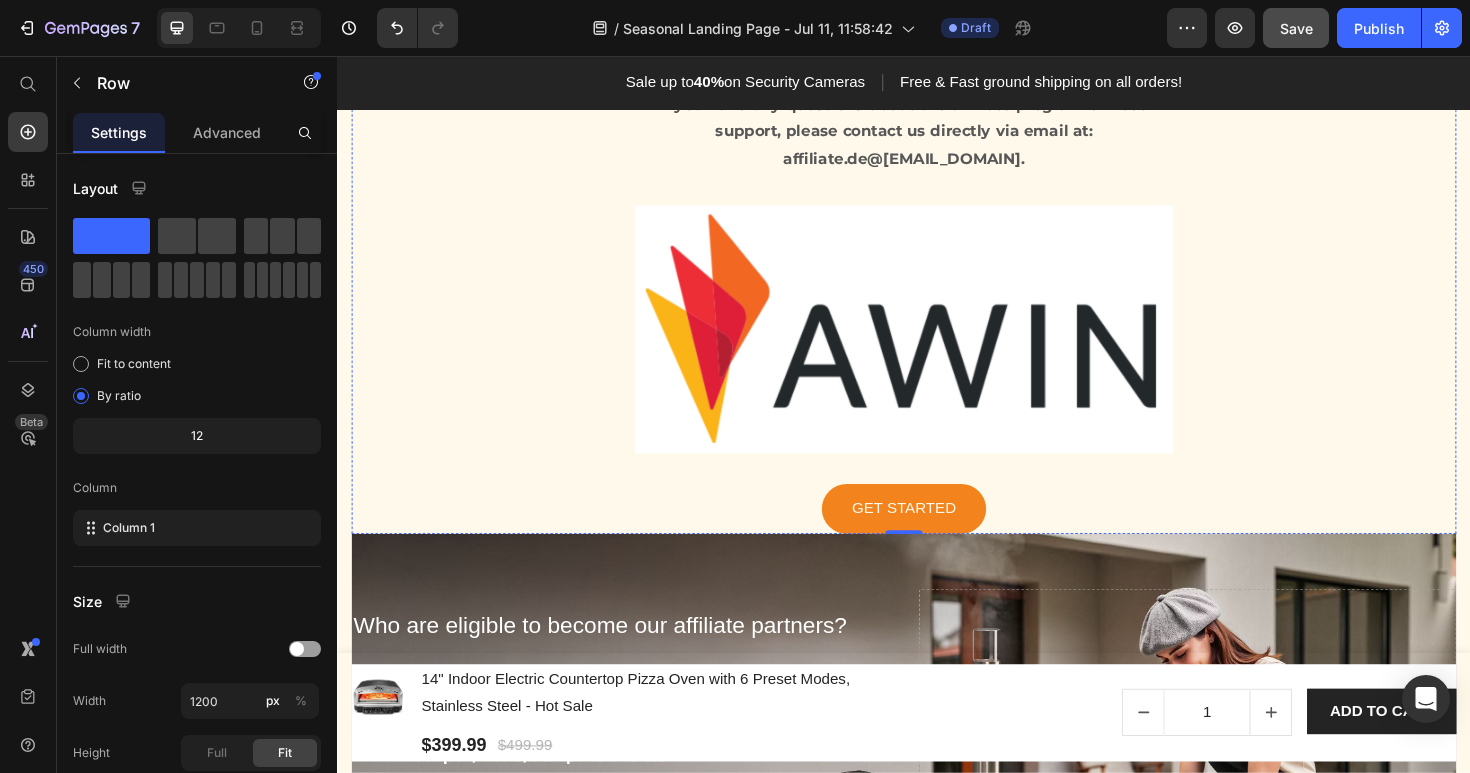 click on "Sign up now" at bounding box center (937, 60) 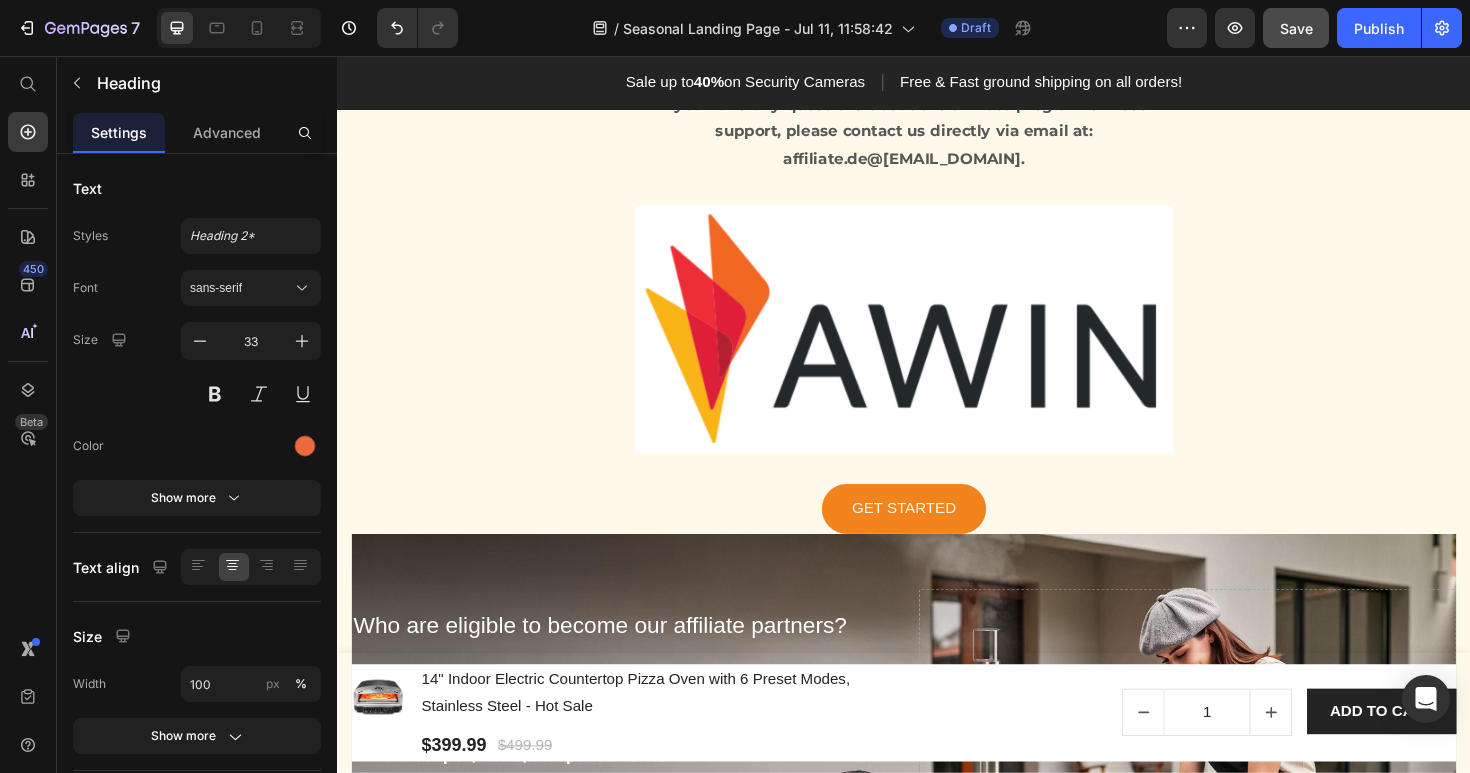 click on "Sign up now" at bounding box center [937, 60] 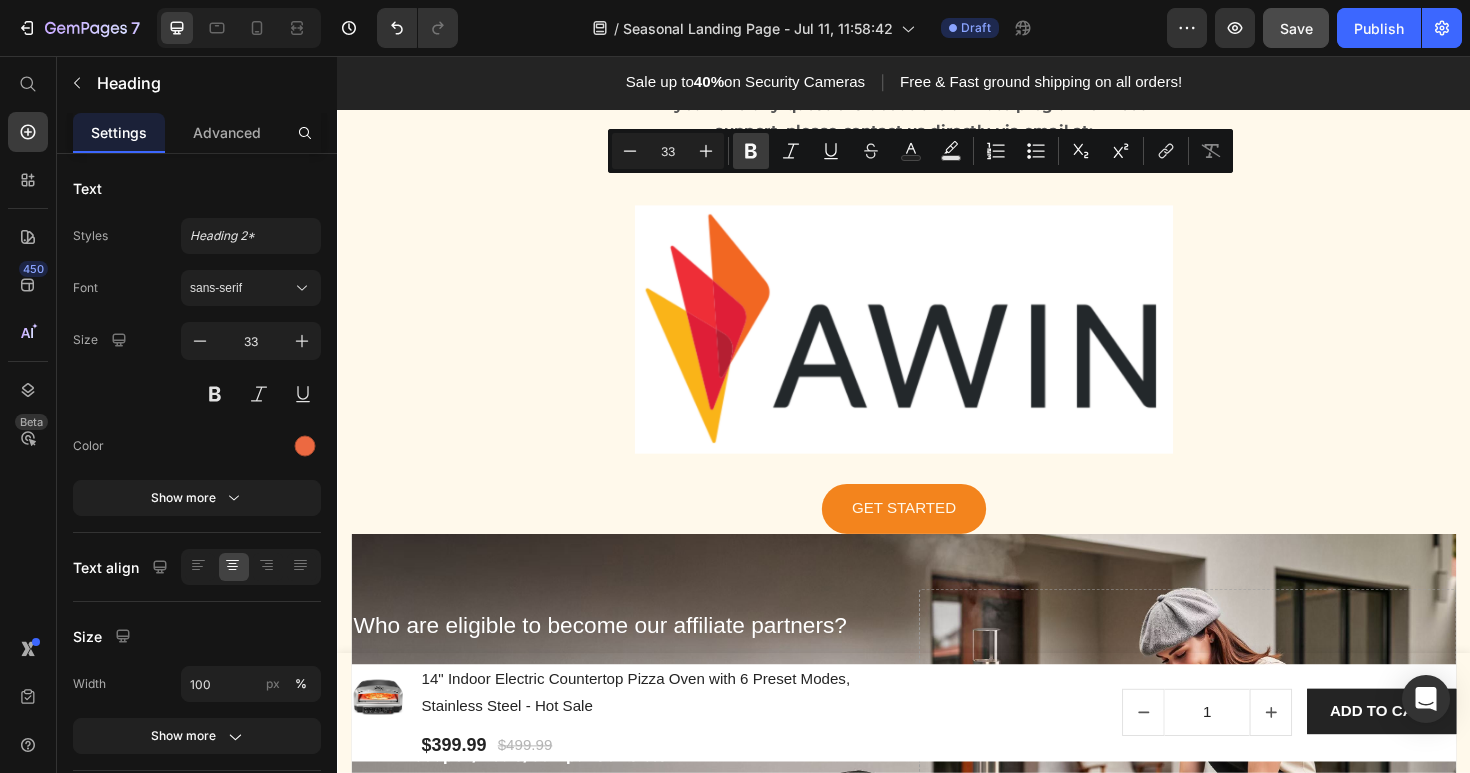 click 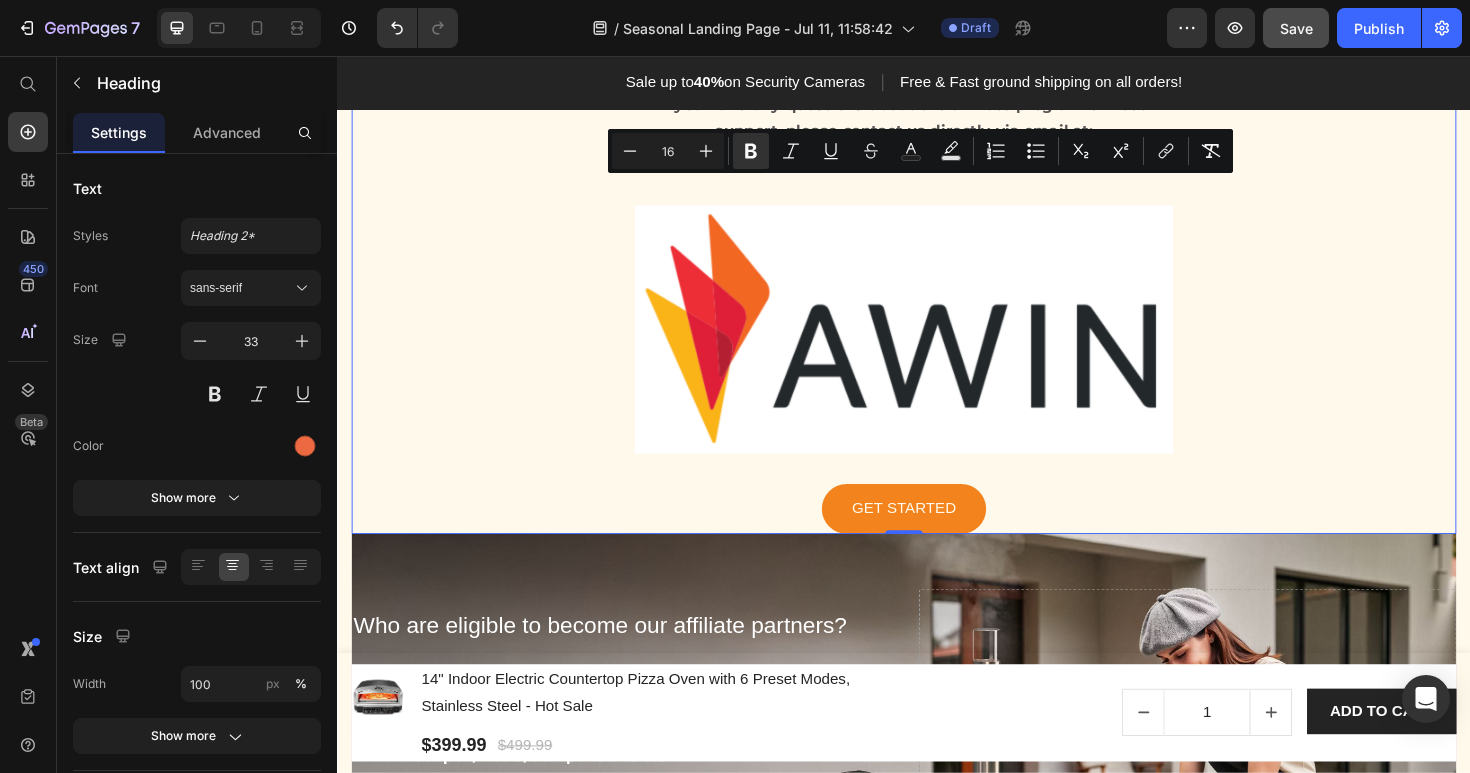 click on "⁠⁠⁠⁠⁠⁠⁠ Sign up now Heading If you have any questions about the affiliate program or need support, please contact us directly via email at: affiliate.de@[EMAIL_DOMAIN]. Text block Image GET STARTED Button Row   0" at bounding box center (937, 299) 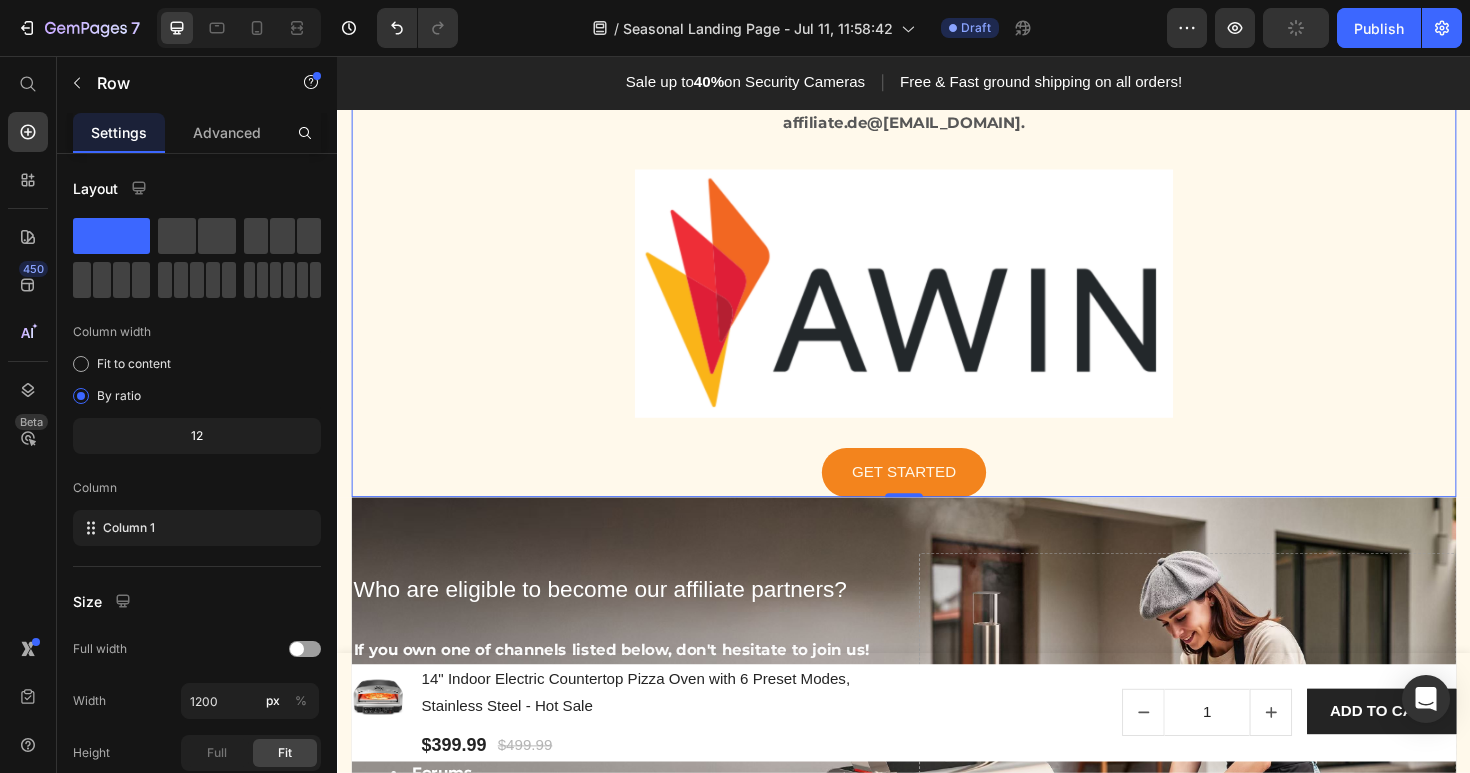 scroll, scrollTop: 2214, scrollLeft: 0, axis: vertical 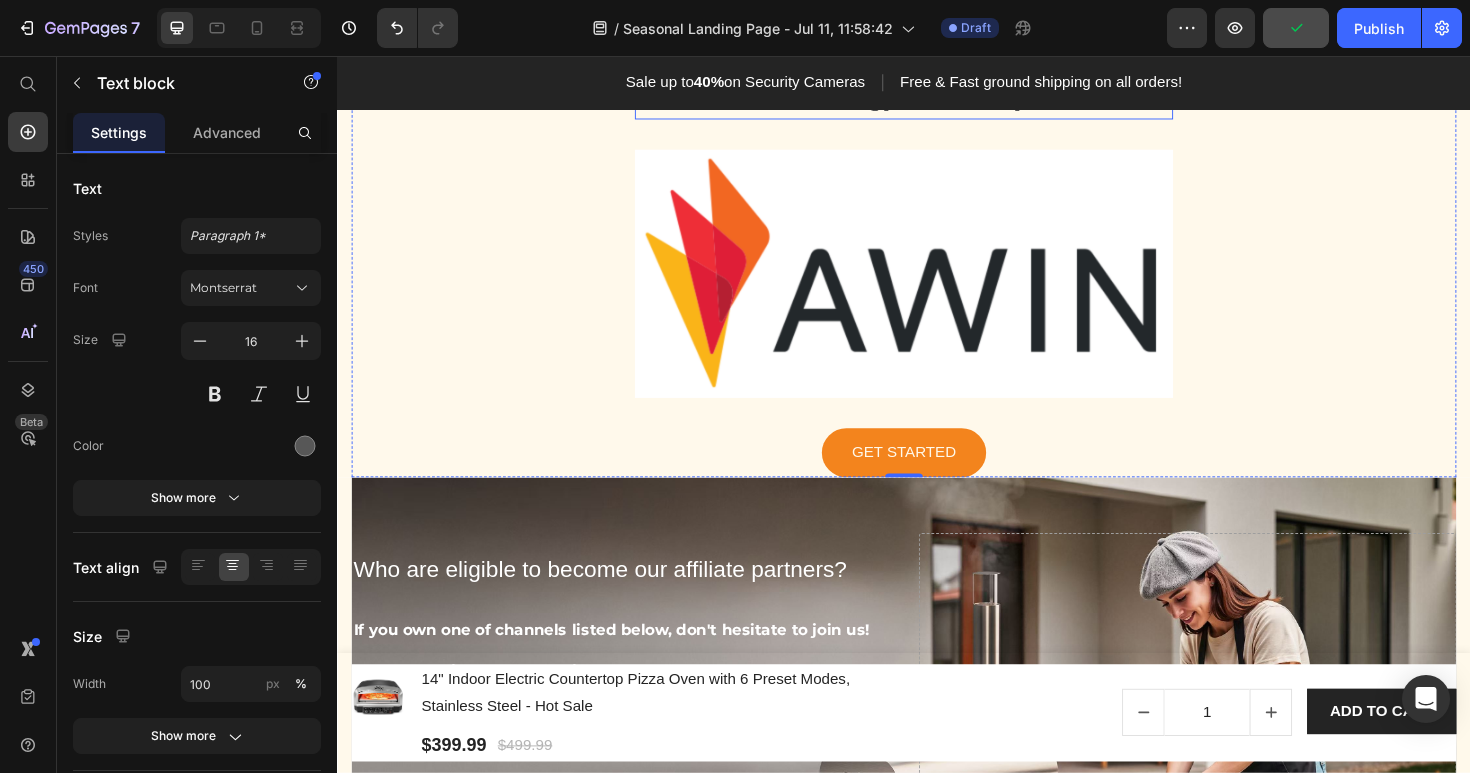 click on "If you have any questions about the affiliate program or need support, please contact us directly via email at: affiliate.de@[EMAIL_DOMAIN]." at bounding box center [937, 77] 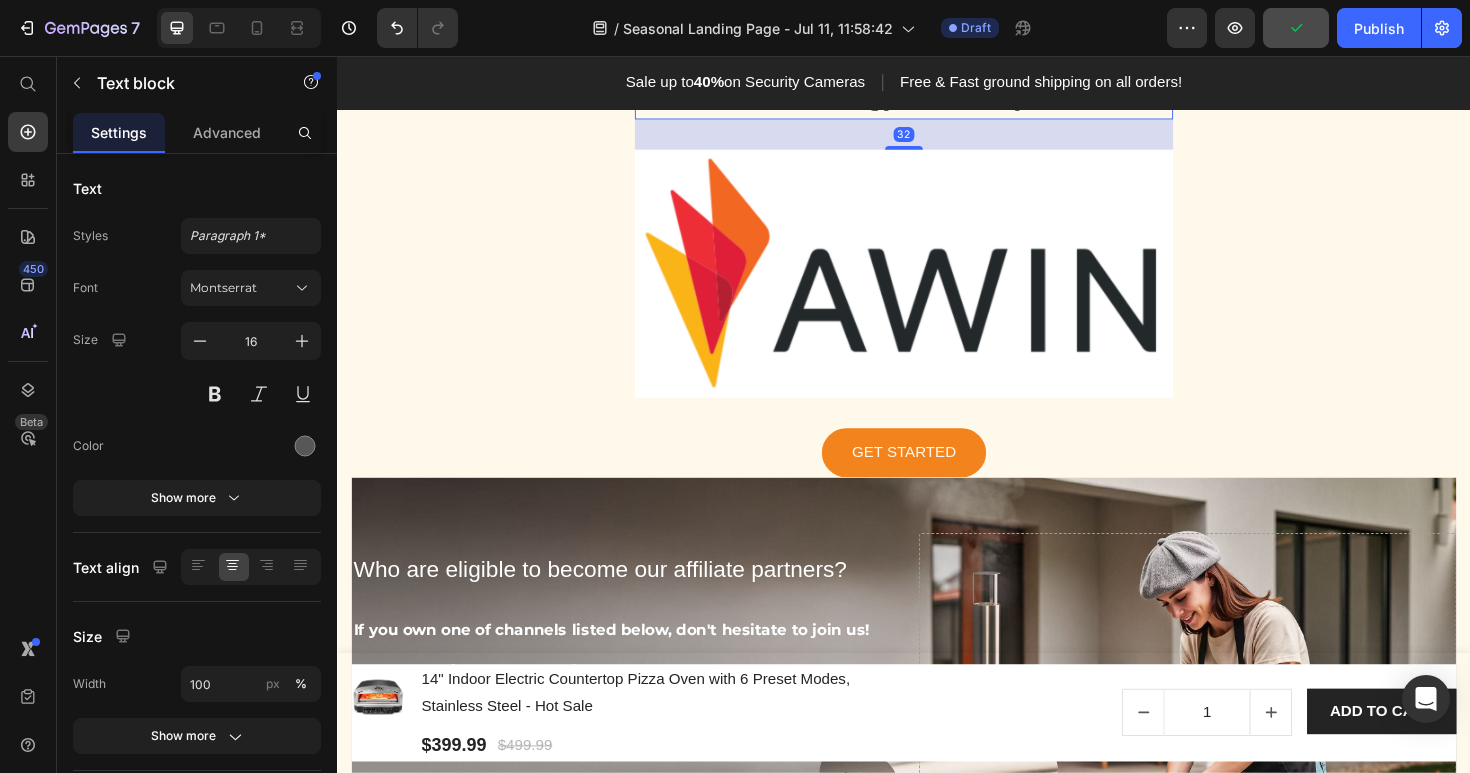 click on "If you have any questions about the affiliate program or need support, please contact us directly via email at: affiliate.de@[EMAIL_DOMAIN]." at bounding box center [937, 77] 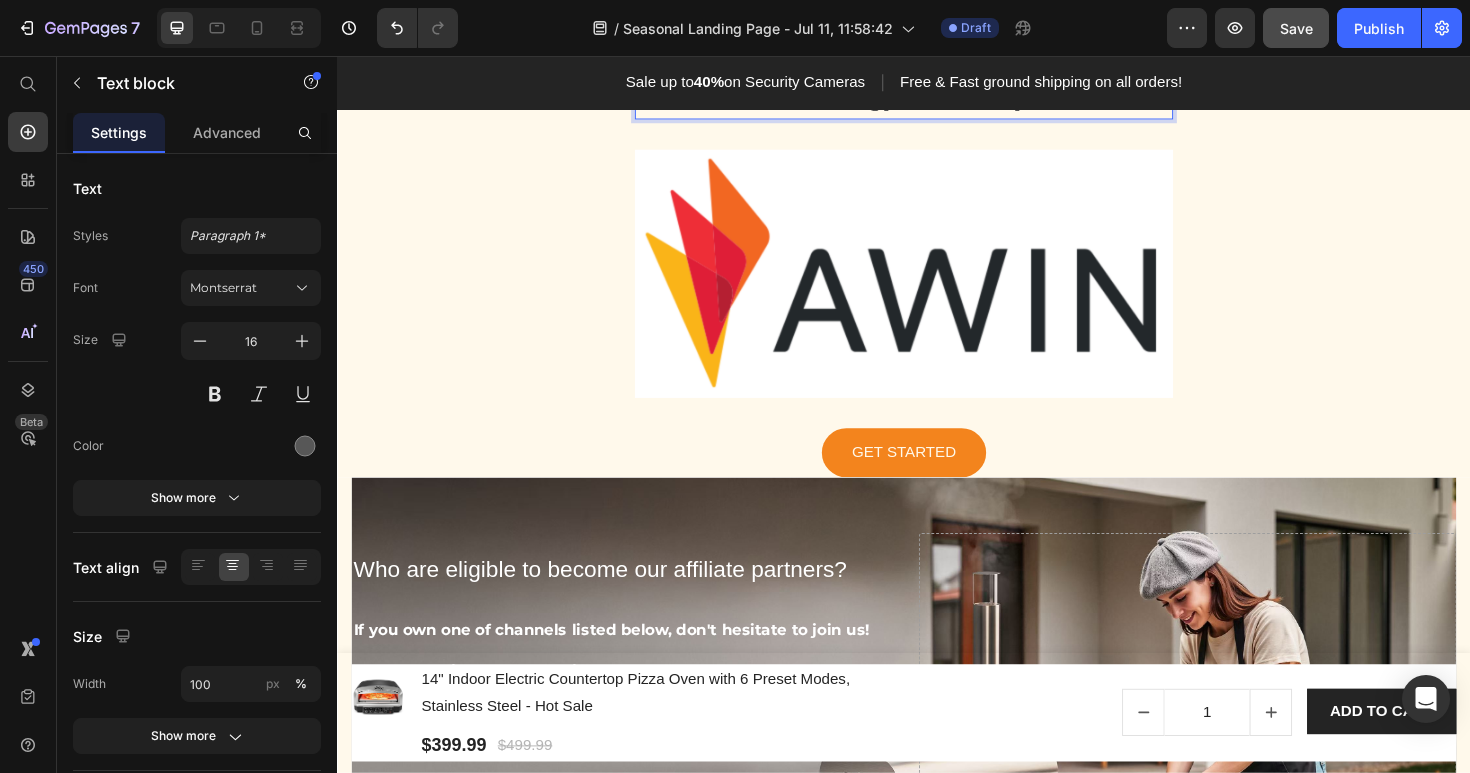 click on "If you have any questions about the affiliate program or need support, please contact us directly via email at: affiliate.de@[EMAIL_DOMAIN]." at bounding box center [937, 77] 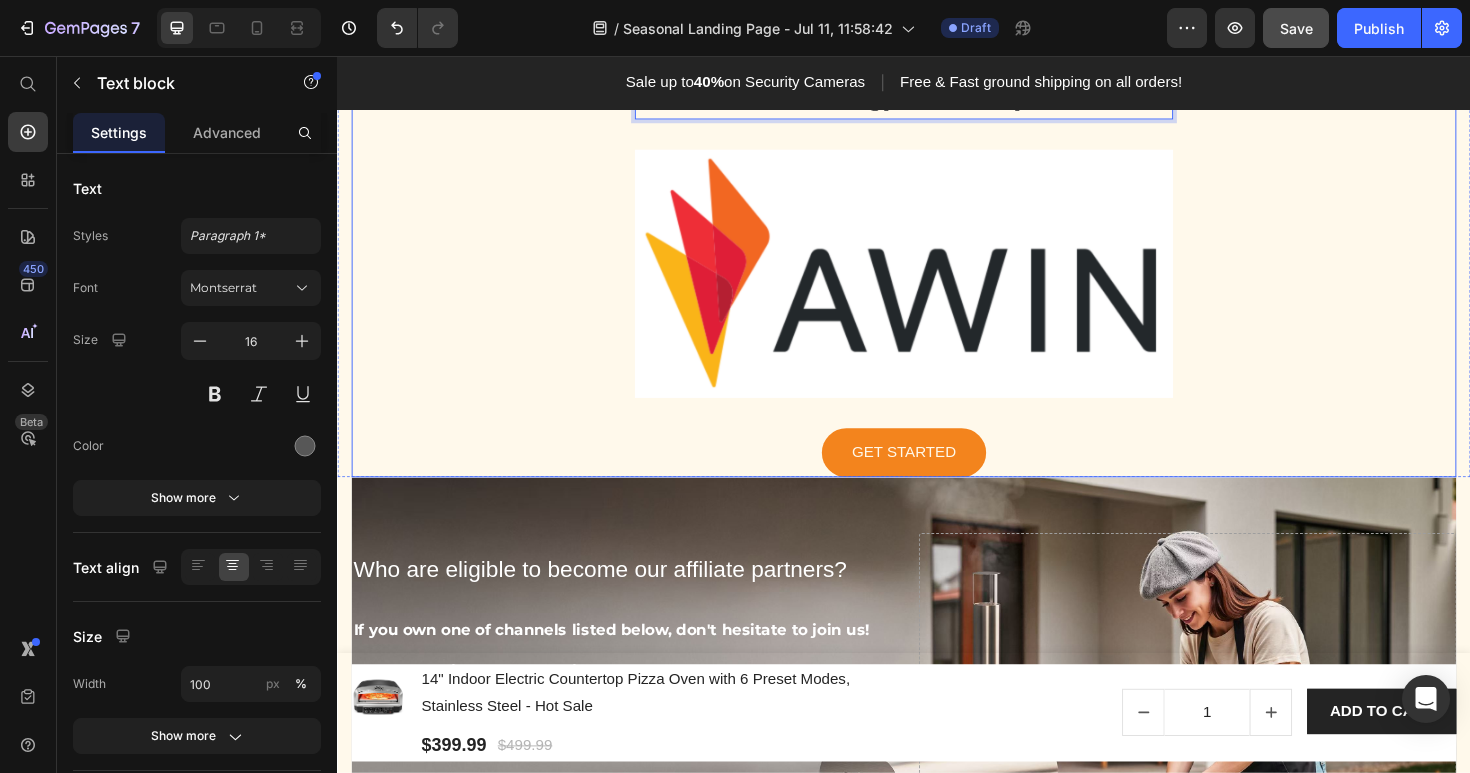 click on "⁠⁠⁠⁠⁠⁠⁠ Sign up now Heading If you have any questions about the affiliate program or need support, please contact us directly via email at: affiliate.de@[EMAIL_DOMAIN]. Text block   32 Image GET STARTED Button Row" at bounding box center [937, 240] 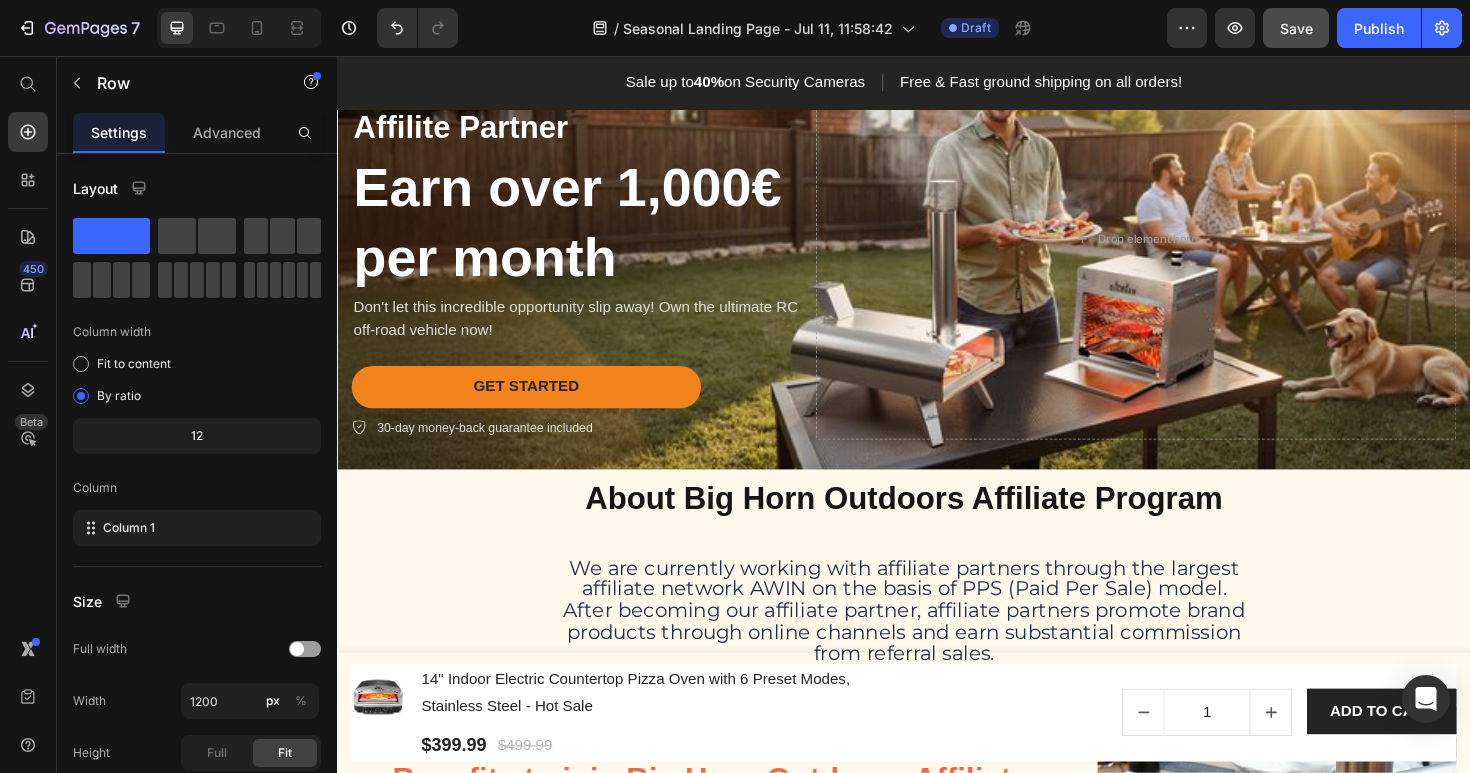 scroll, scrollTop: 0, scrollLeft: 0, axis: both 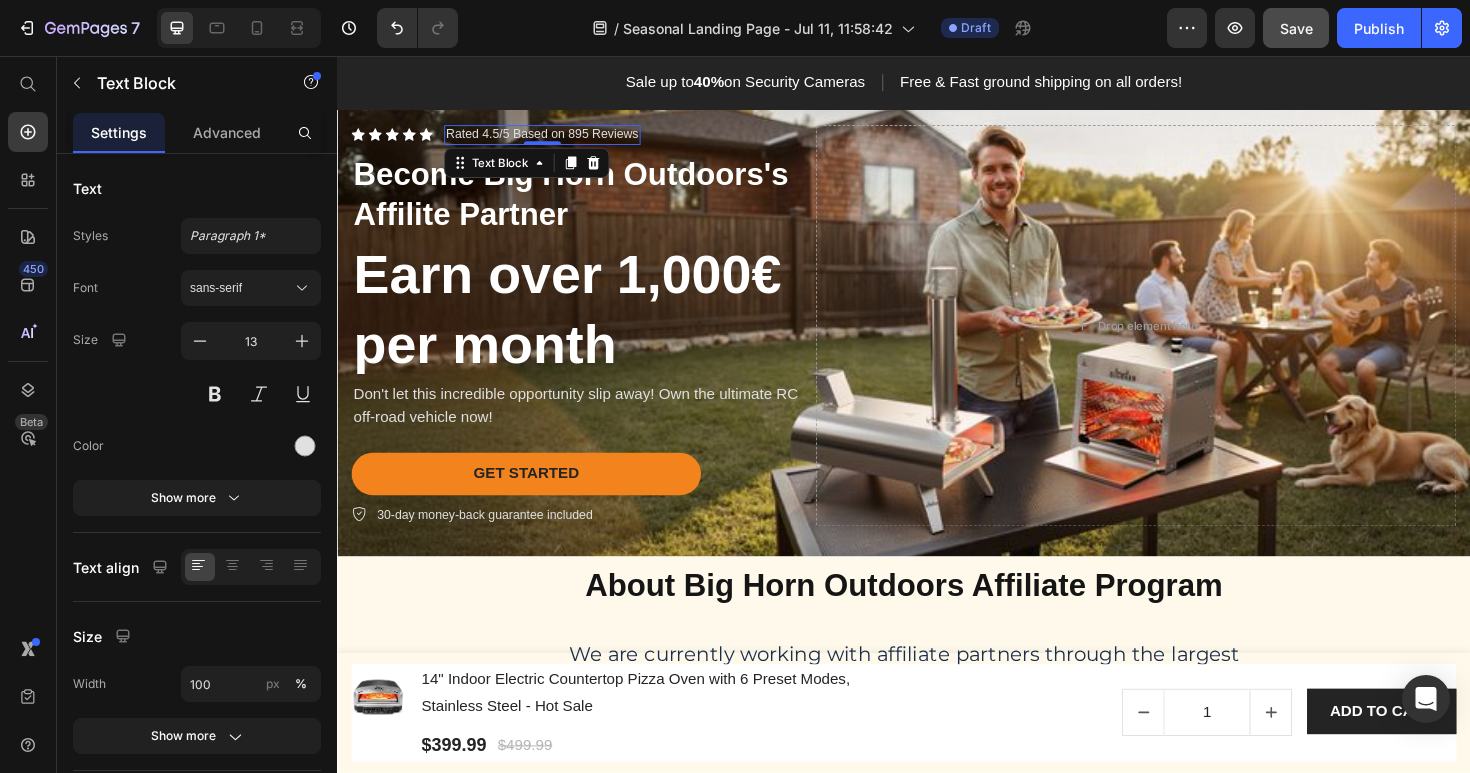 click on "Rated 4.5/5 Based on 895 Reviews" at bounding box center [554, 139] 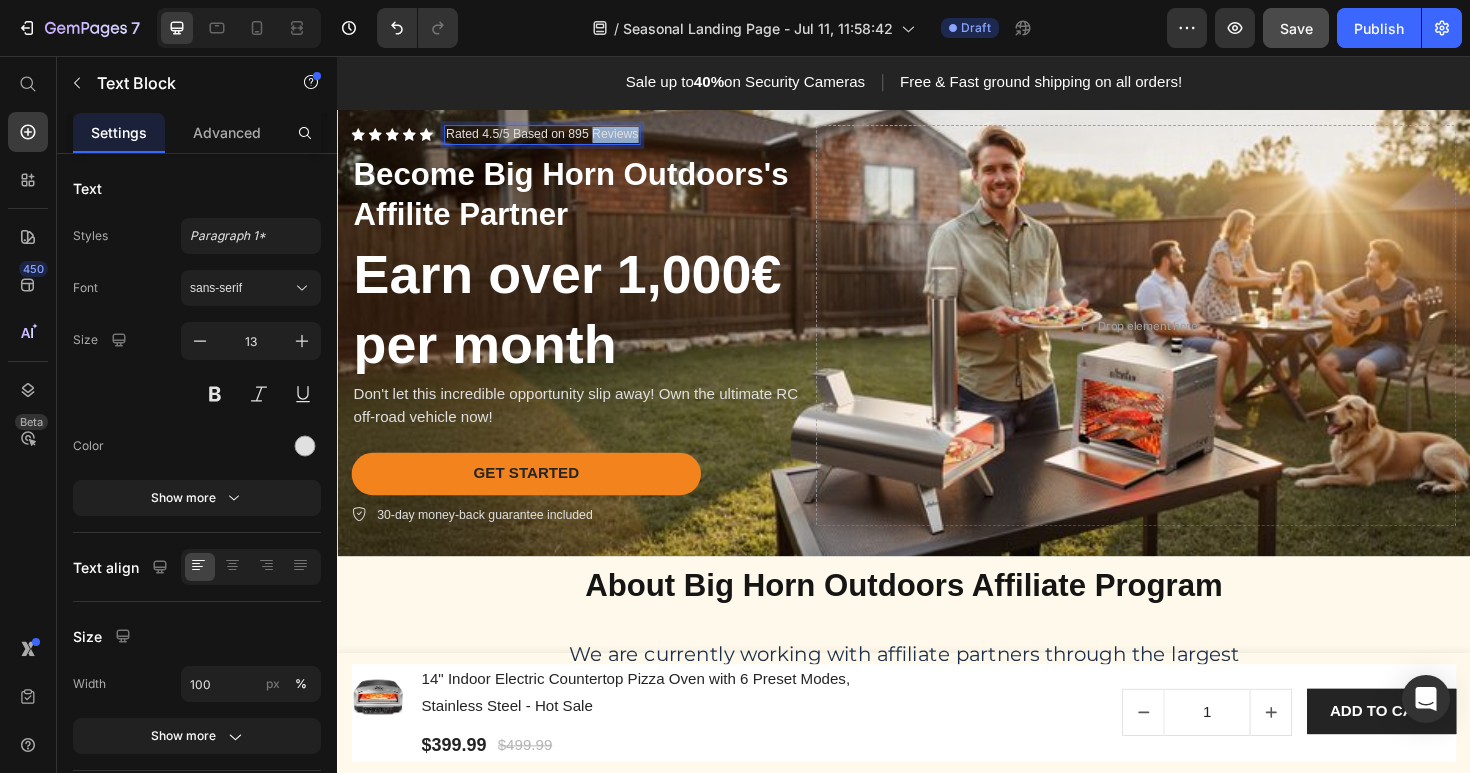 click on "Rated 4.5/5 Based on 895 Reviews" at bounding box center [554, 139] 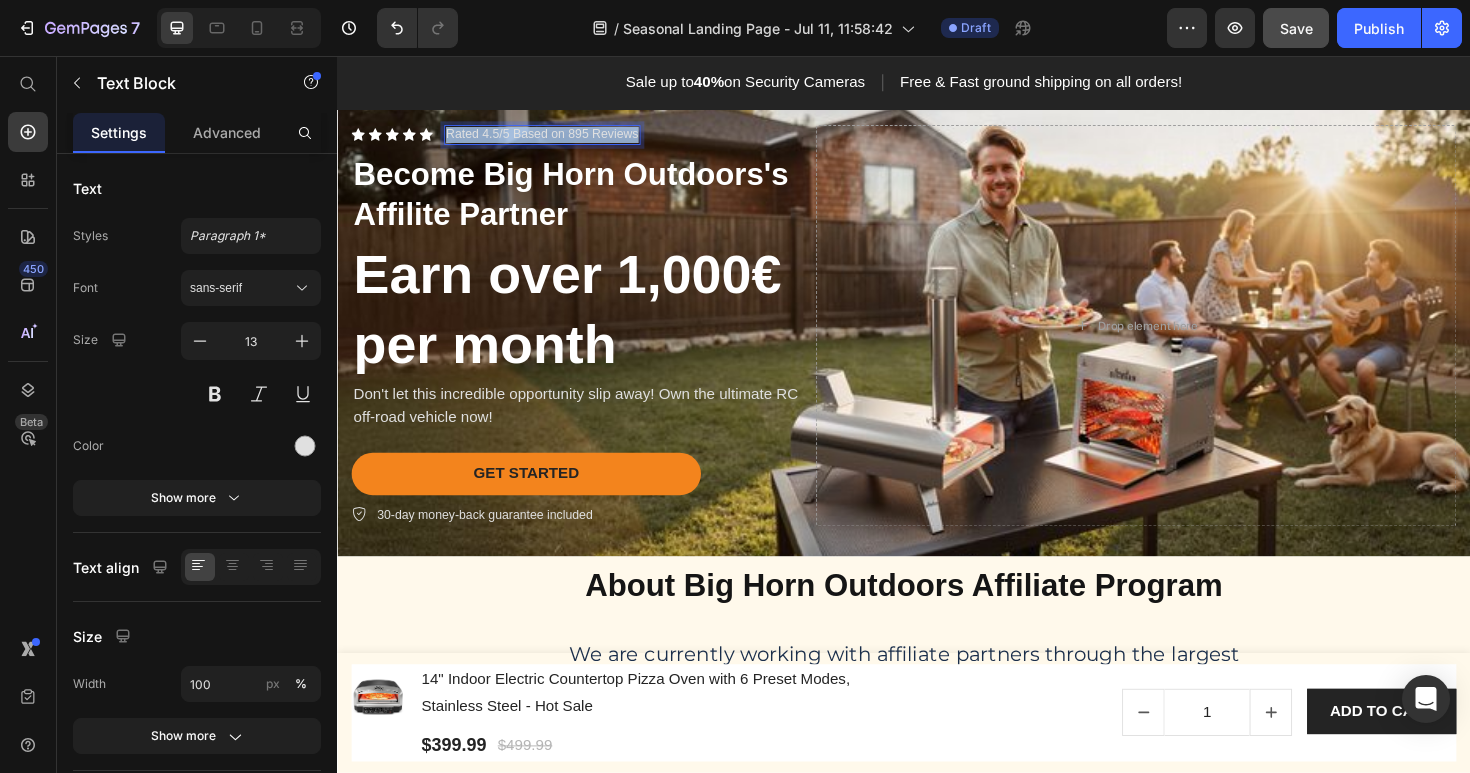 click on "Rated 4.5/5 Based on 895 Reviews" at bounding box center (554, 139) 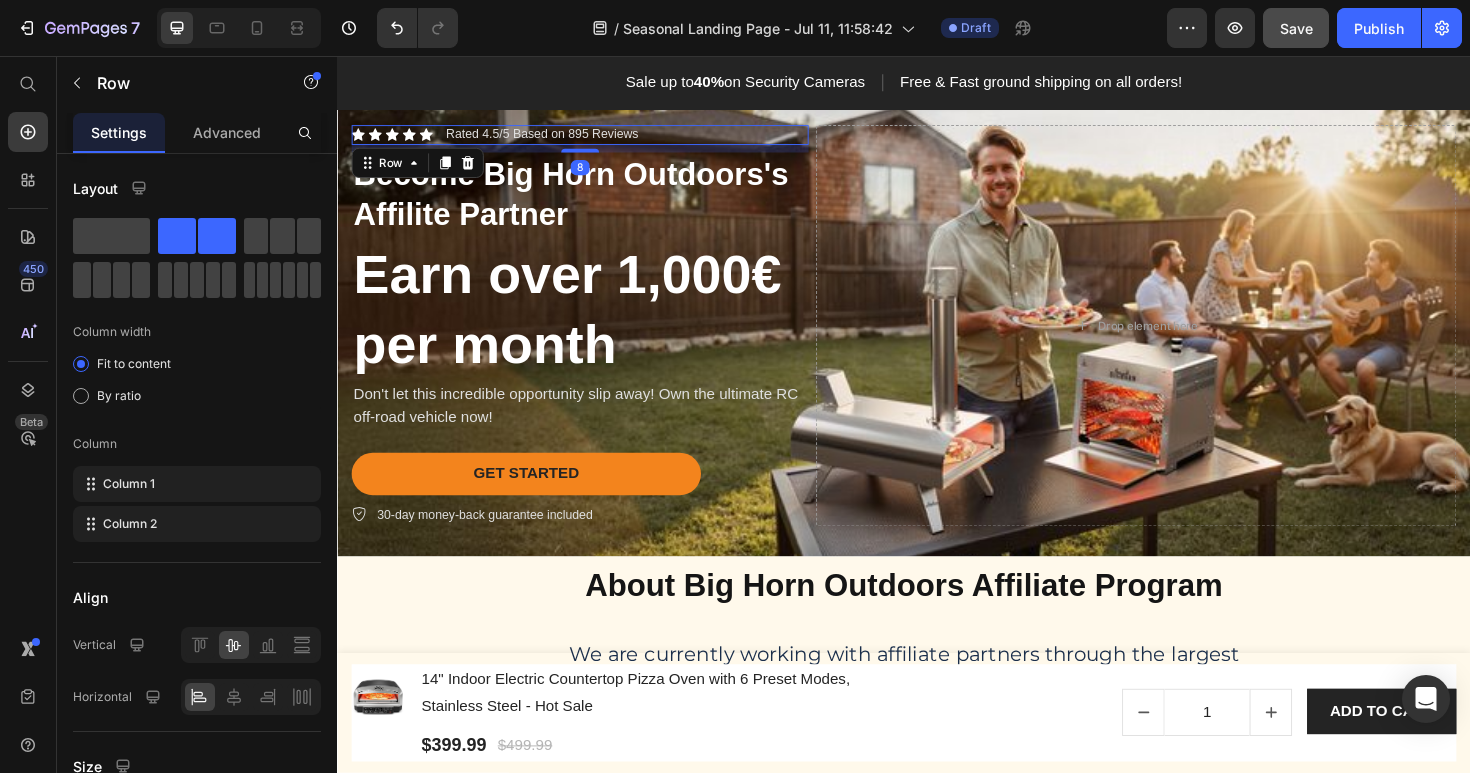click on "Icon Icon Icon Icon Icon Icon List Rated 4.5/5 Based on 895 Reviews Text Block Row   8" at bounding box center [594, 139] 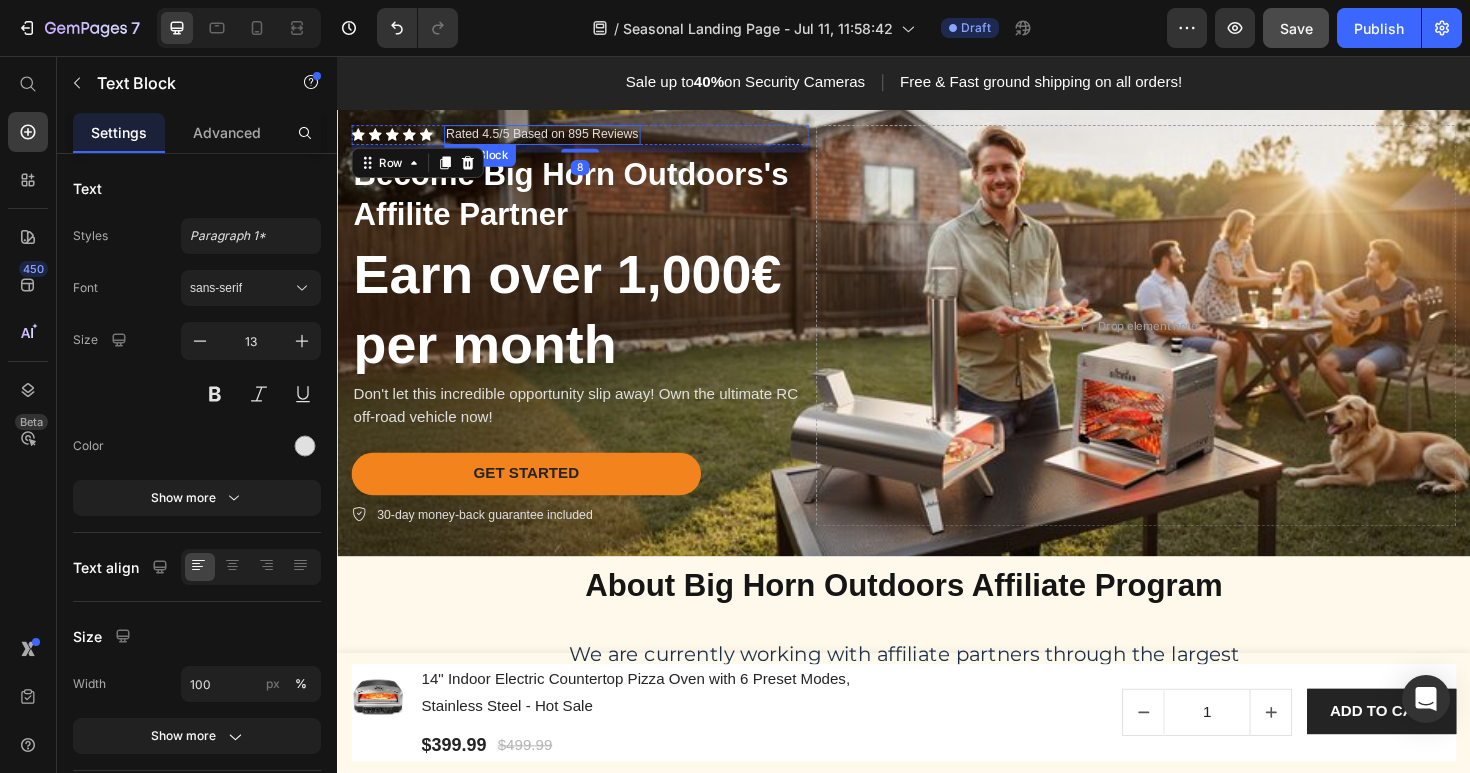 click on "Rated 4.5/5 Based on 895 Reviews" at bounding box center [554, 139] 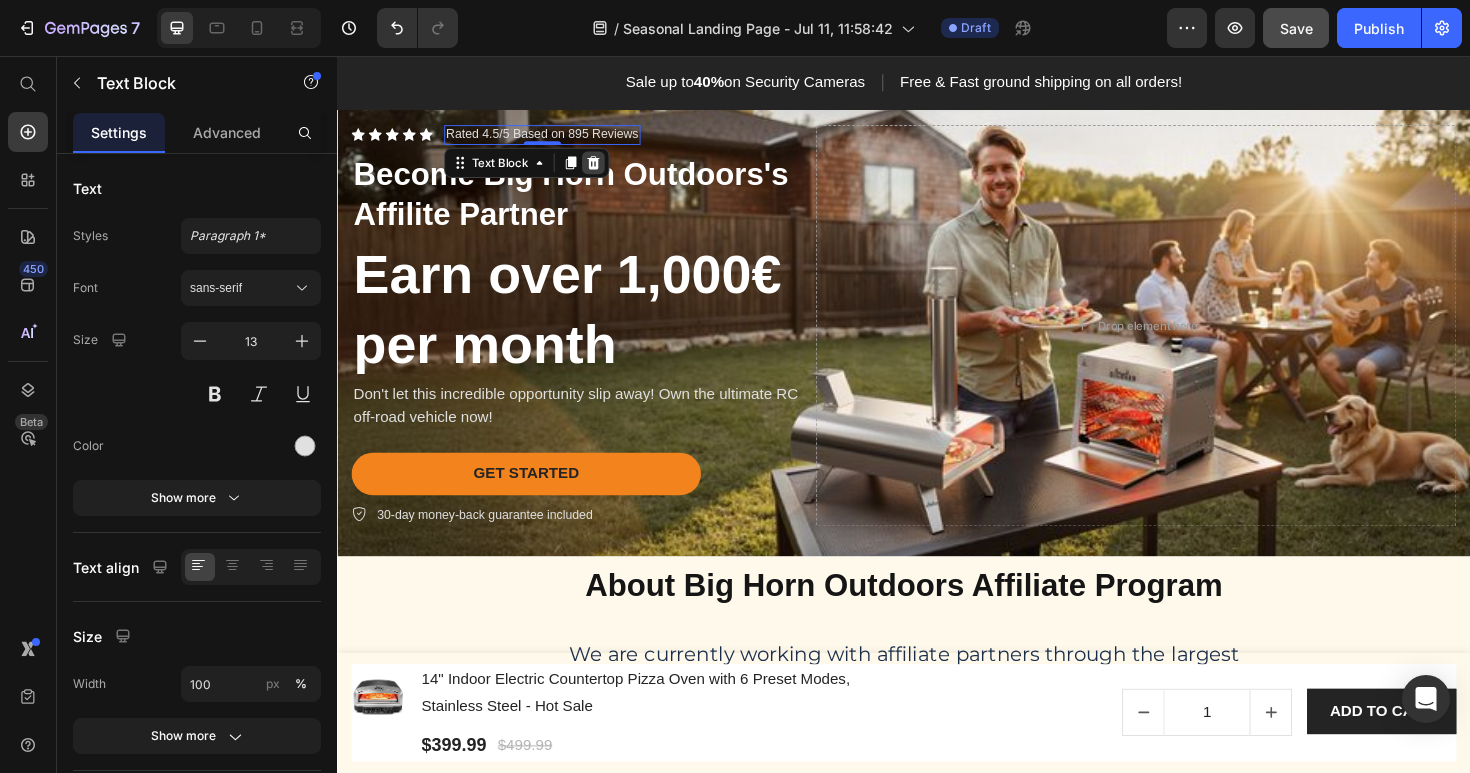 click 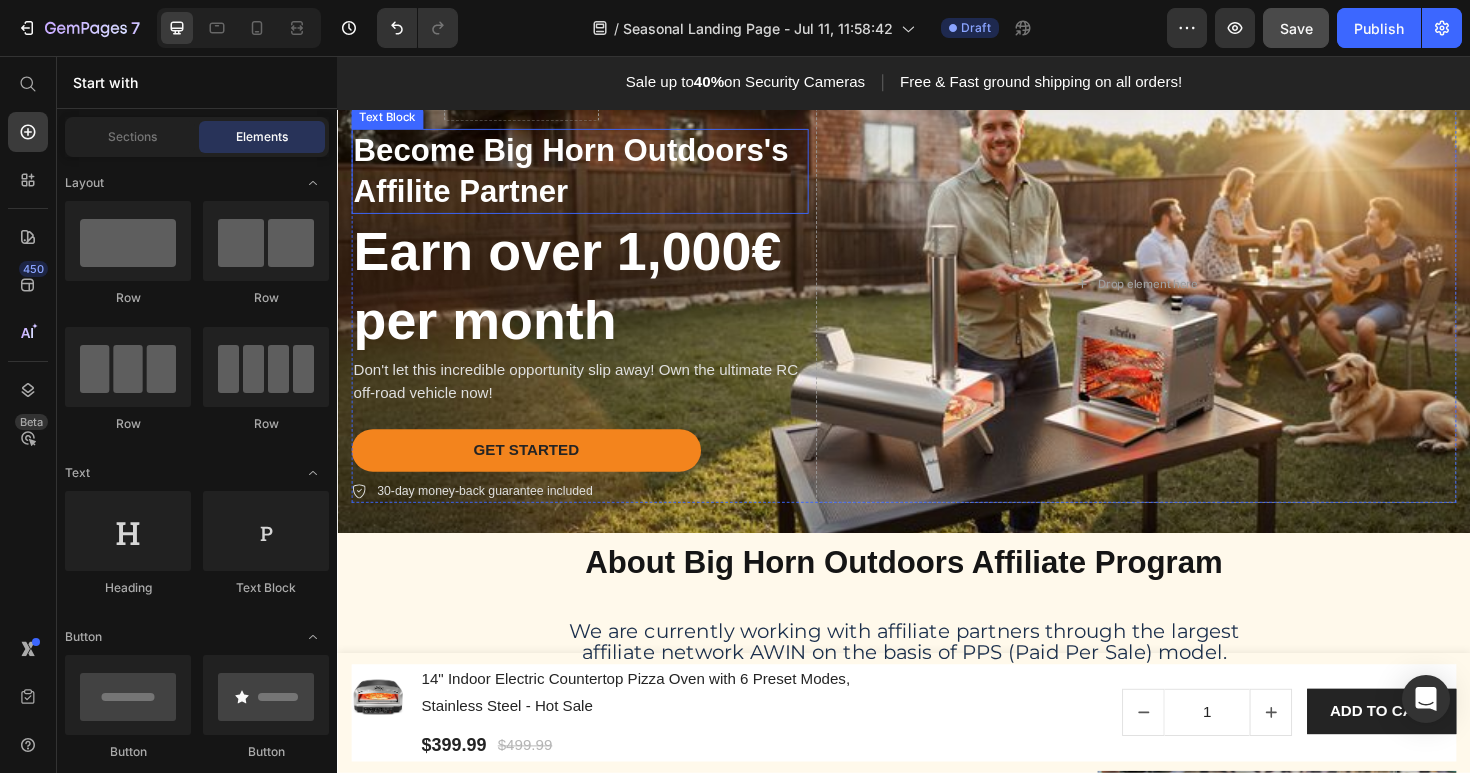 scroll, scrollTop: 113, scrollLeft: 0, axis: vertical 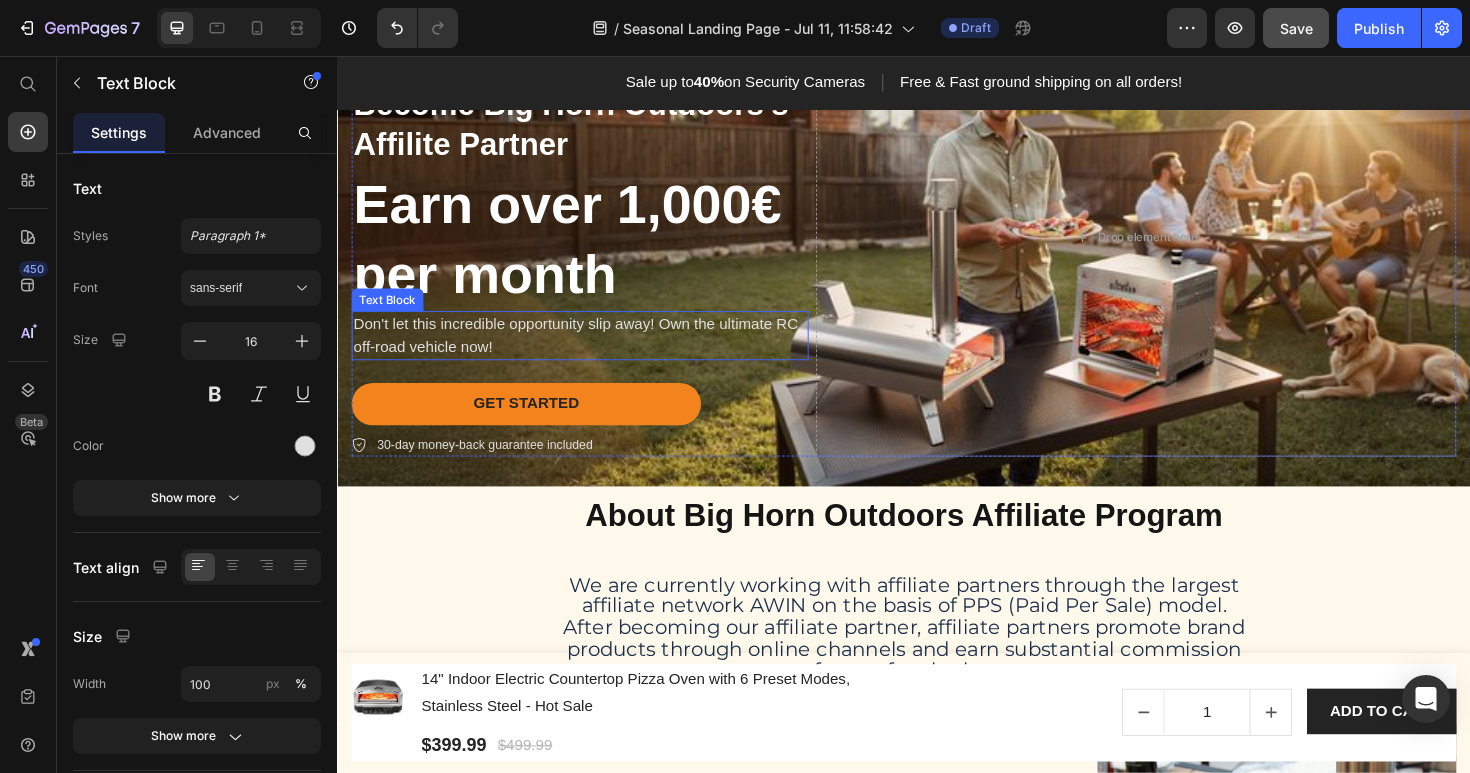 click on "Don't let this incredible opportunity slip away! Own the ultimate RC off-road vehicle now!" at bounding box center (594, 352) 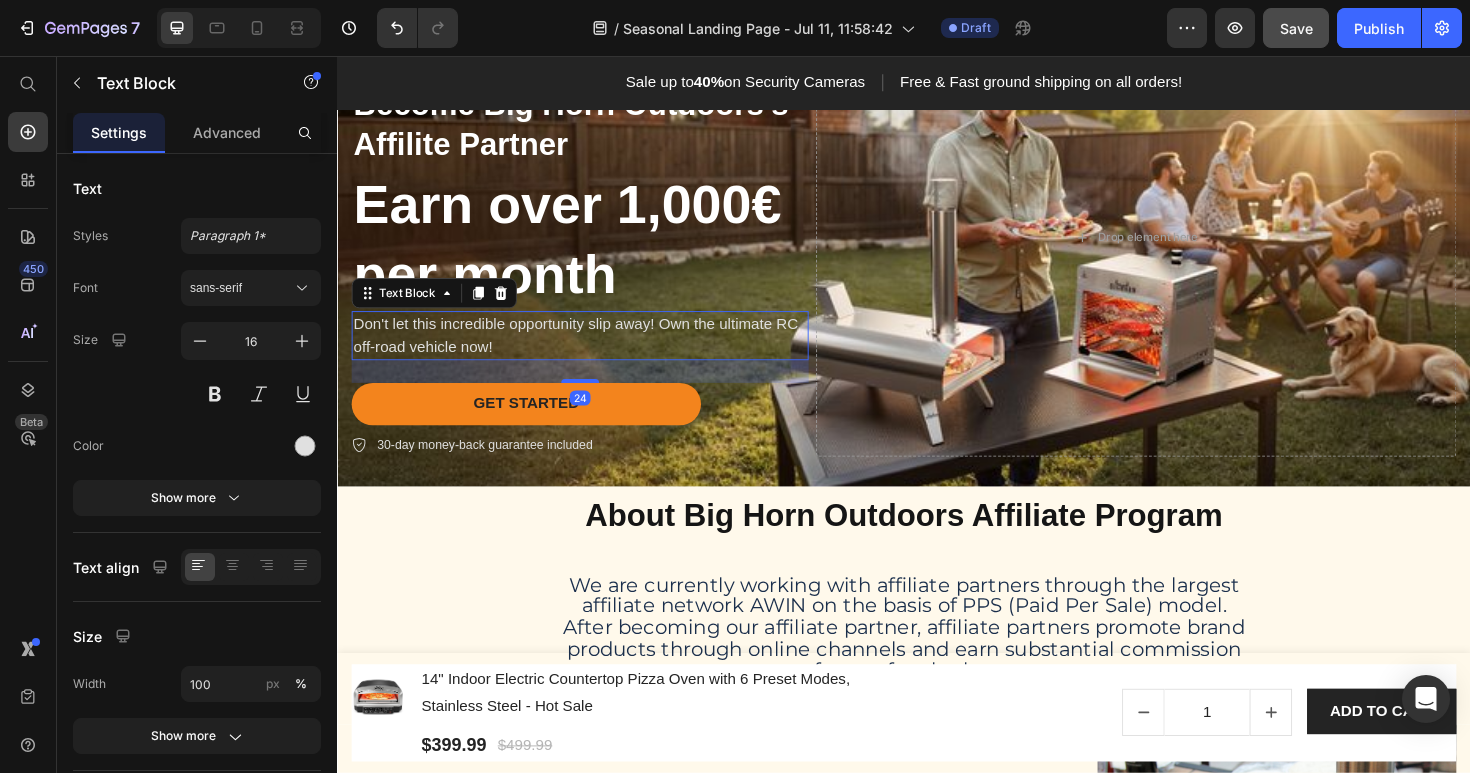 click on "Don't let this incredible opportunity slip away! Own the ultimate RC off-road vehicle now!" at bounding box center (594, 352) 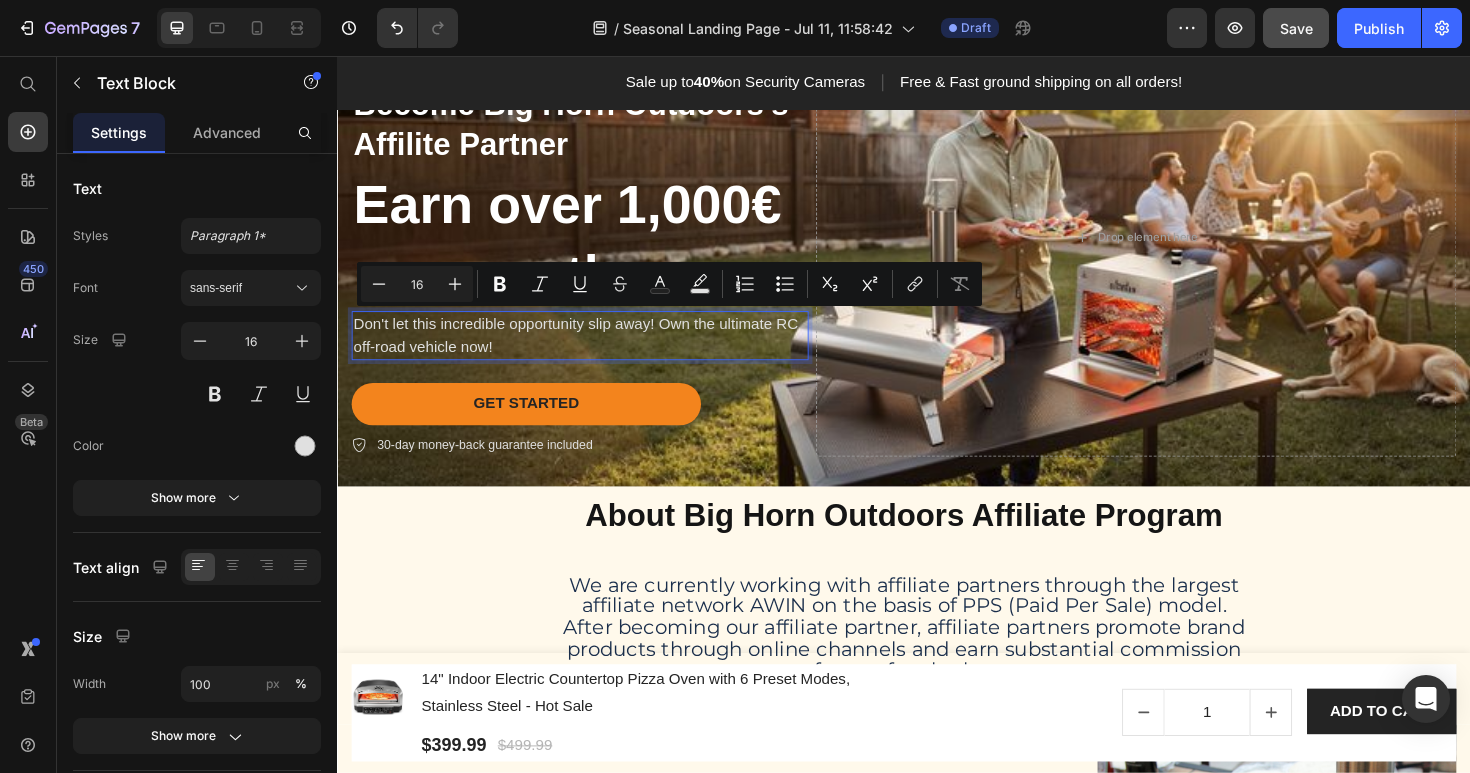 click on "Don't let this incredible opportunity slip away! Own the ultimate RC off-road vehicle now!" at bounding box center (594, 352) 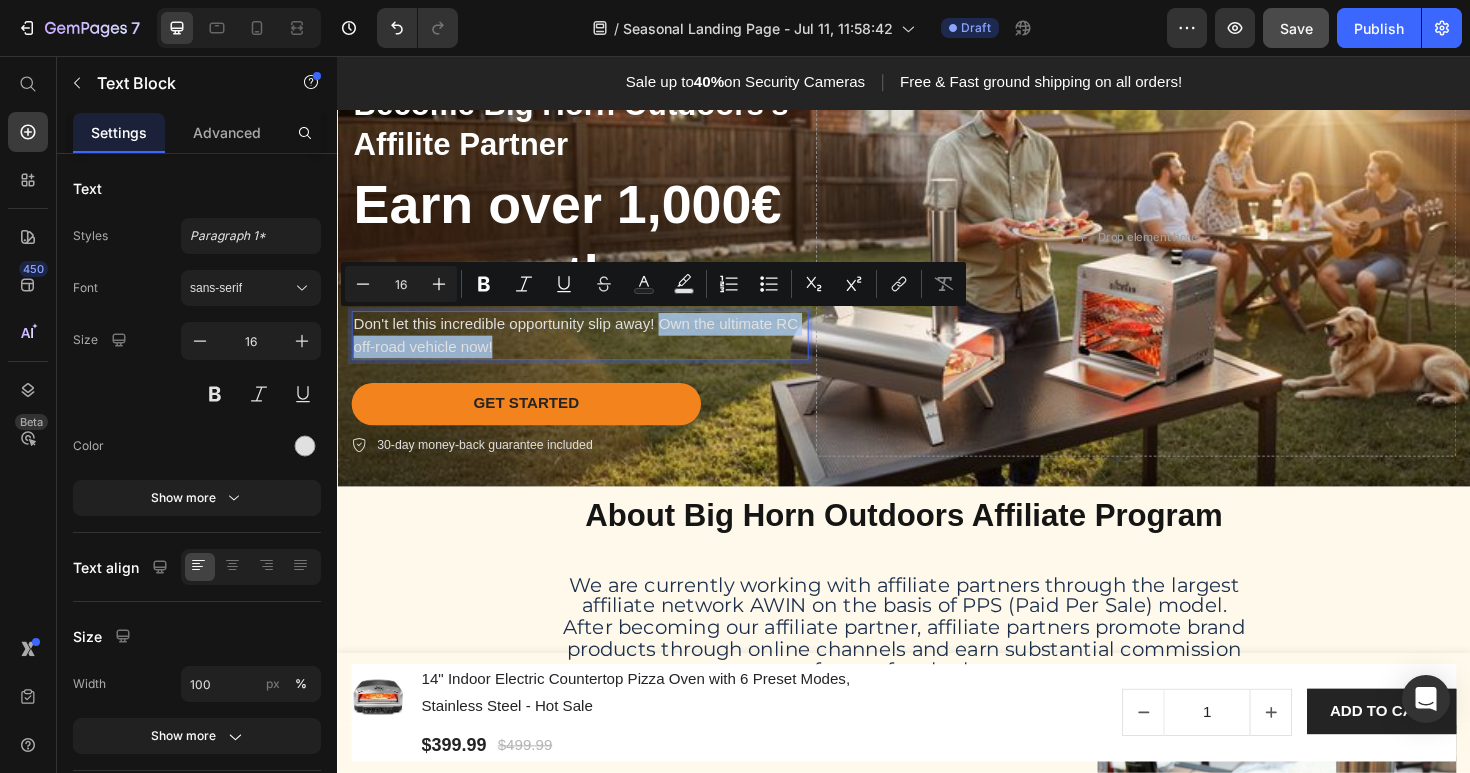 drag, startPoint x: 700, startPoint y: 339, endPoint x: 763, endPoint y: 358, distance: 65.802734 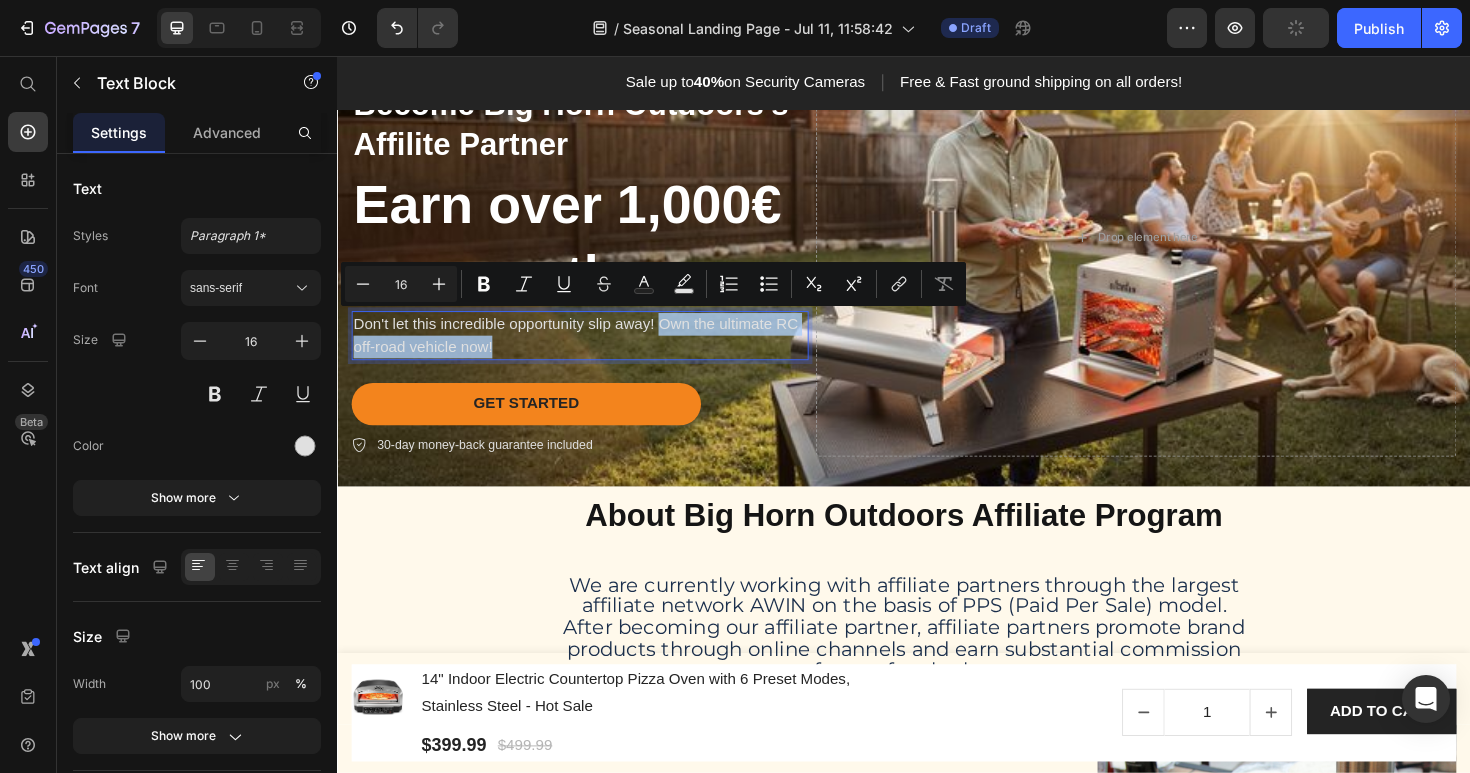 click on "Don't let this incredible opportunity slip away! Own the ultimate RC off-road vehicle now!" at bounding box center (594, 352) 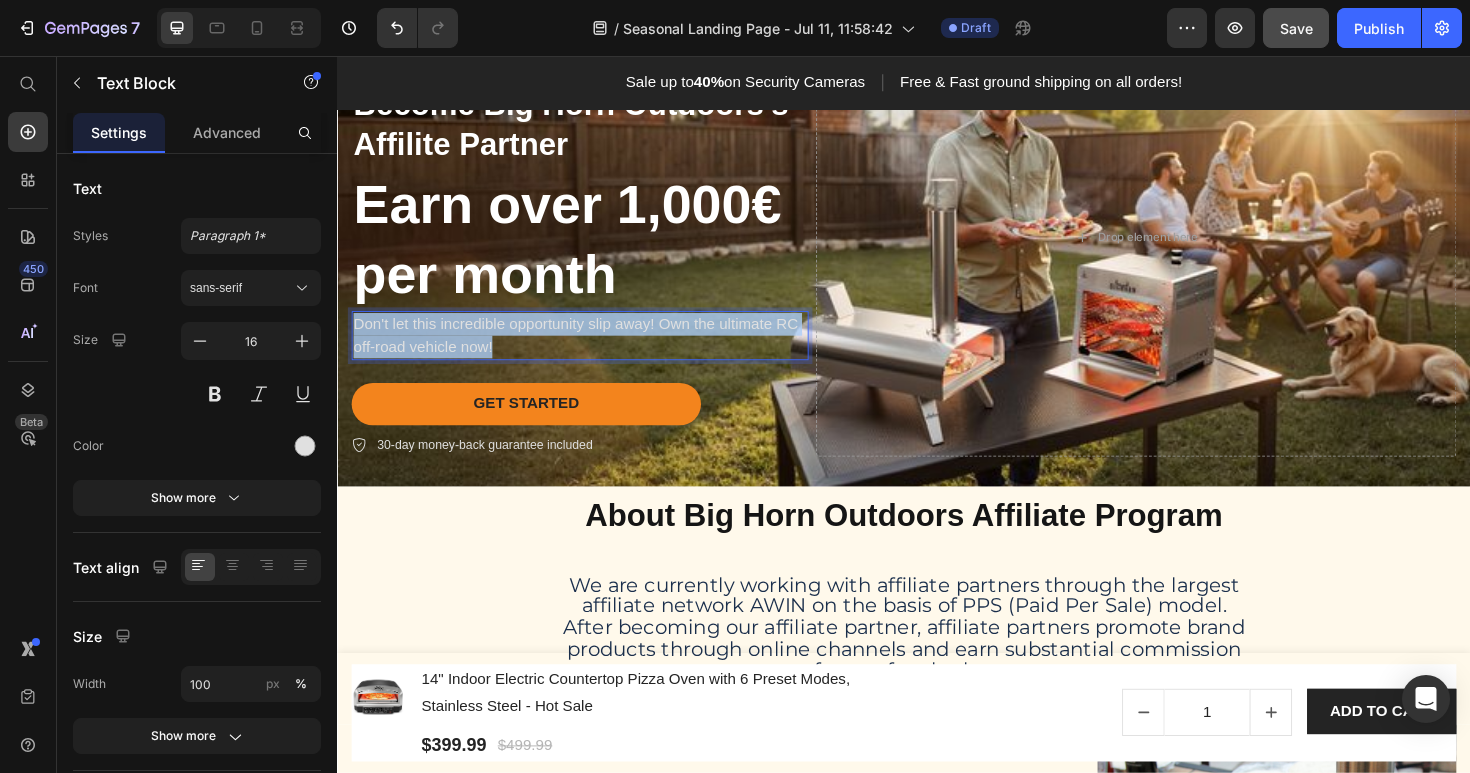 drag, startPoint x: 562, startPoint y: 357, endPoint x: 354, endPoint y: 330, distance: 209.74509 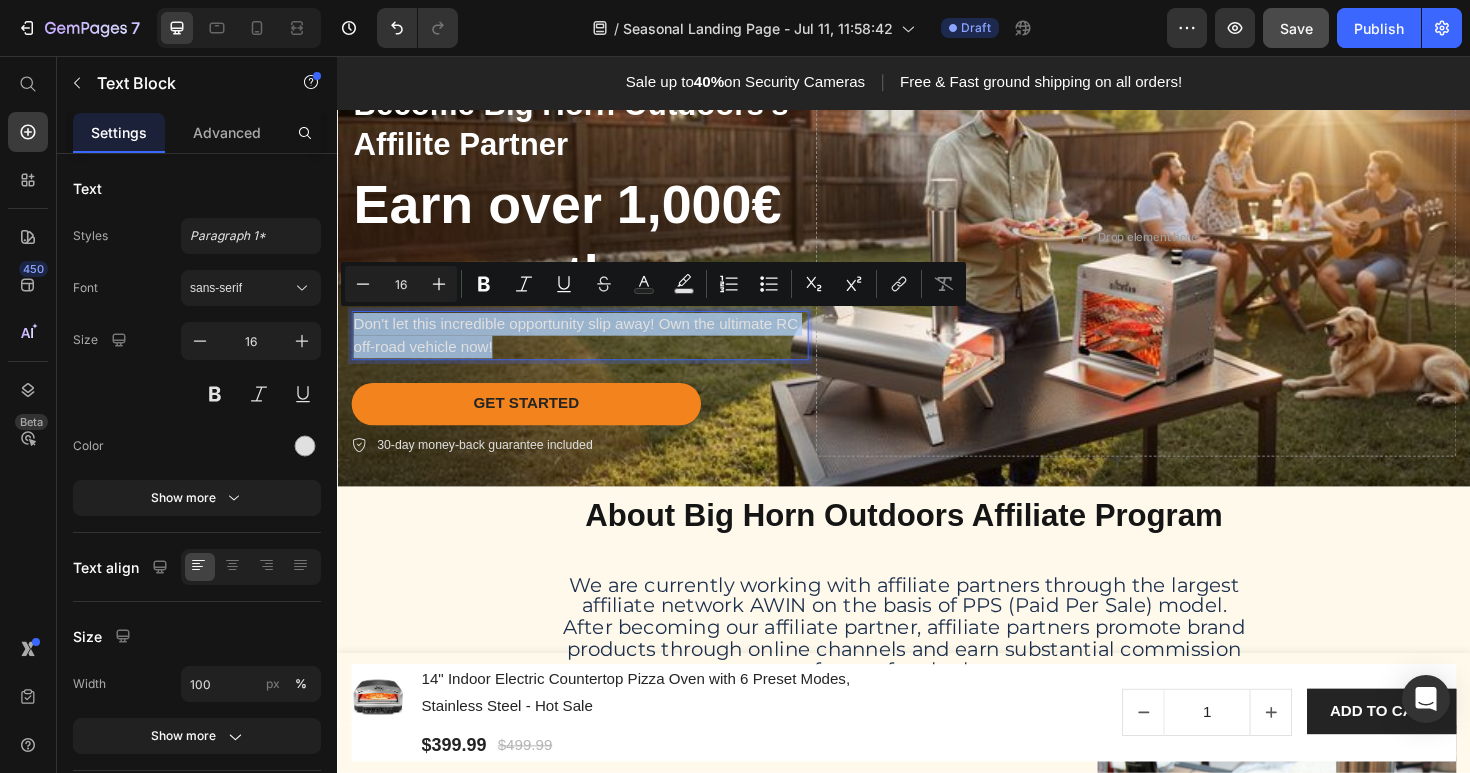 copy on "Don't let this incredible opportunity slip away! Own the ultimate RC off-road vehicle now!" 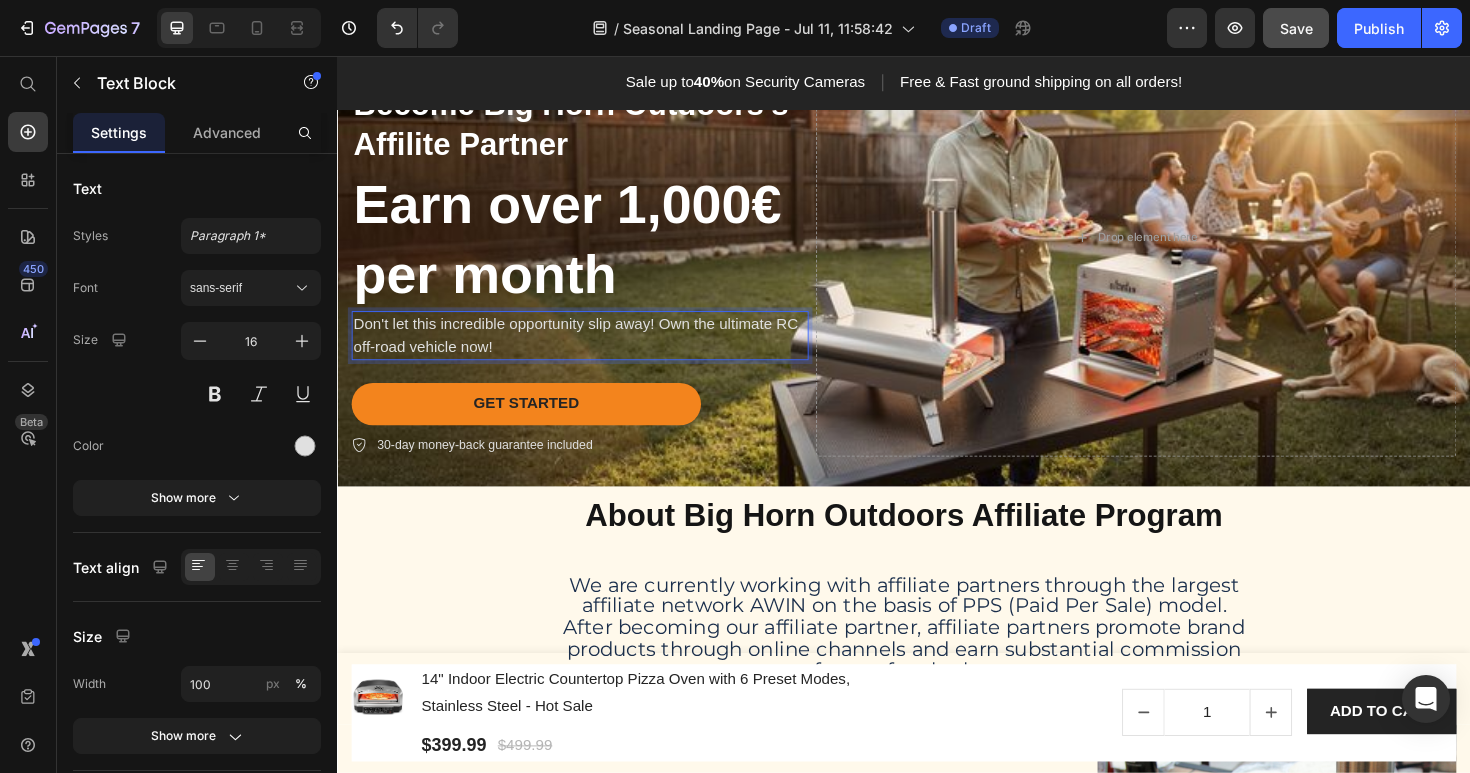 click on "Don't let this incredible opportunity slip away! Own the ultimate RC off-road vehicle now!" at bounding box center (594, 352) 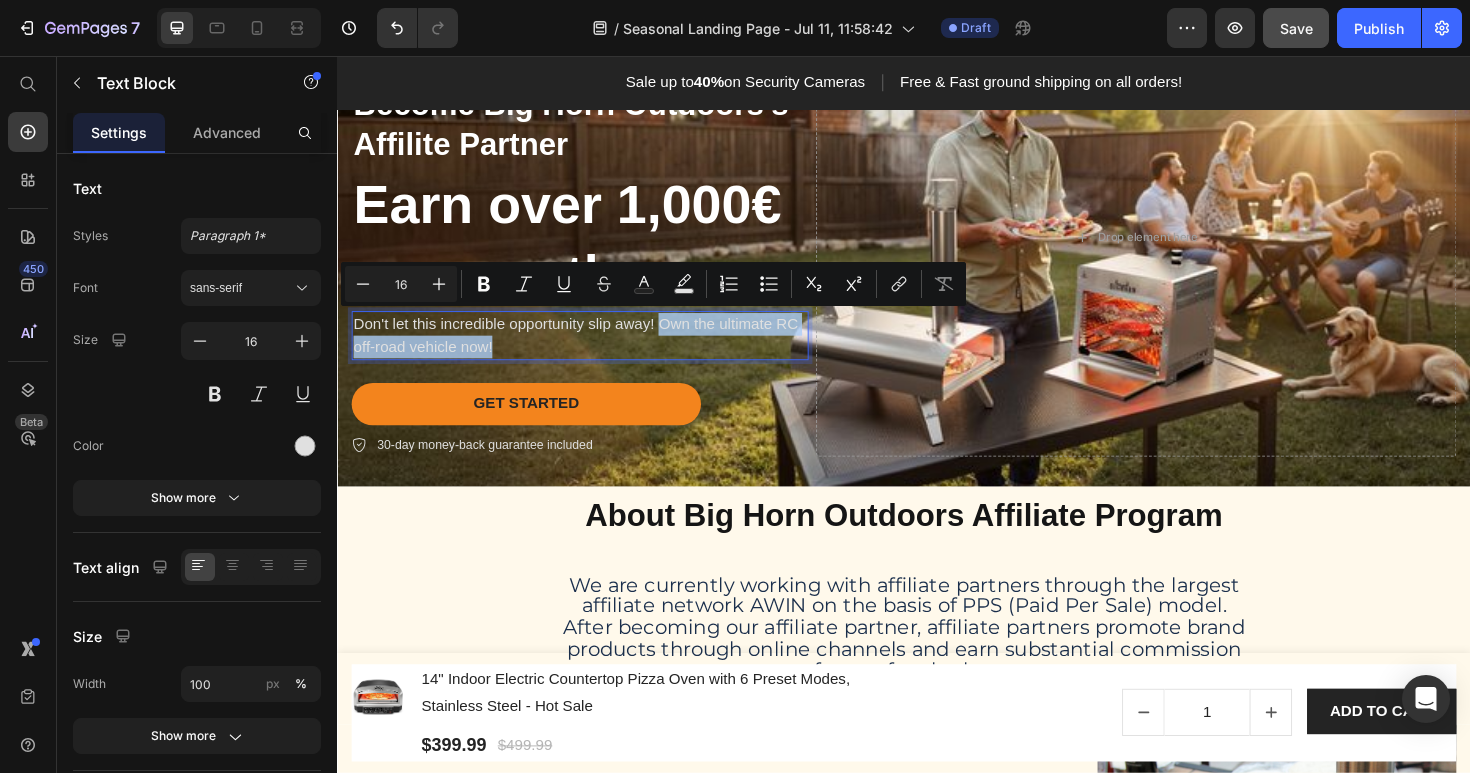 drag, startPoint x: 706, startPoint y: 342, endPoint x: 792, endPoint y: 358, distance: 87.47571 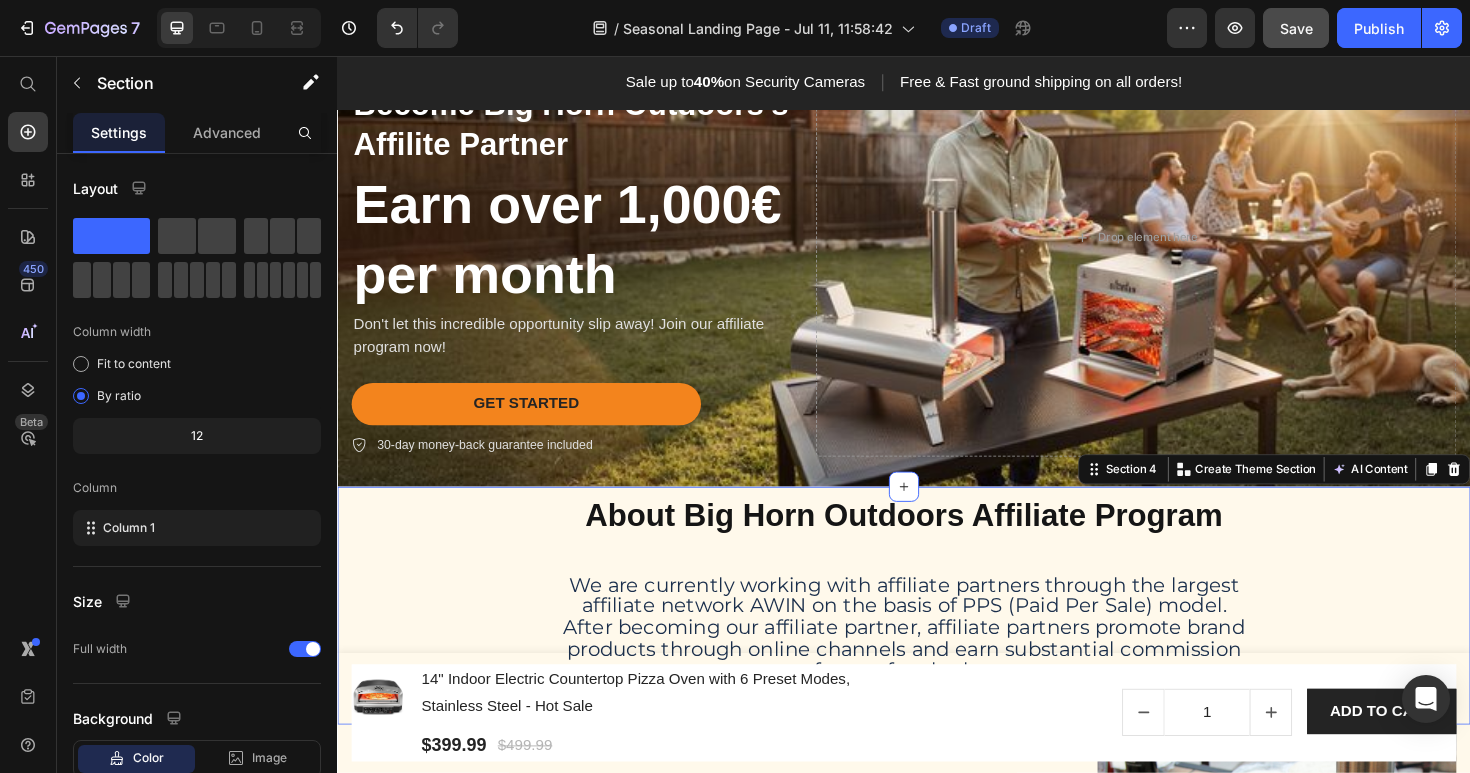 click on "About Big Horn Outdoors Affiliate Program Heading We are currently working with affiliate partners through the largest affiliate network AWIN on the basis of PPS (Paid Per Sale) model. After becoming our affiliate partner, affiliate partners promote brand products through online channels and earn substantial commission from referral sales. Text Block Row" at bounding box center [937, 632] 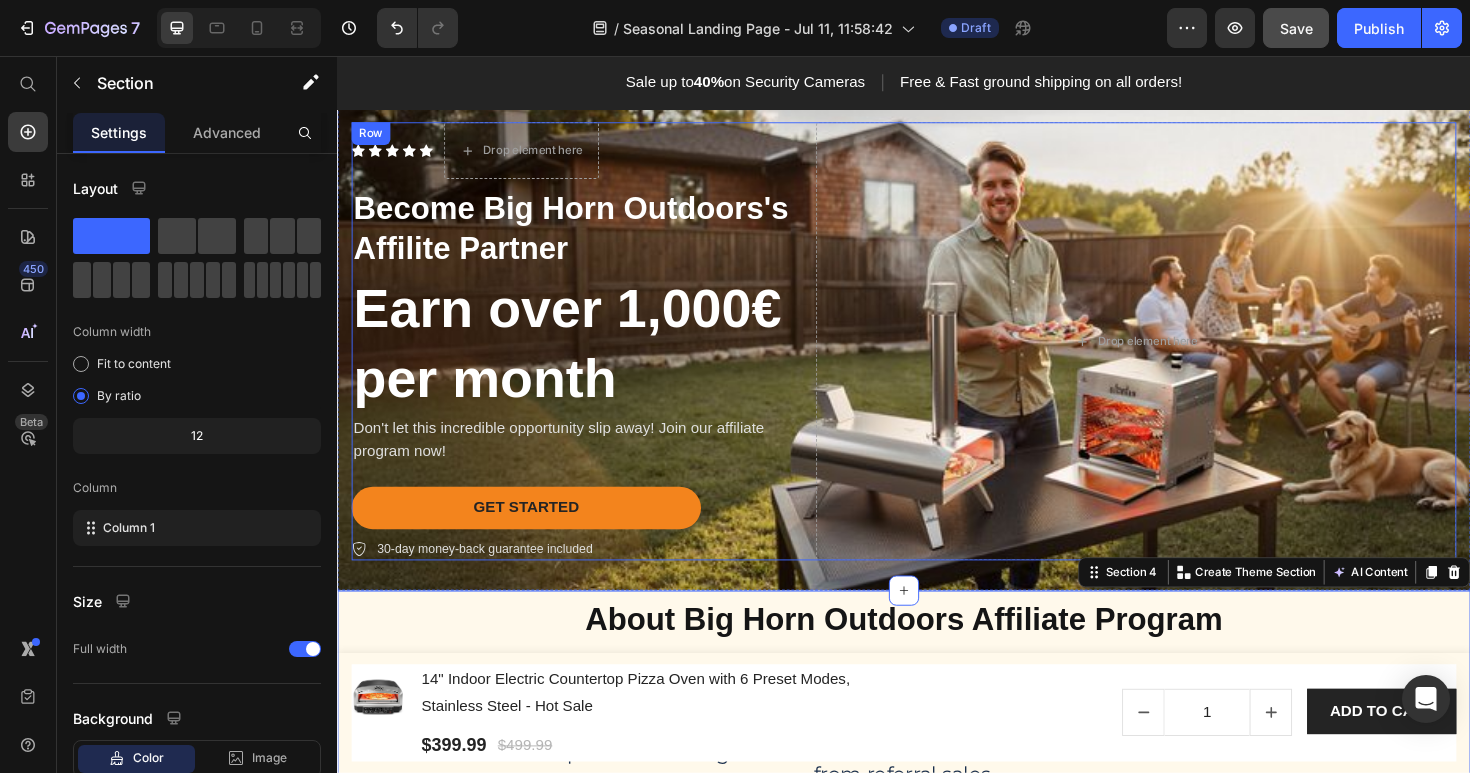 scroll, scrollTop: 0, scrollLeft: 0, axis: both 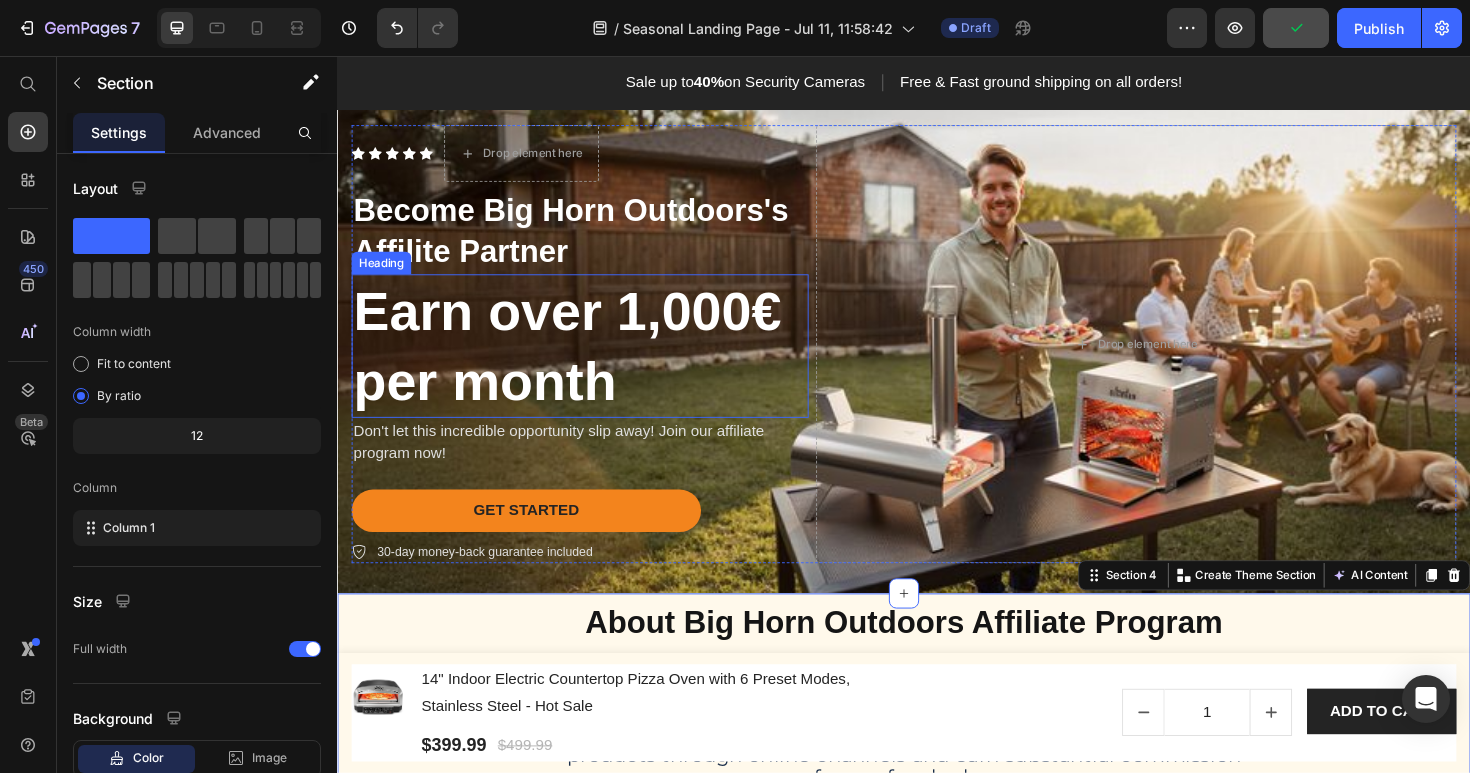 click on "Earn over 1,000€ per month" at bounding box center [594, 363] 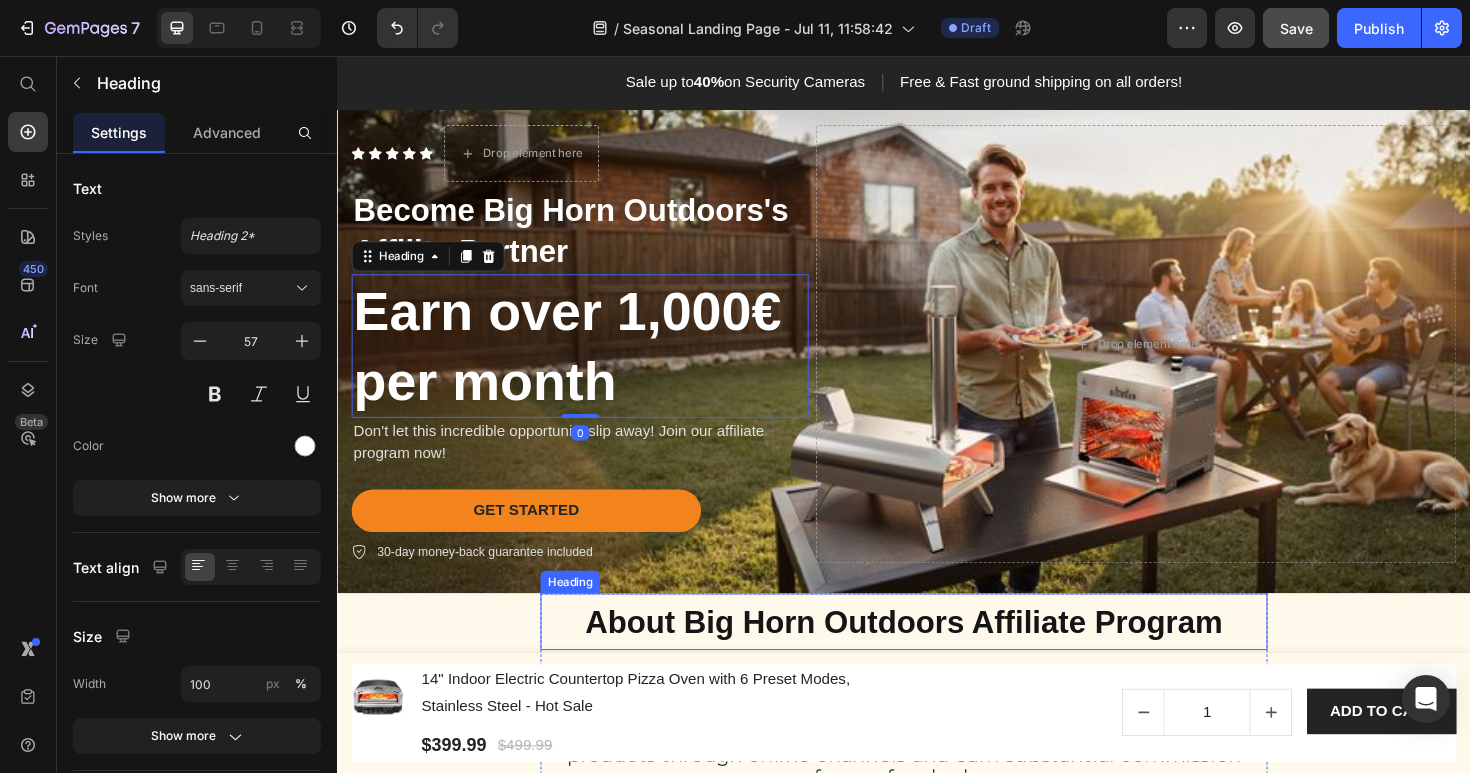 click on "About Big Horn Outdoors Affiliate Program" at bounding box center (936, 655) 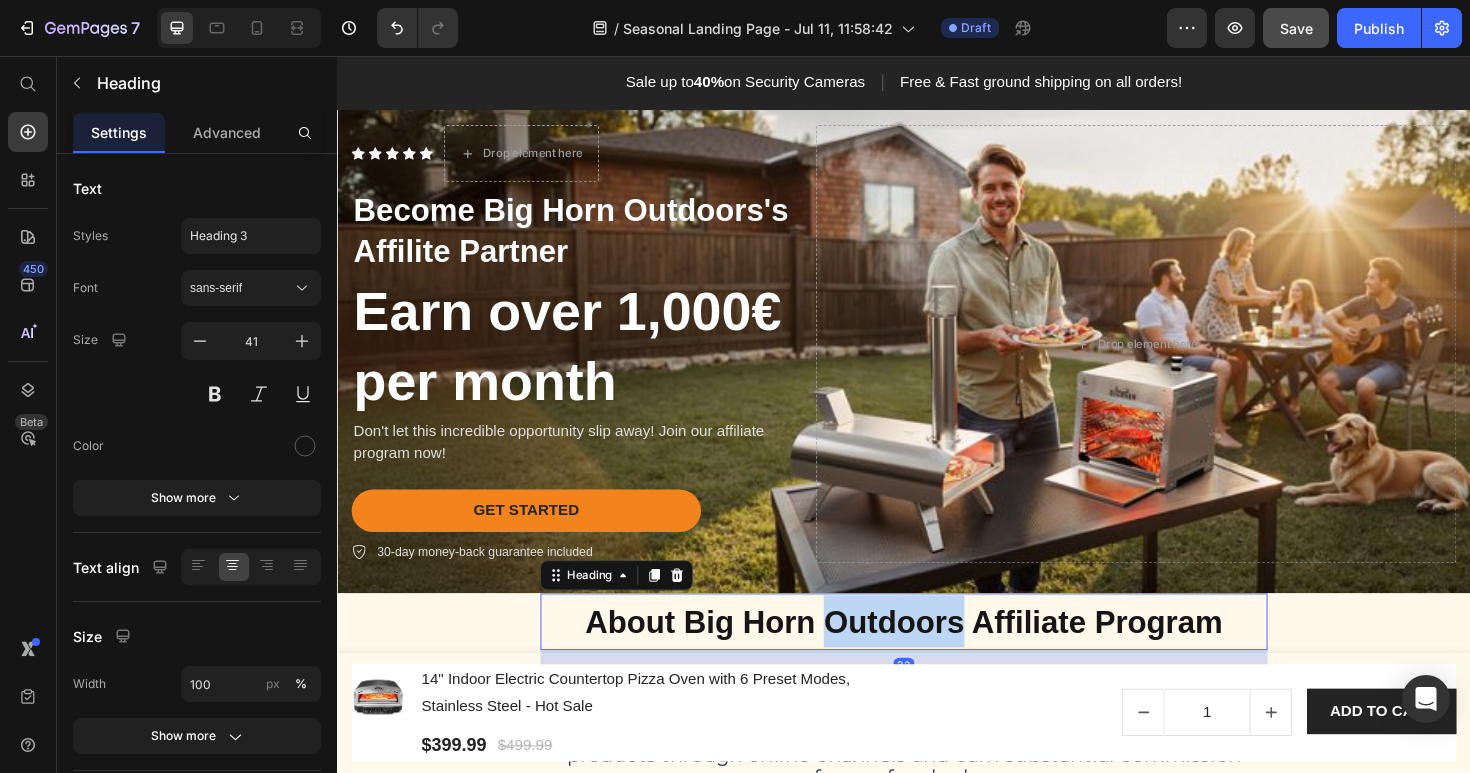 click on "About Big Horn Outdoors Affiliate Program" at bounding box center (936, 655) 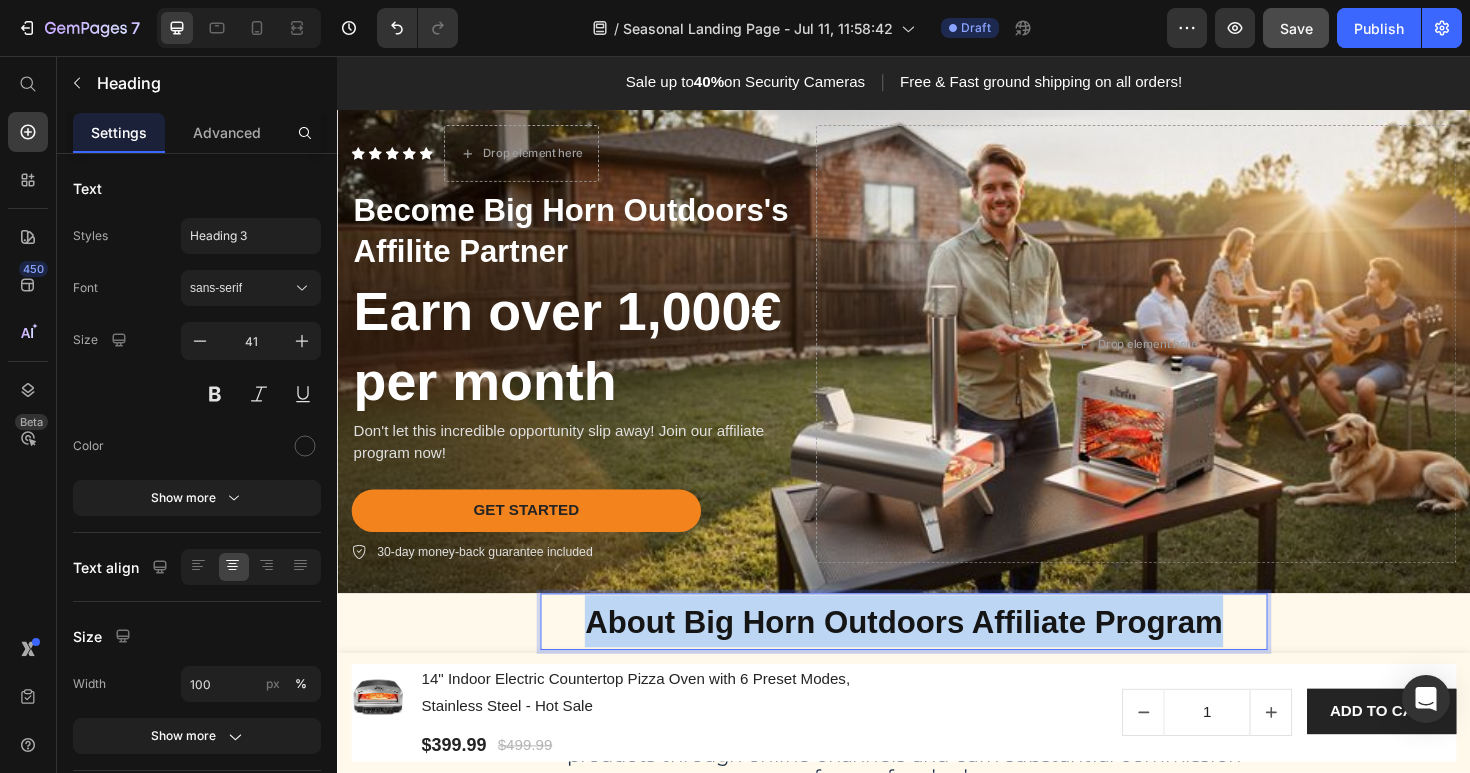 click on "About Big Horn Outdoors Affiliate Program" at bounding box center (936, 655) 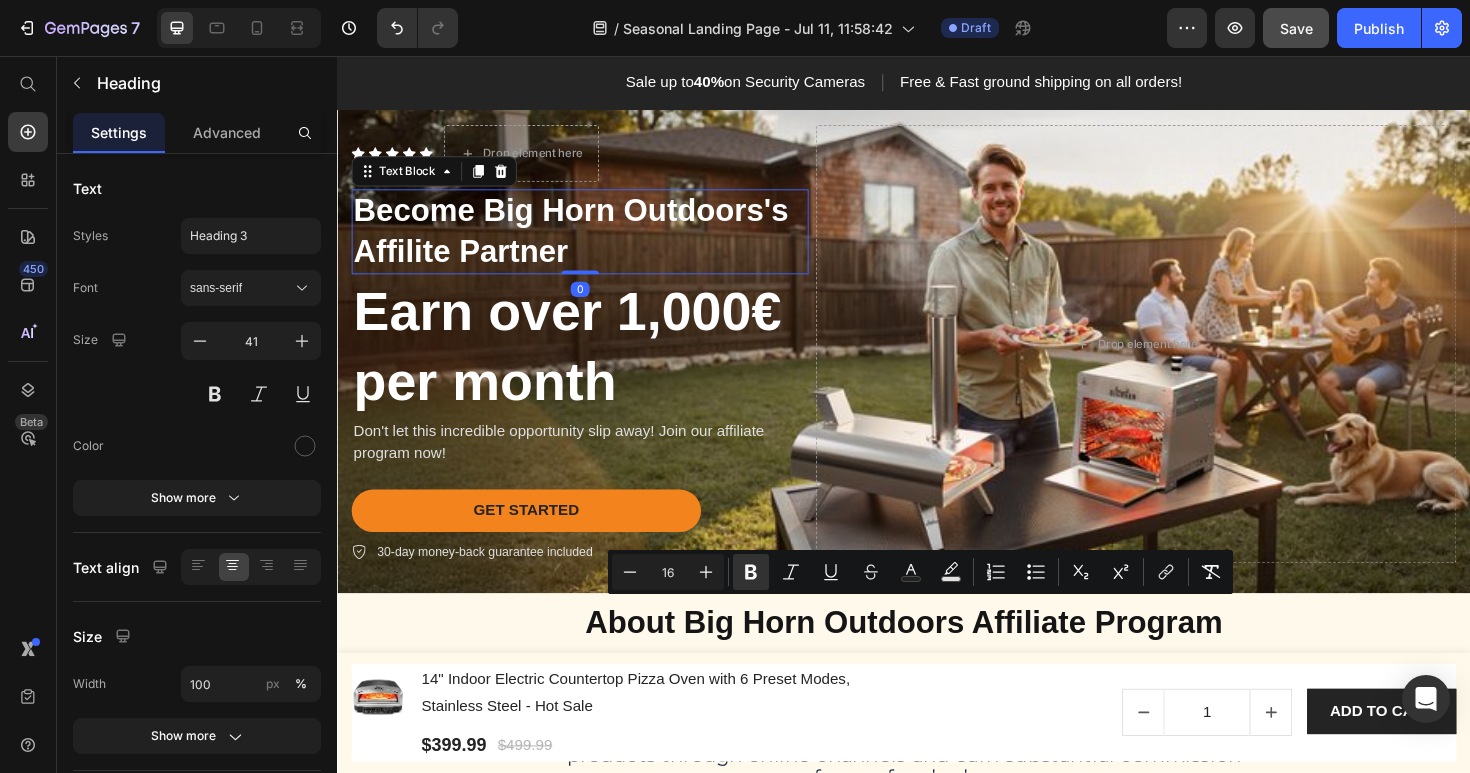 click on "Become Big Horn Outdoors's Affilite Partner" at bounding box center [594, 242] 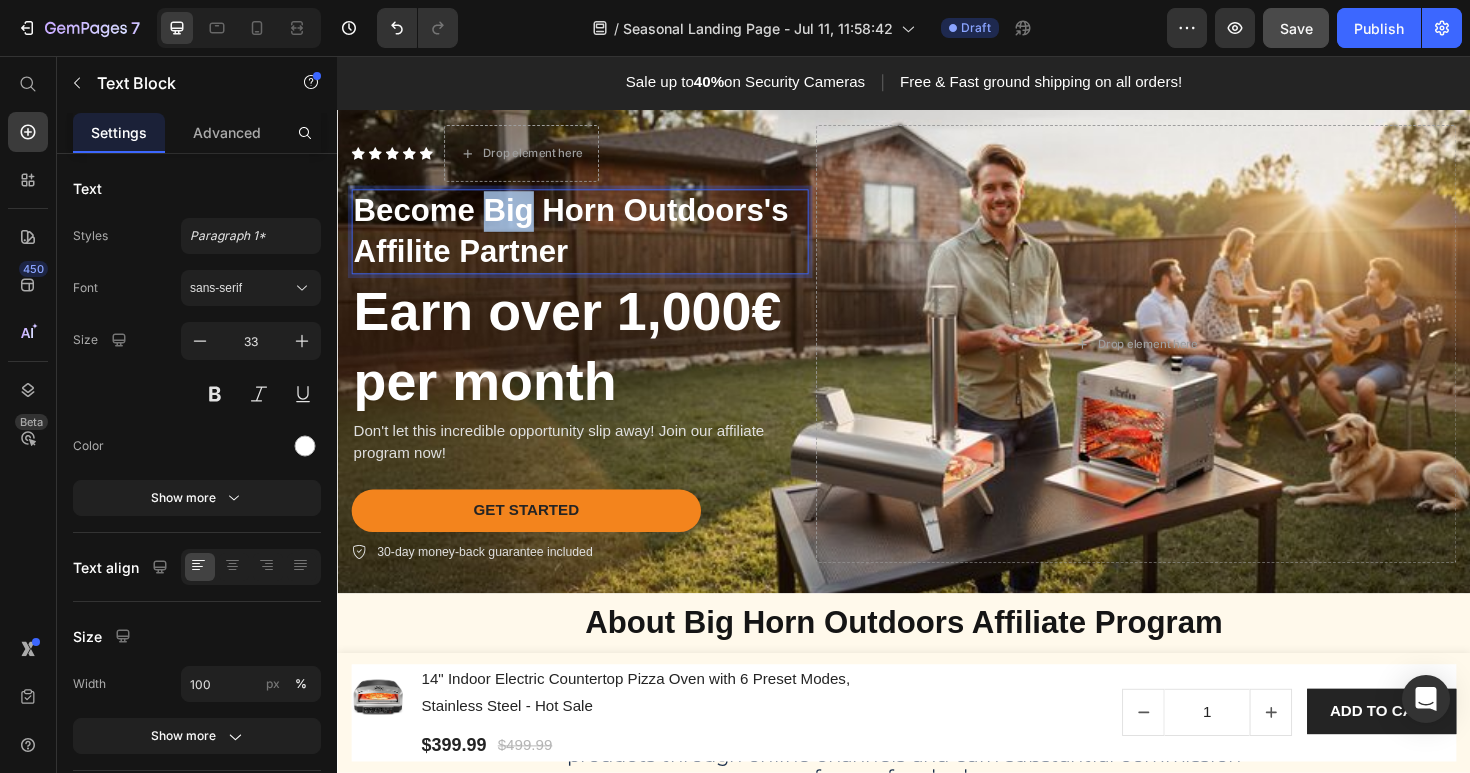 click on "Become Big Horn Outdoors's Affilite Partner" at bounding box center [594, 242] 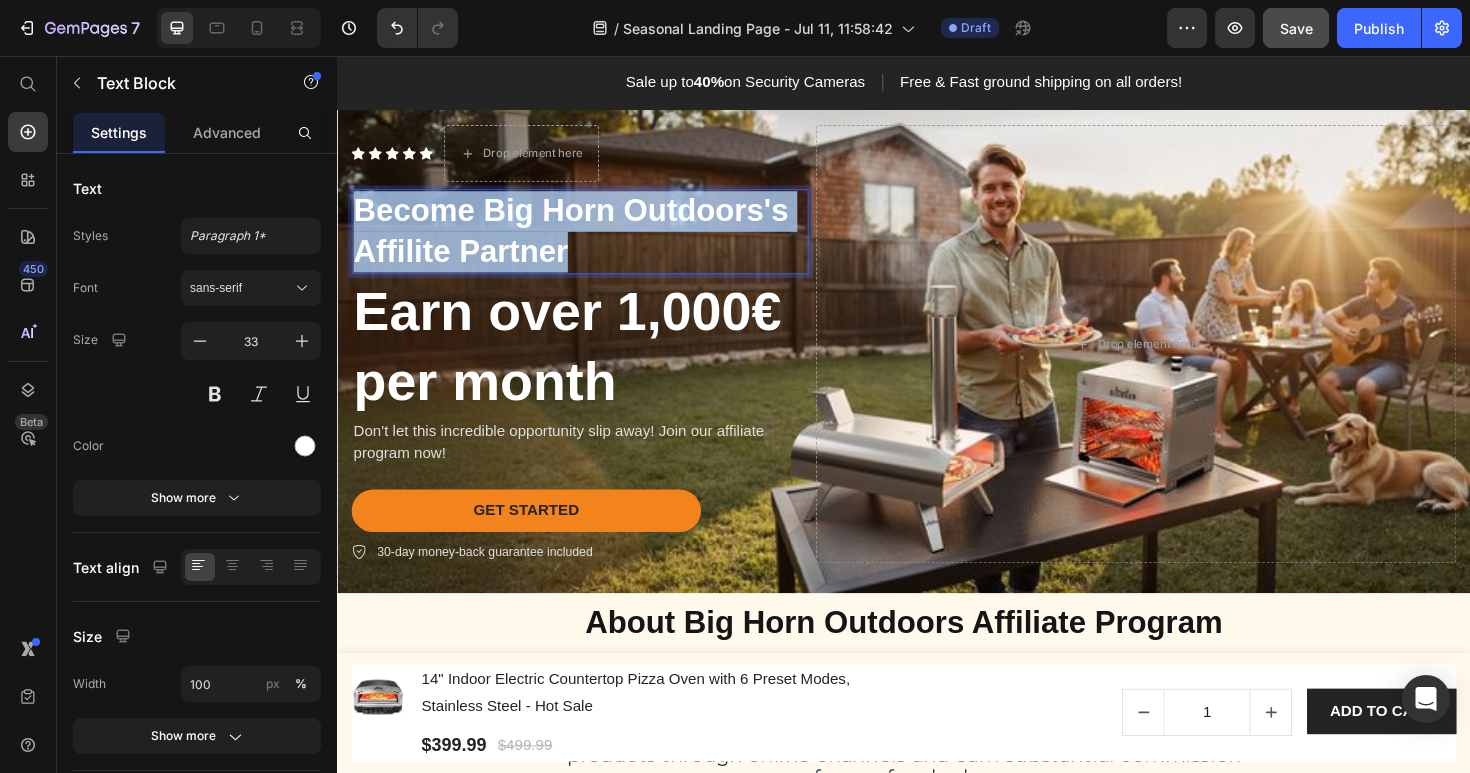 click on "Become Big Horn Outdoors's Affilite Partner" at bounding box center [594, 242] 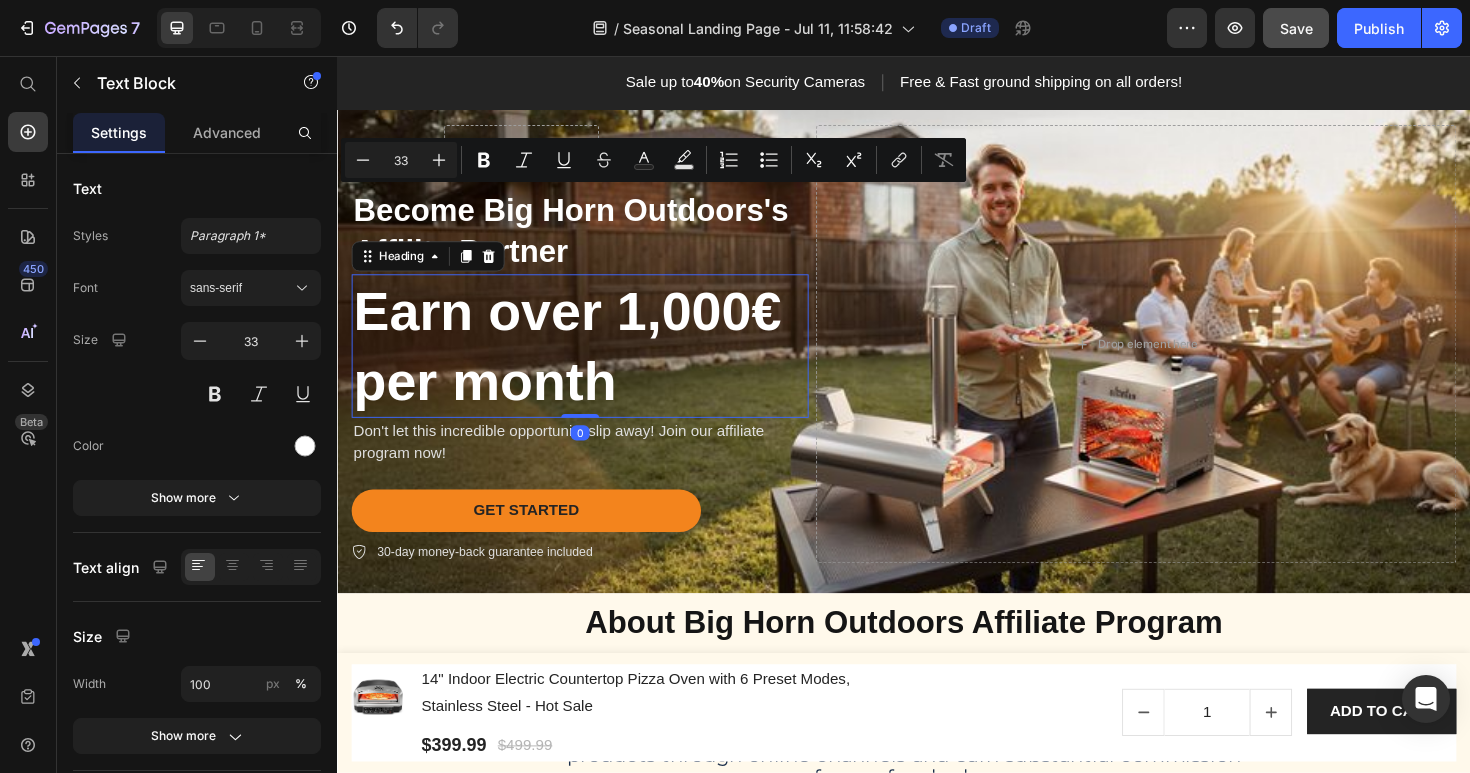 click on "Earn over 1,000€ per month" at bounding box center (594, 363) 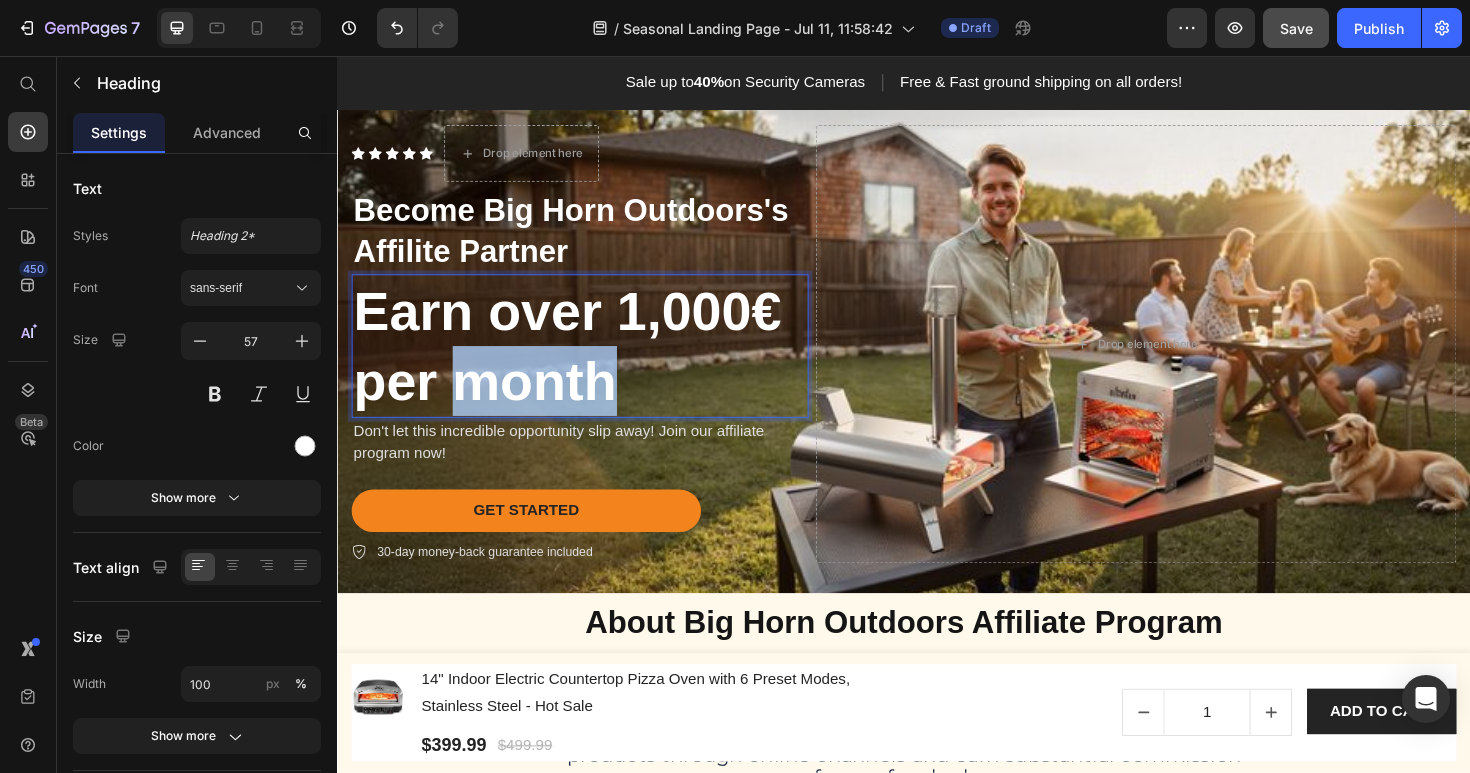 click on "Earn over 1,000€ per month" at bounding box center [594, 363] 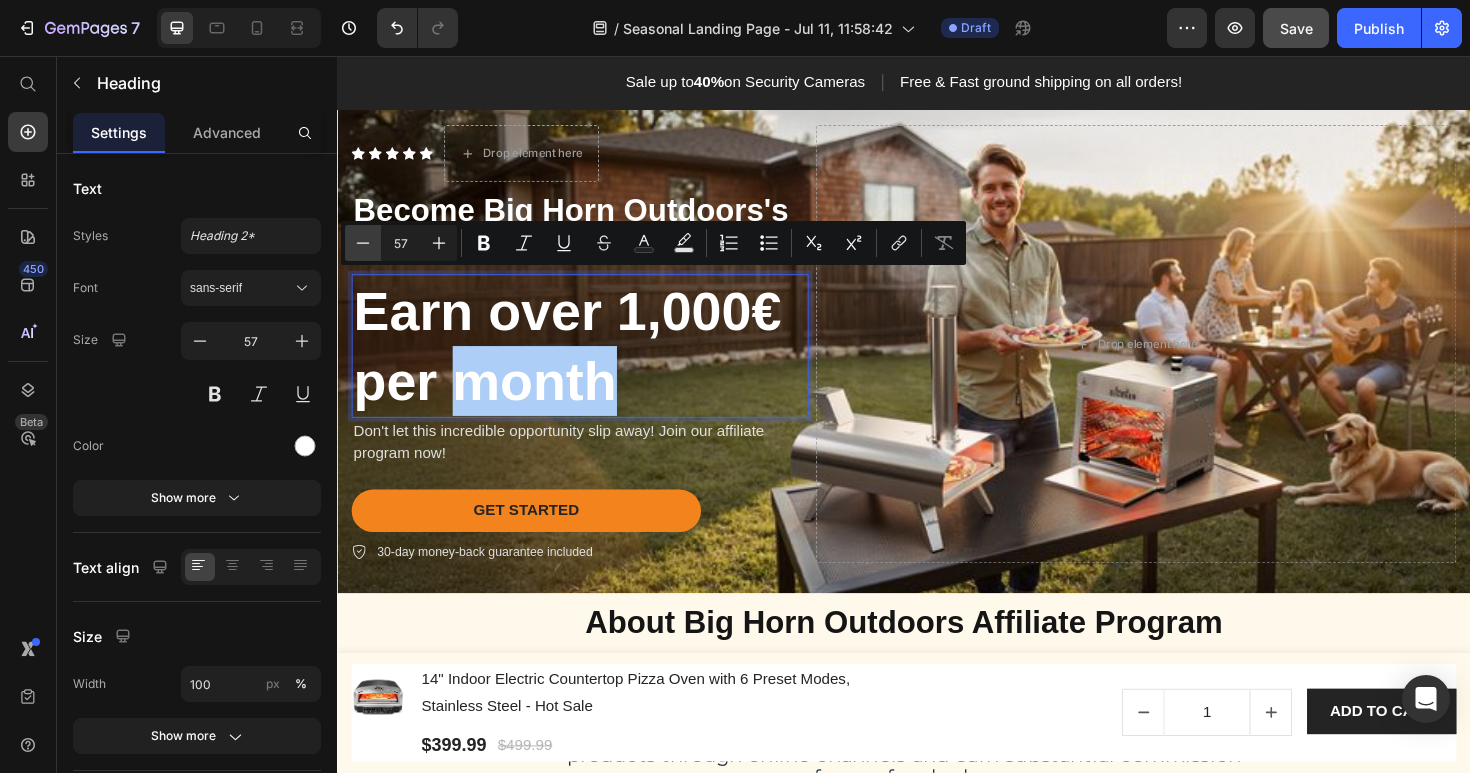 click 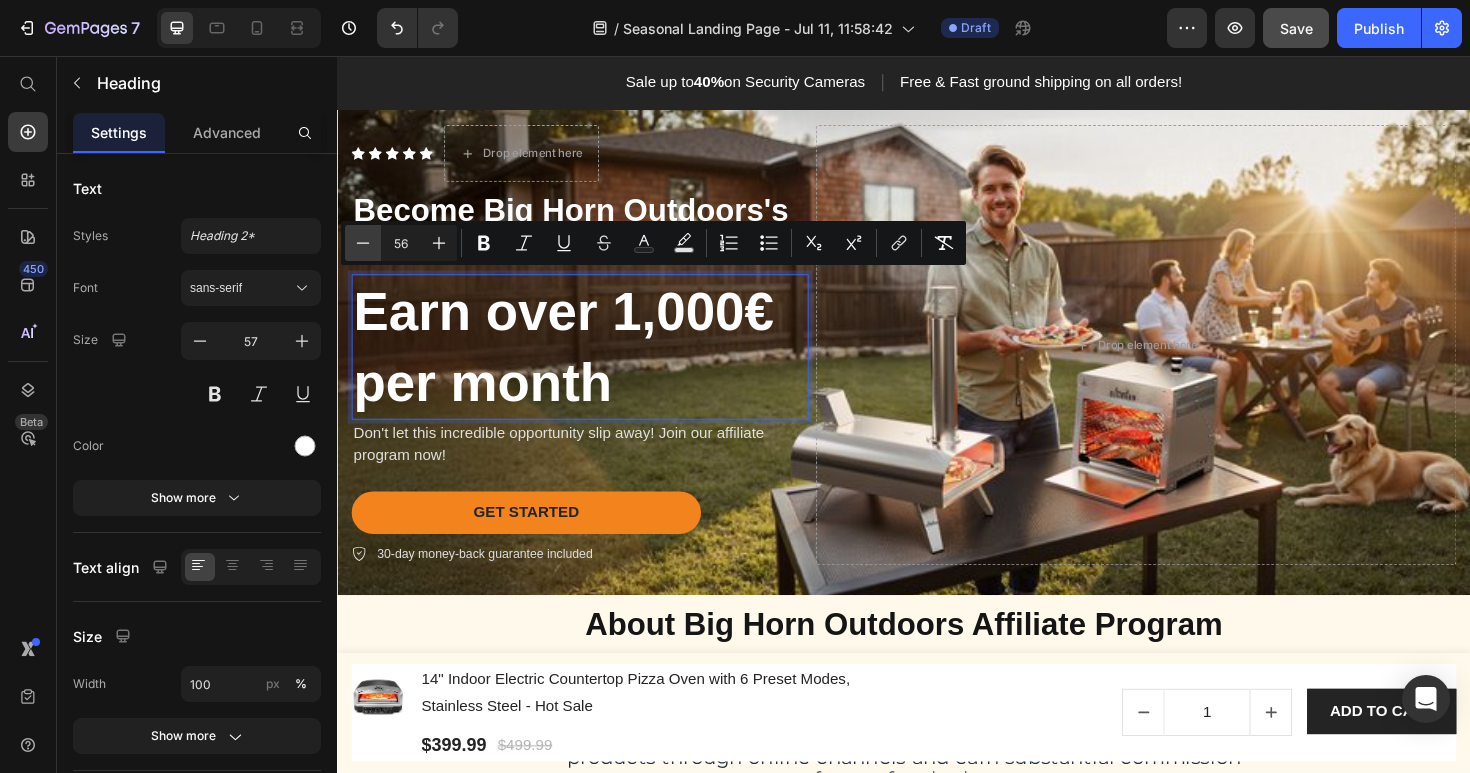 click 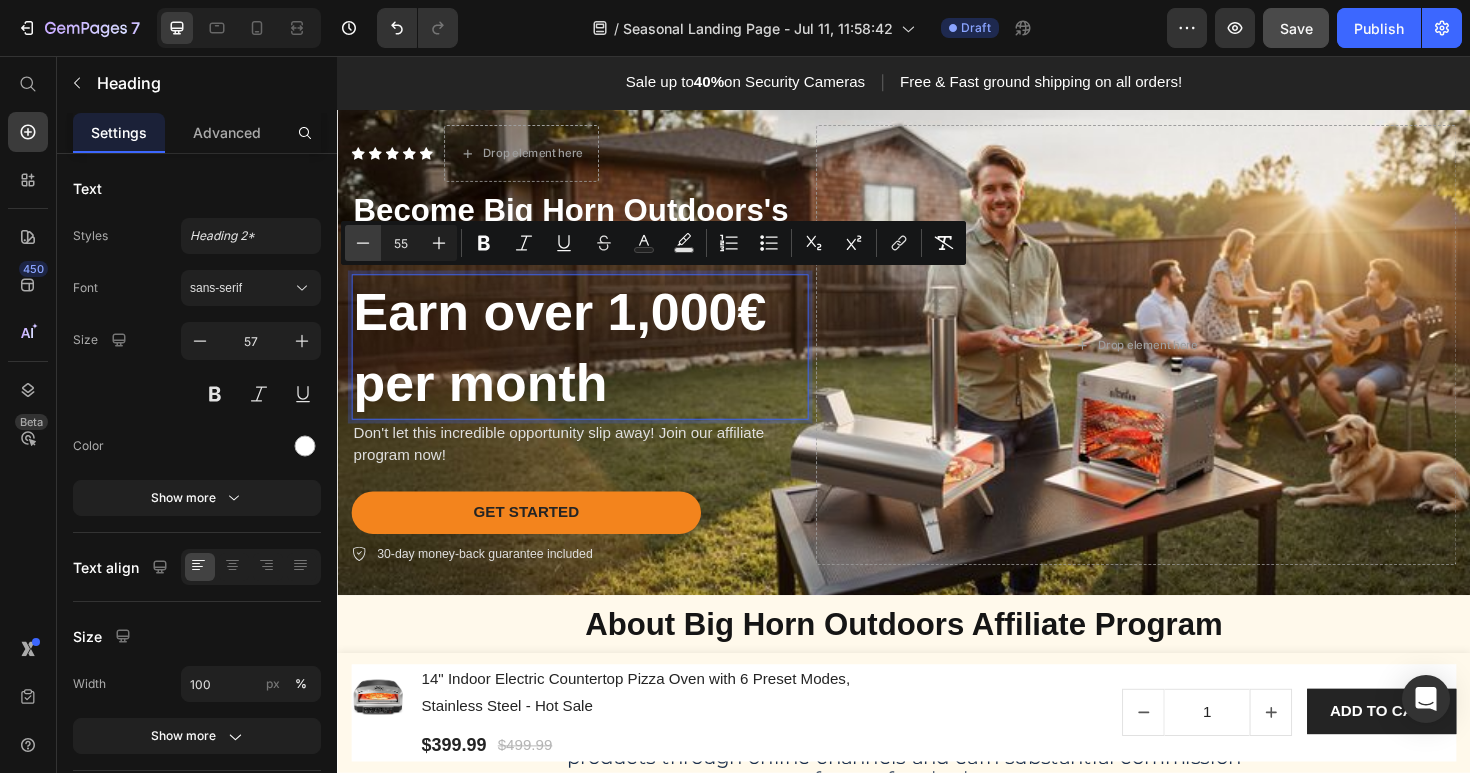 click 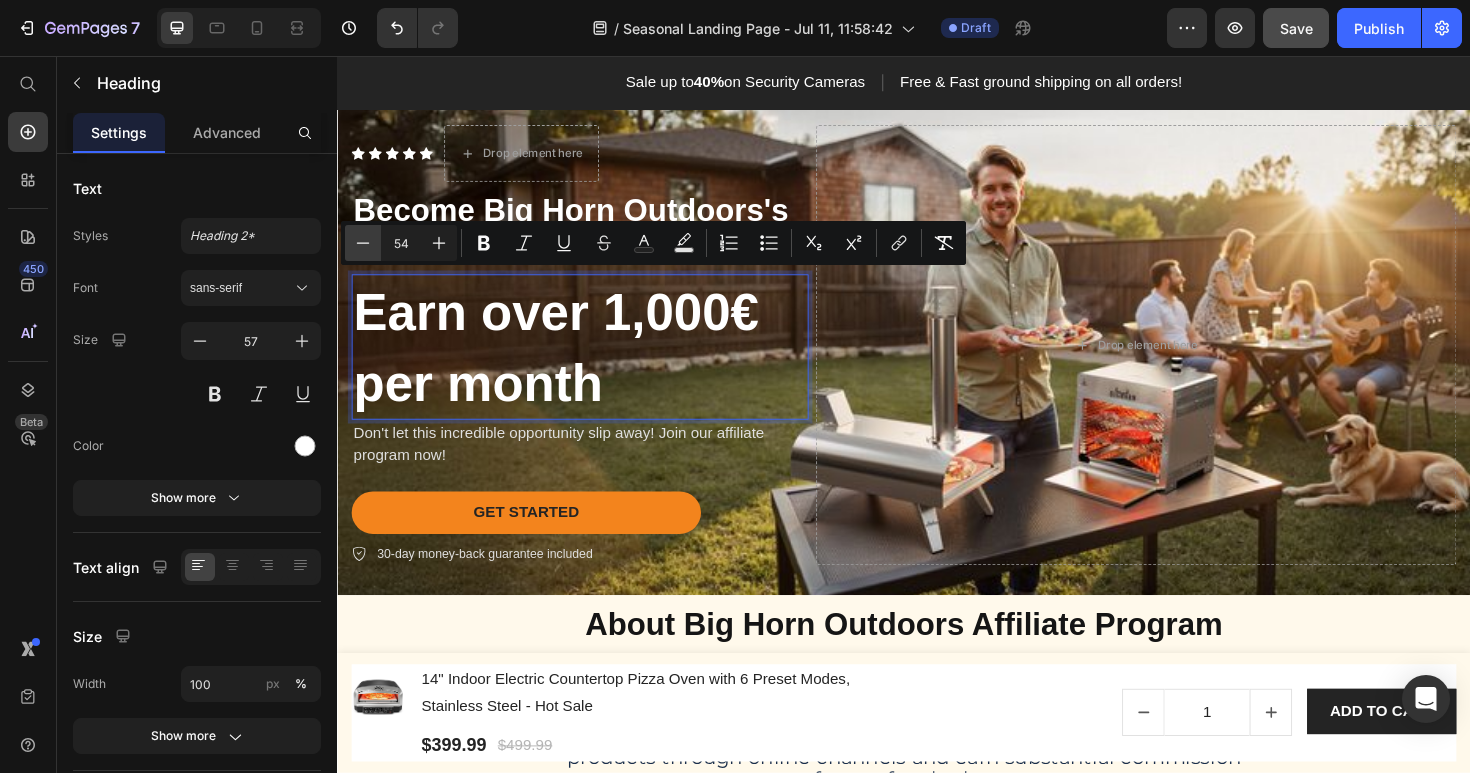 click 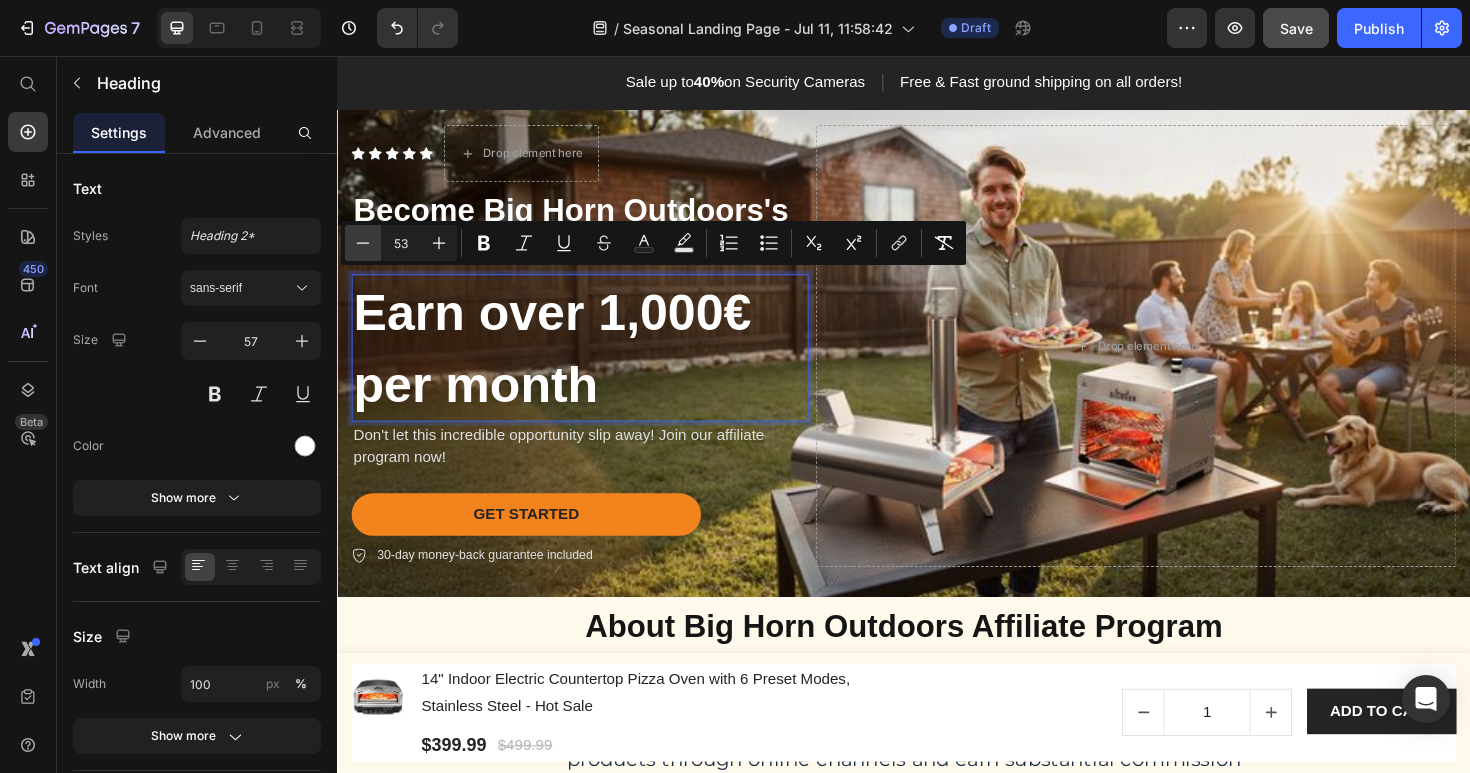 click 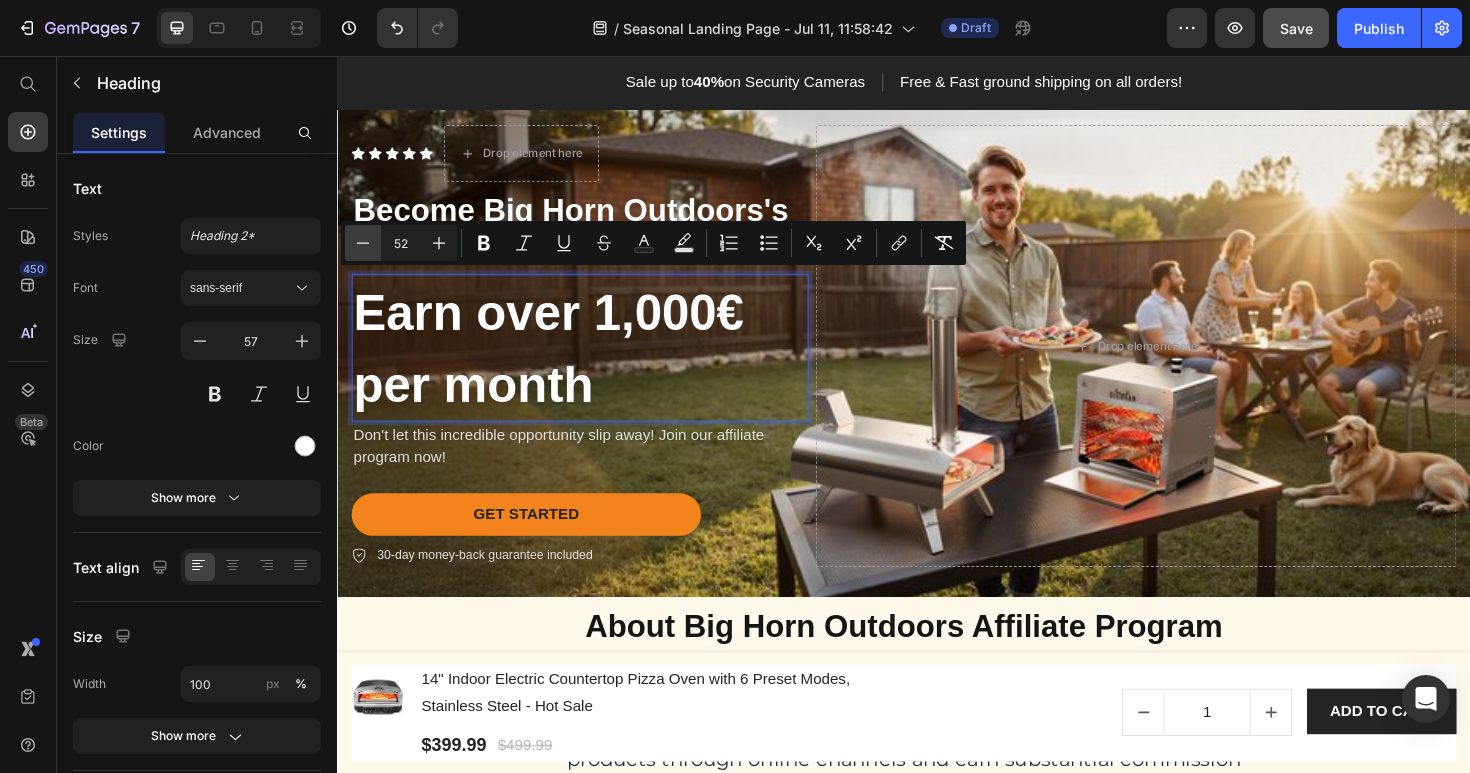 click 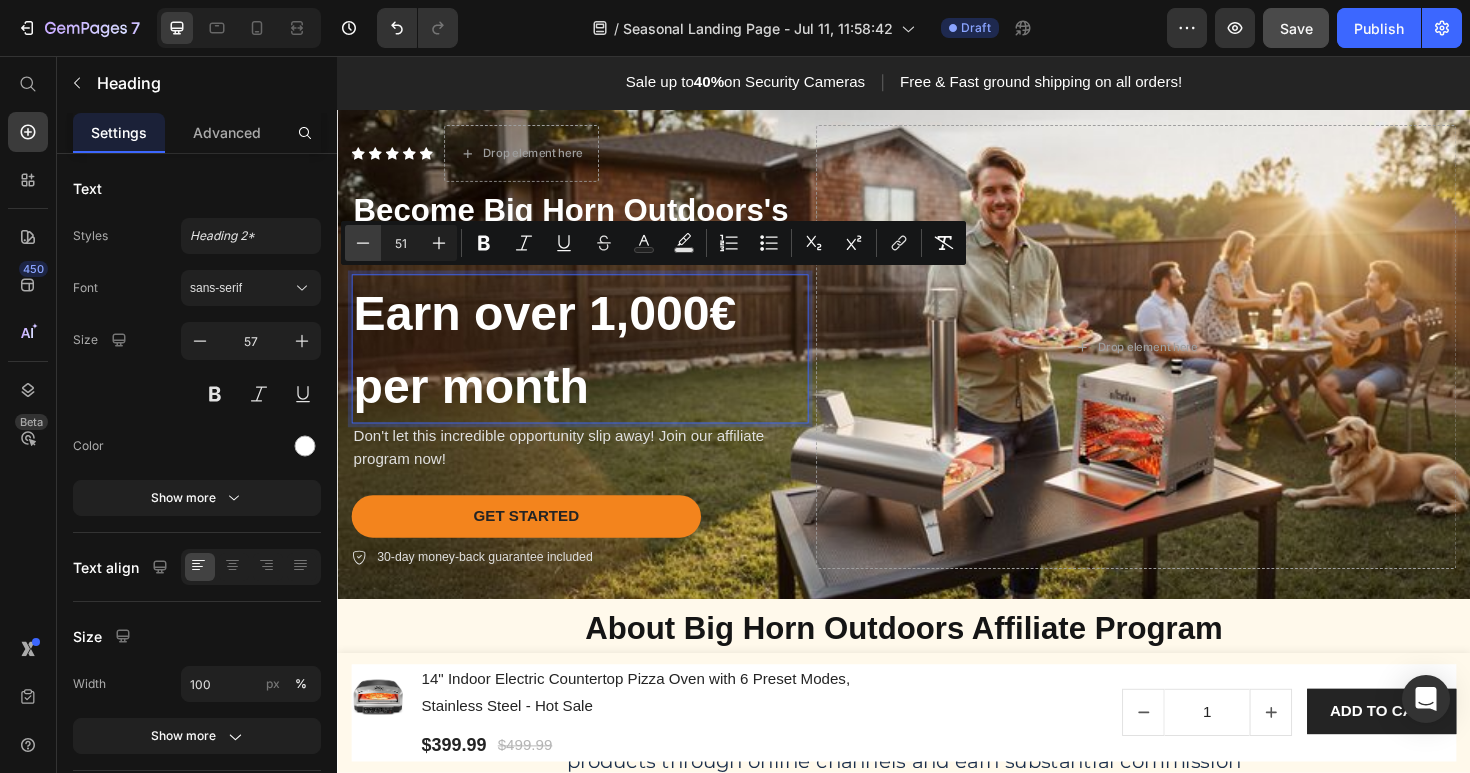 click 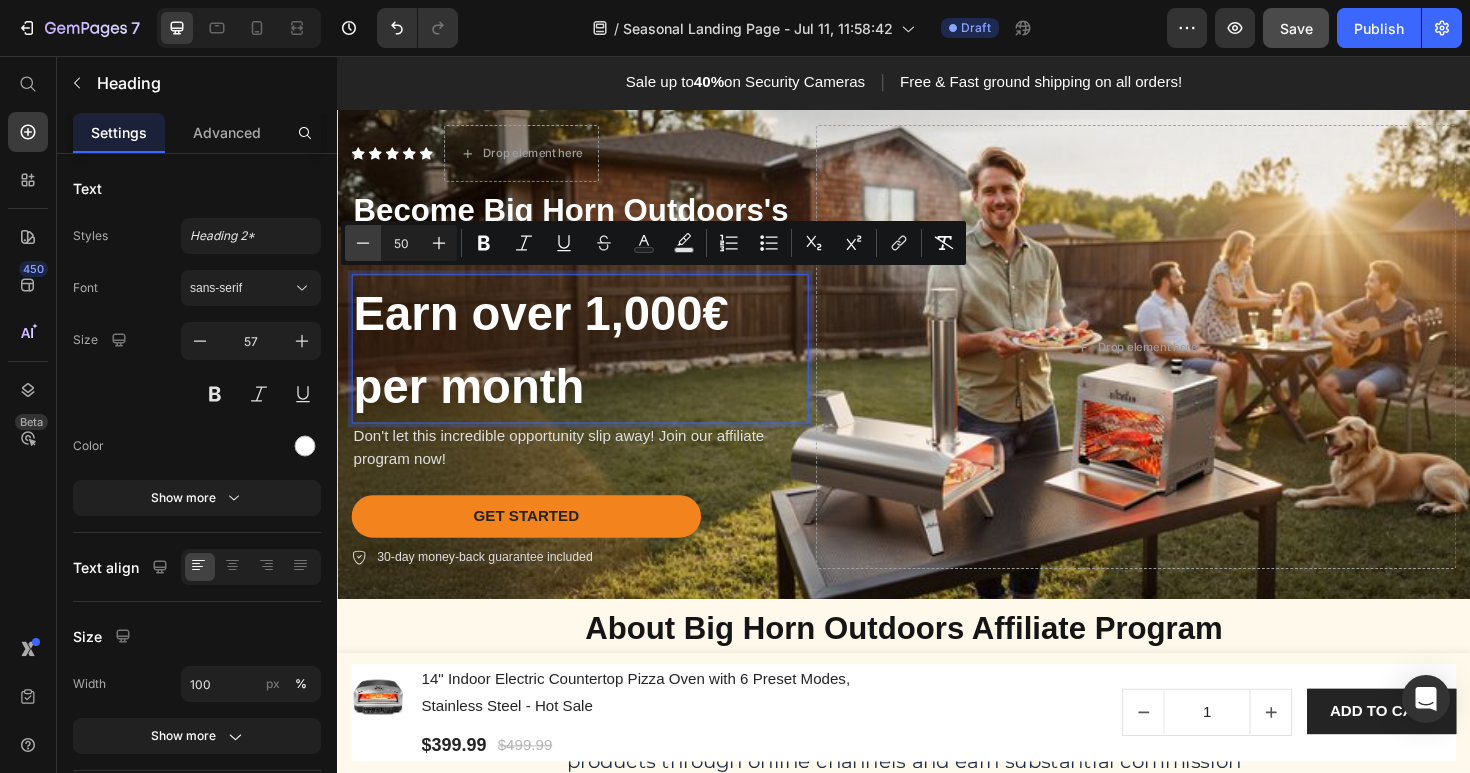 click 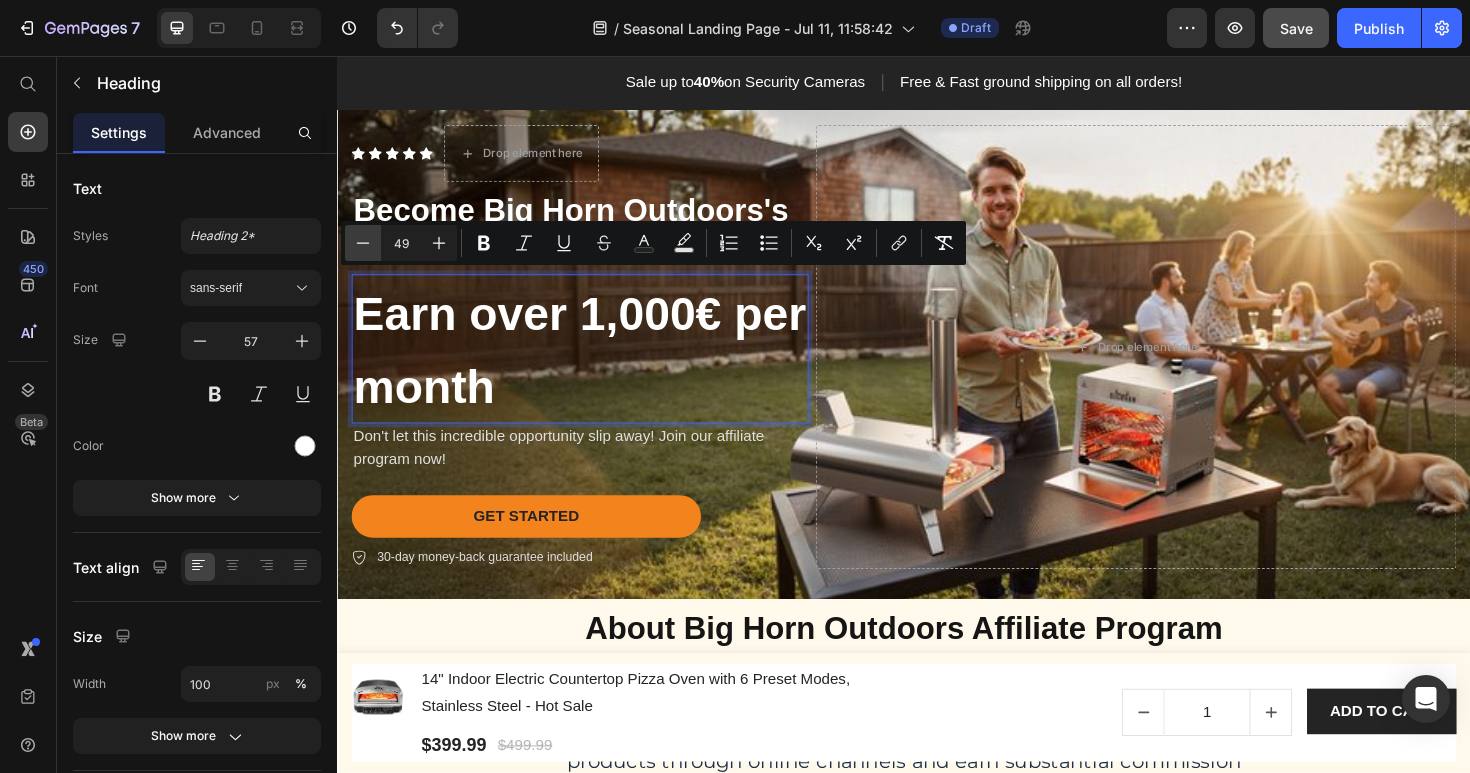 click 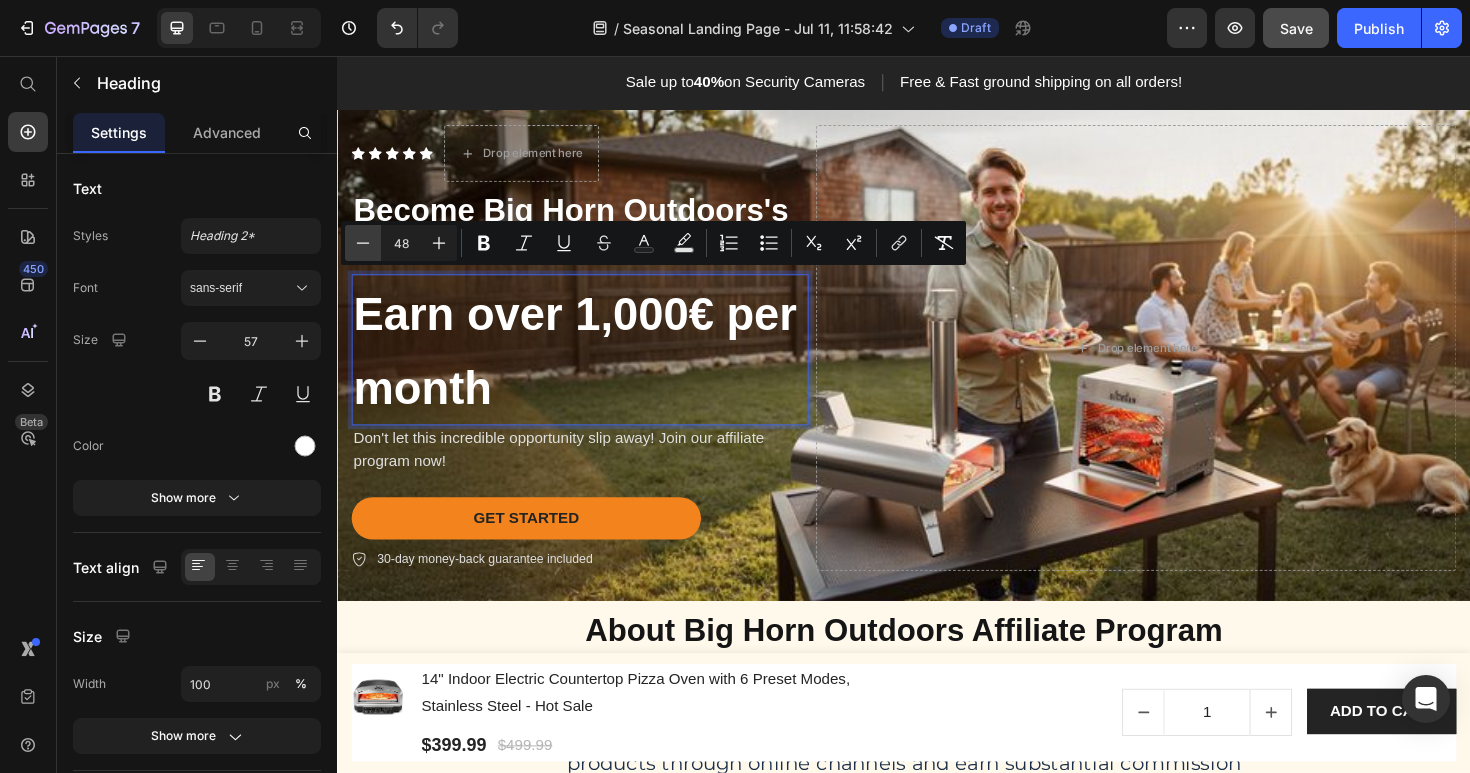 click 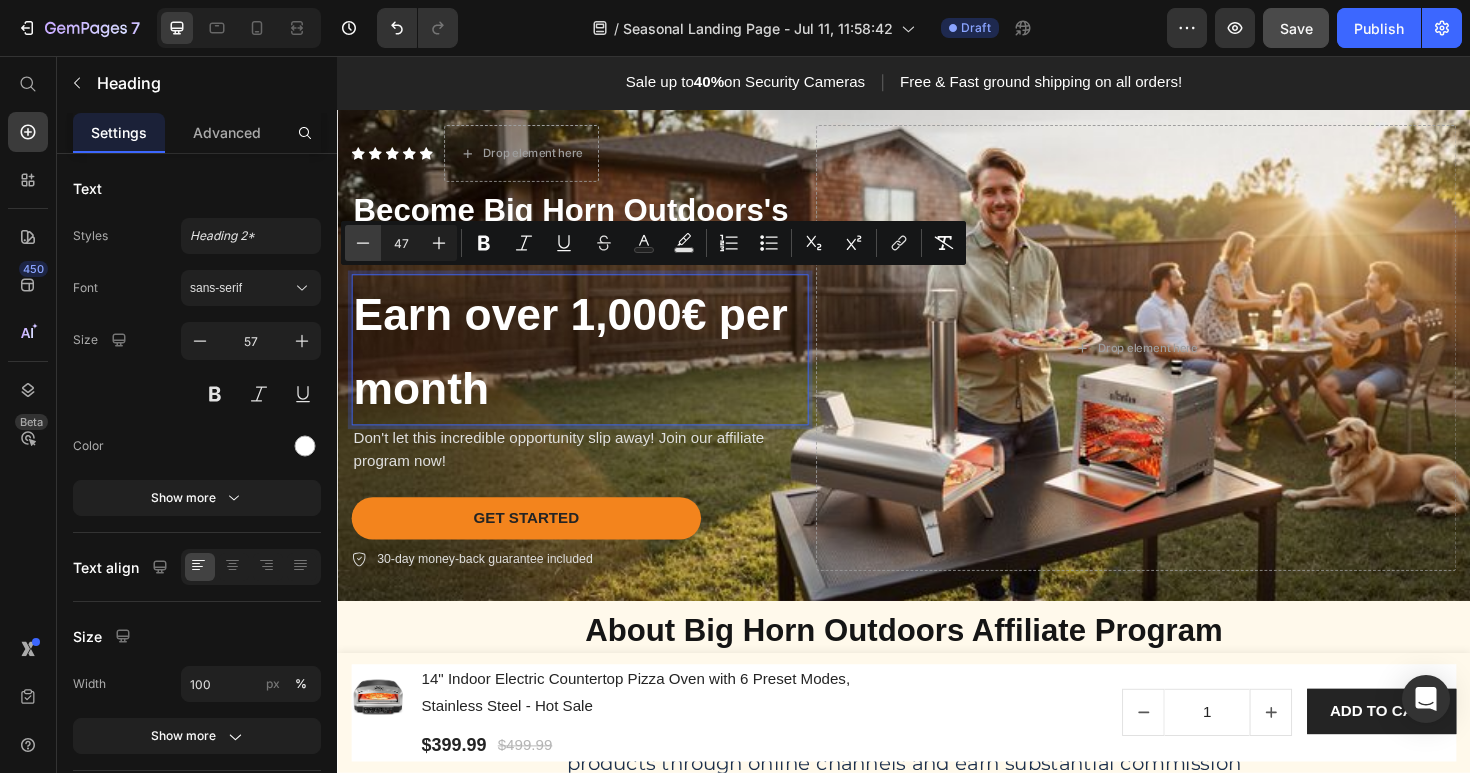 click 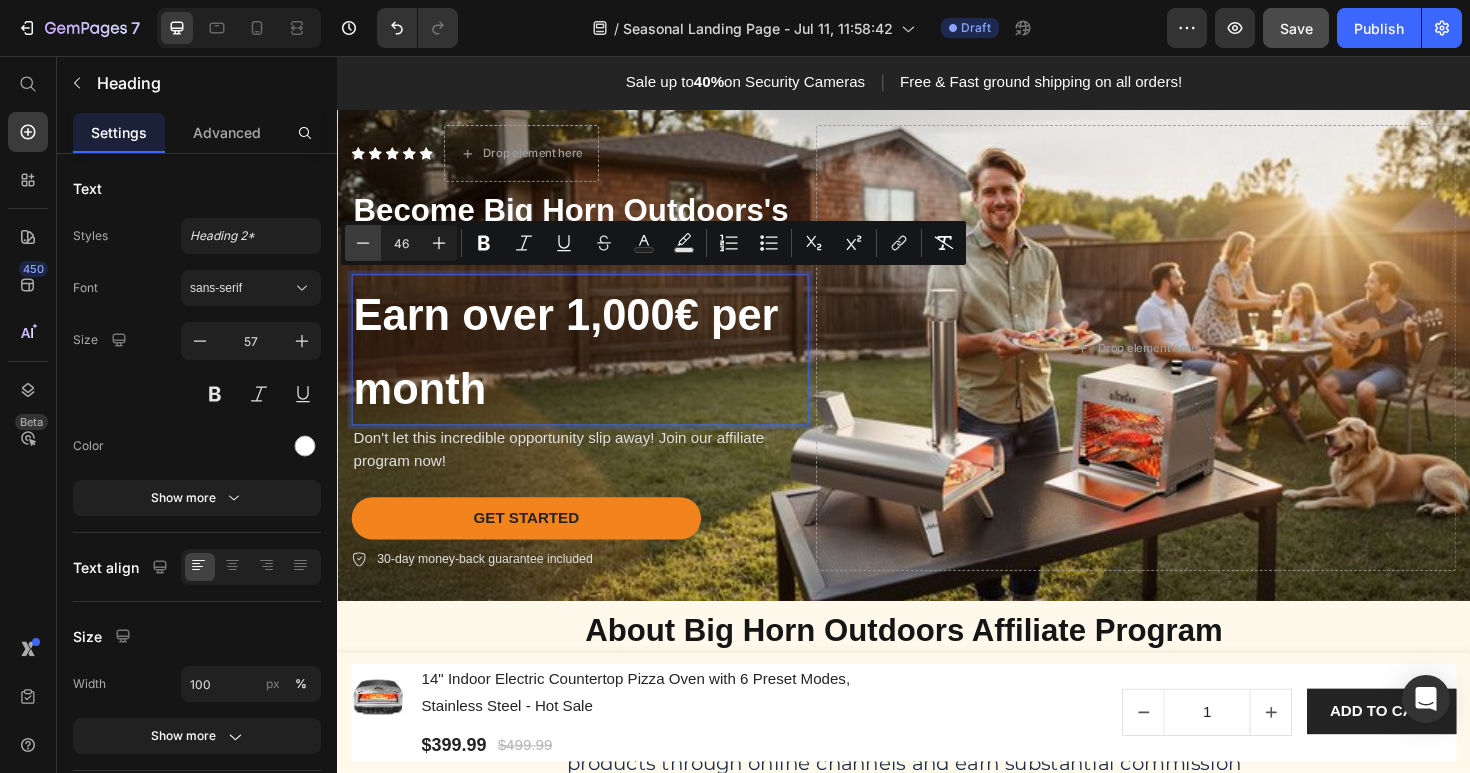 click 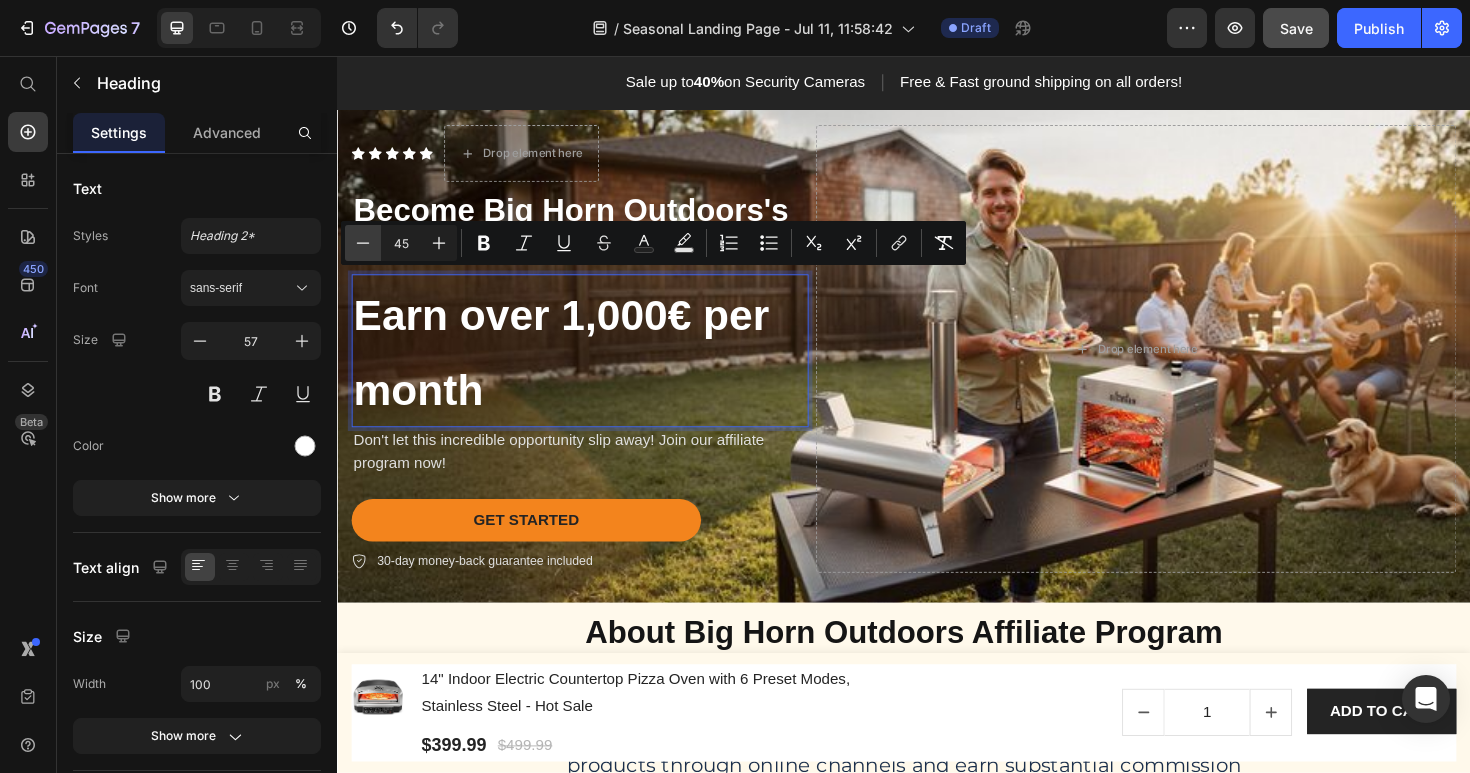 click 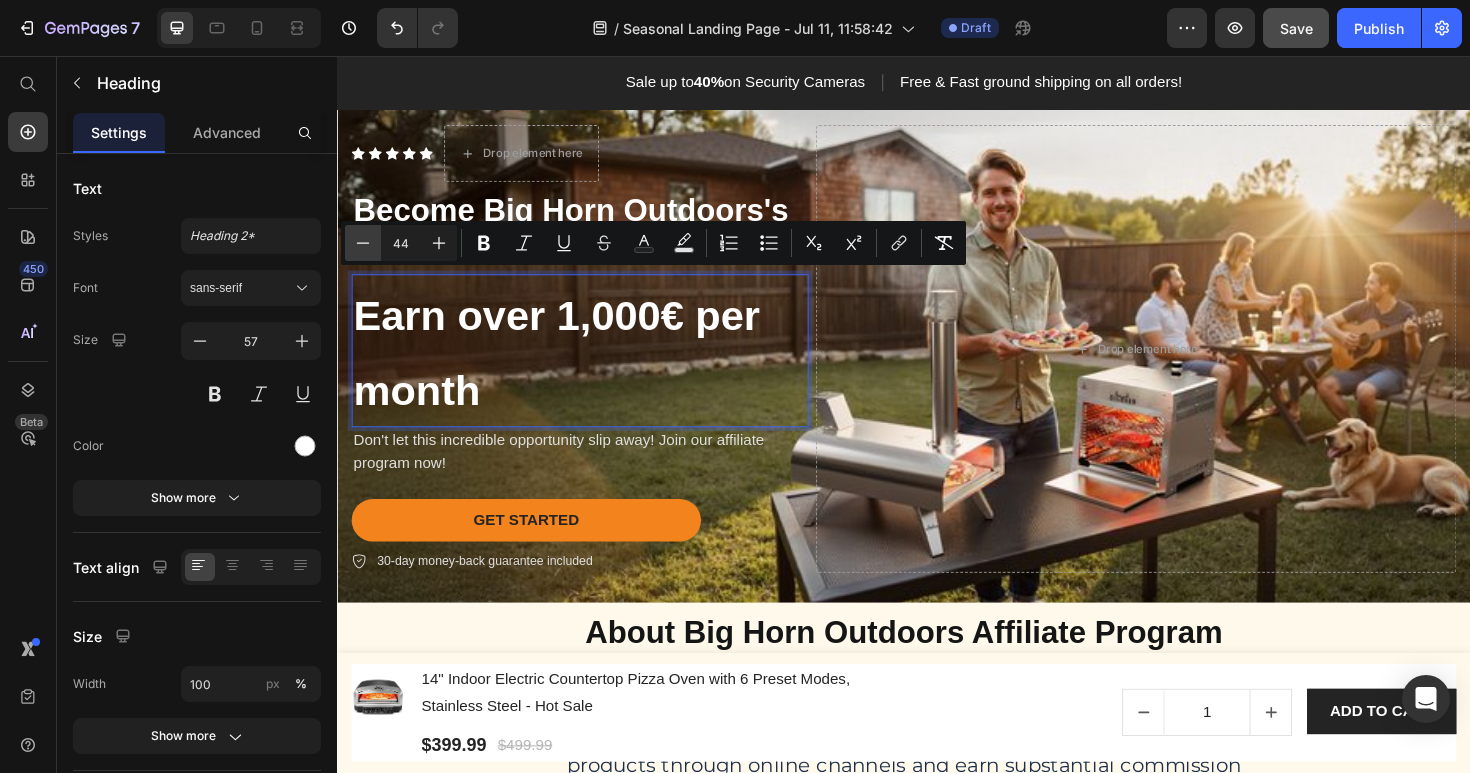 click 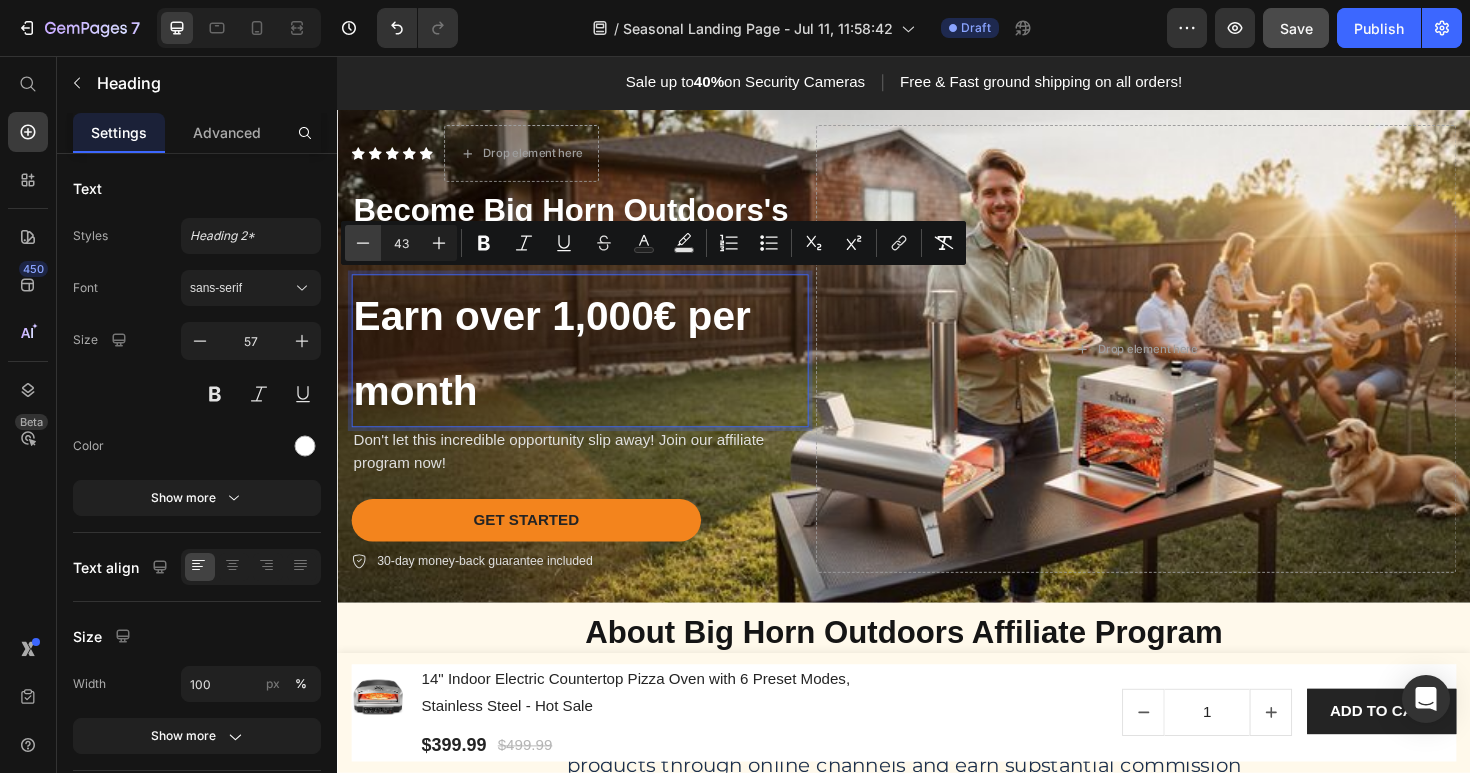 click 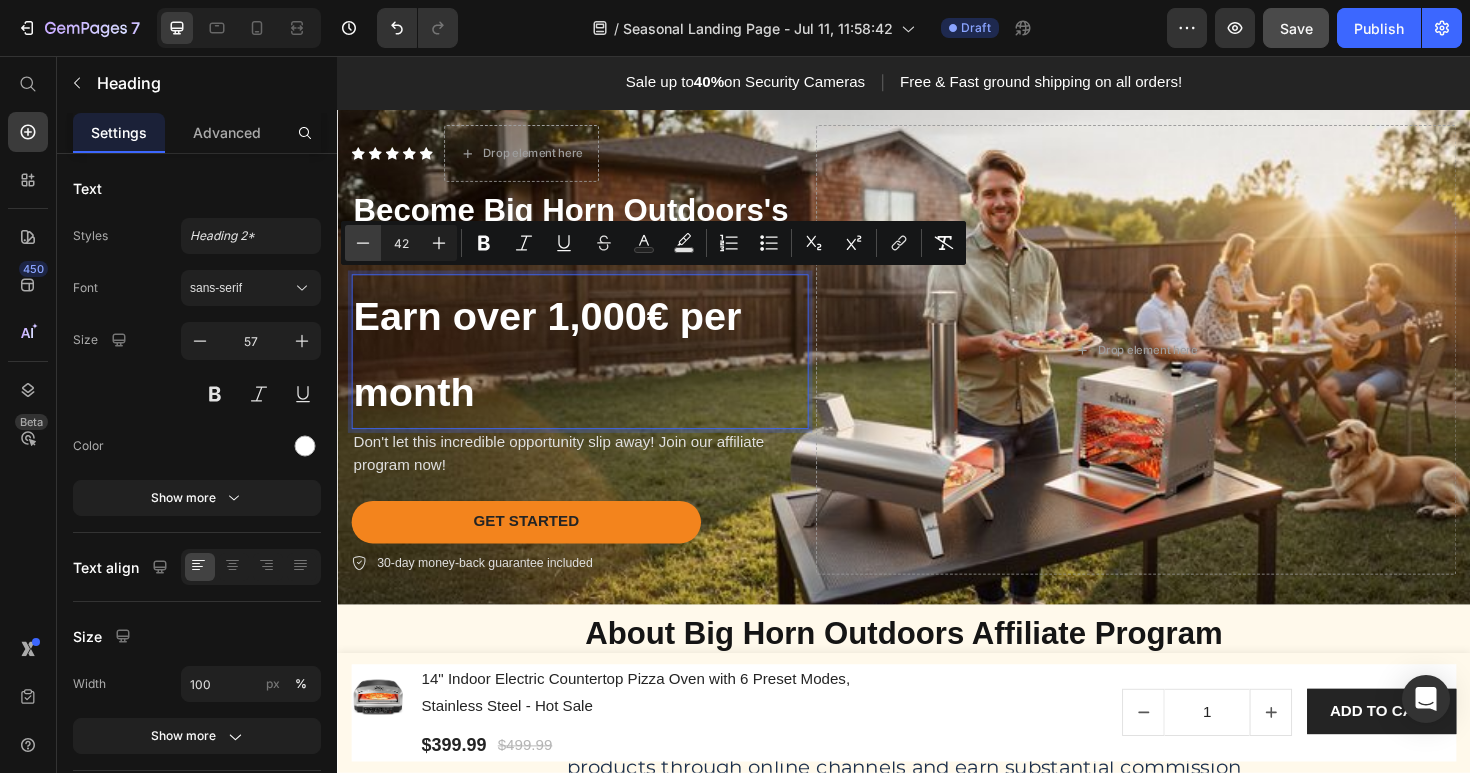 click 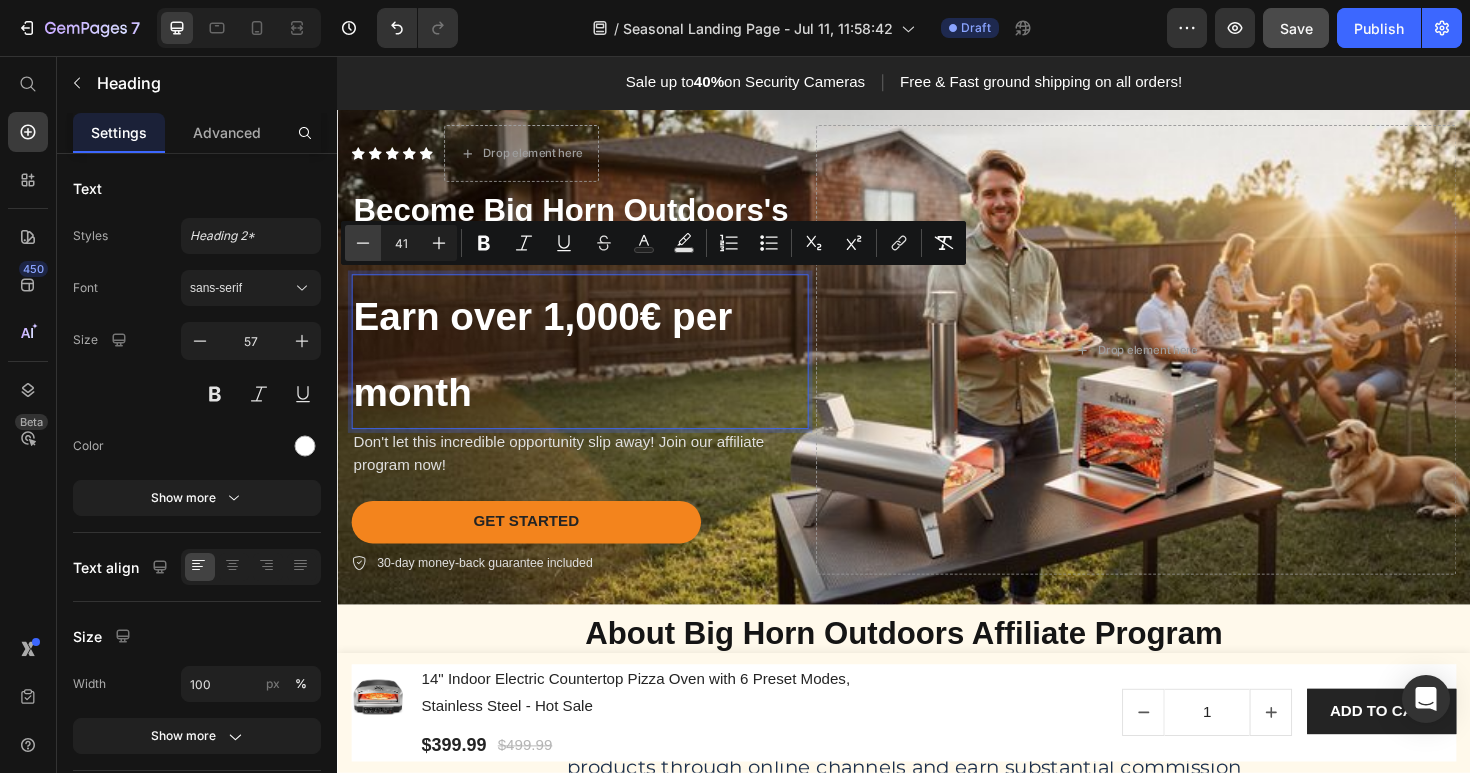 click 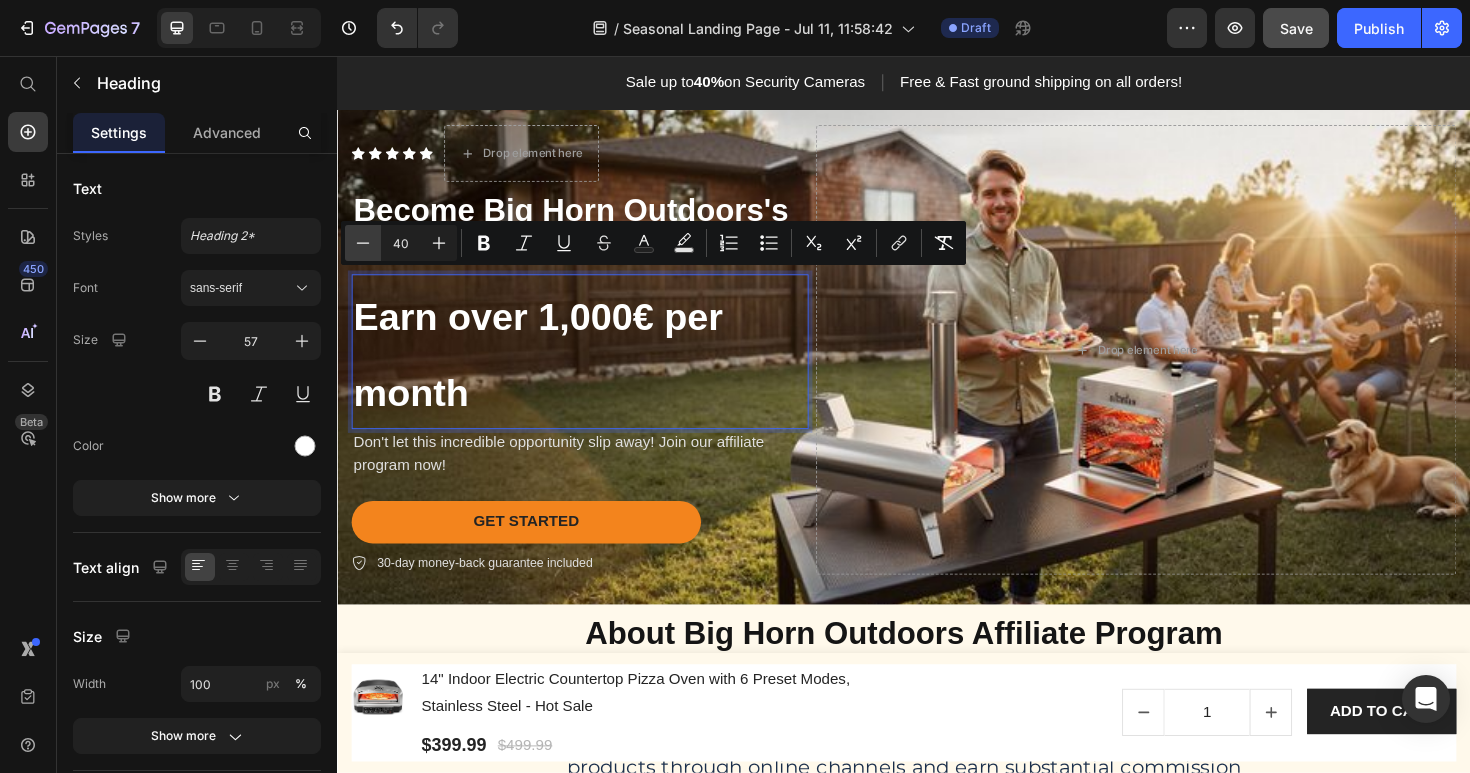 click 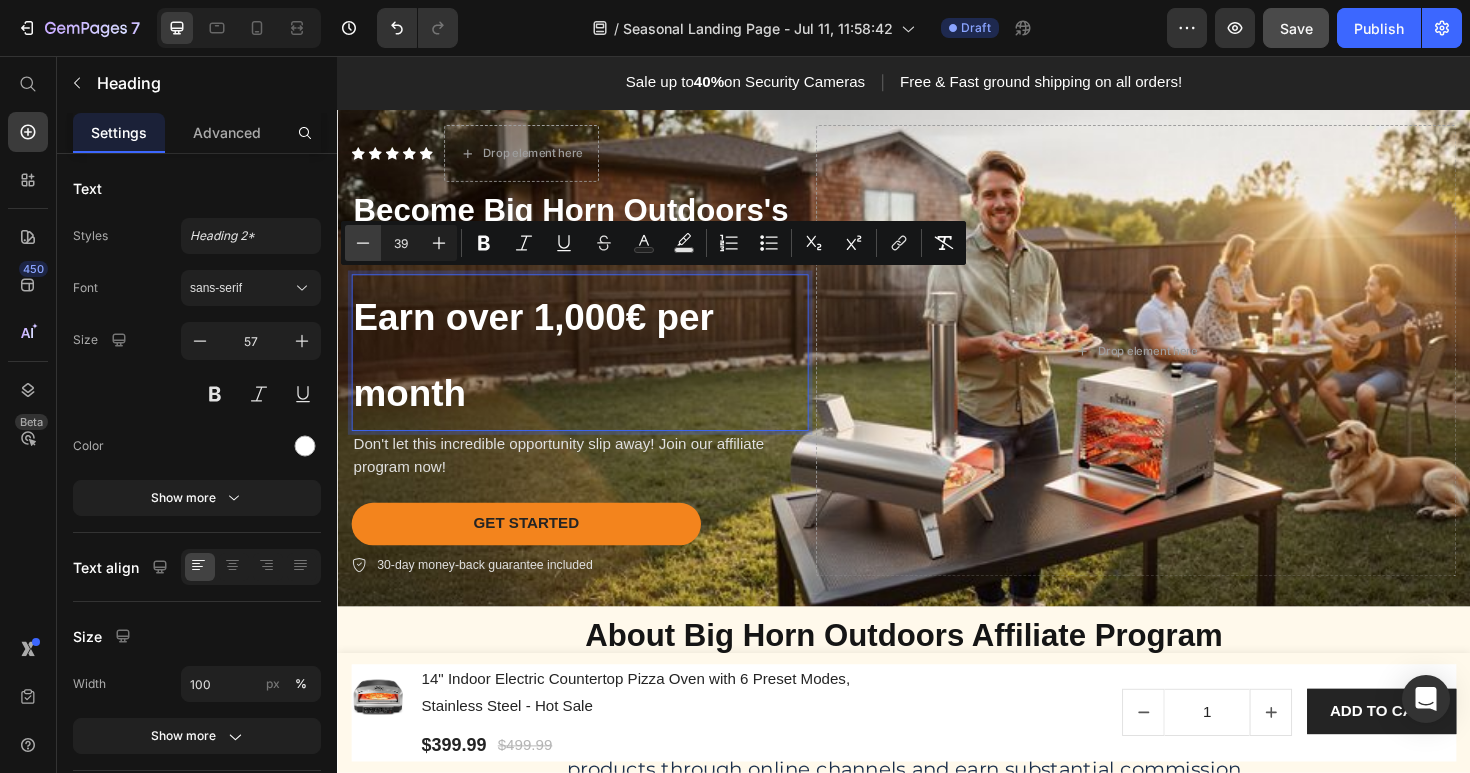 click 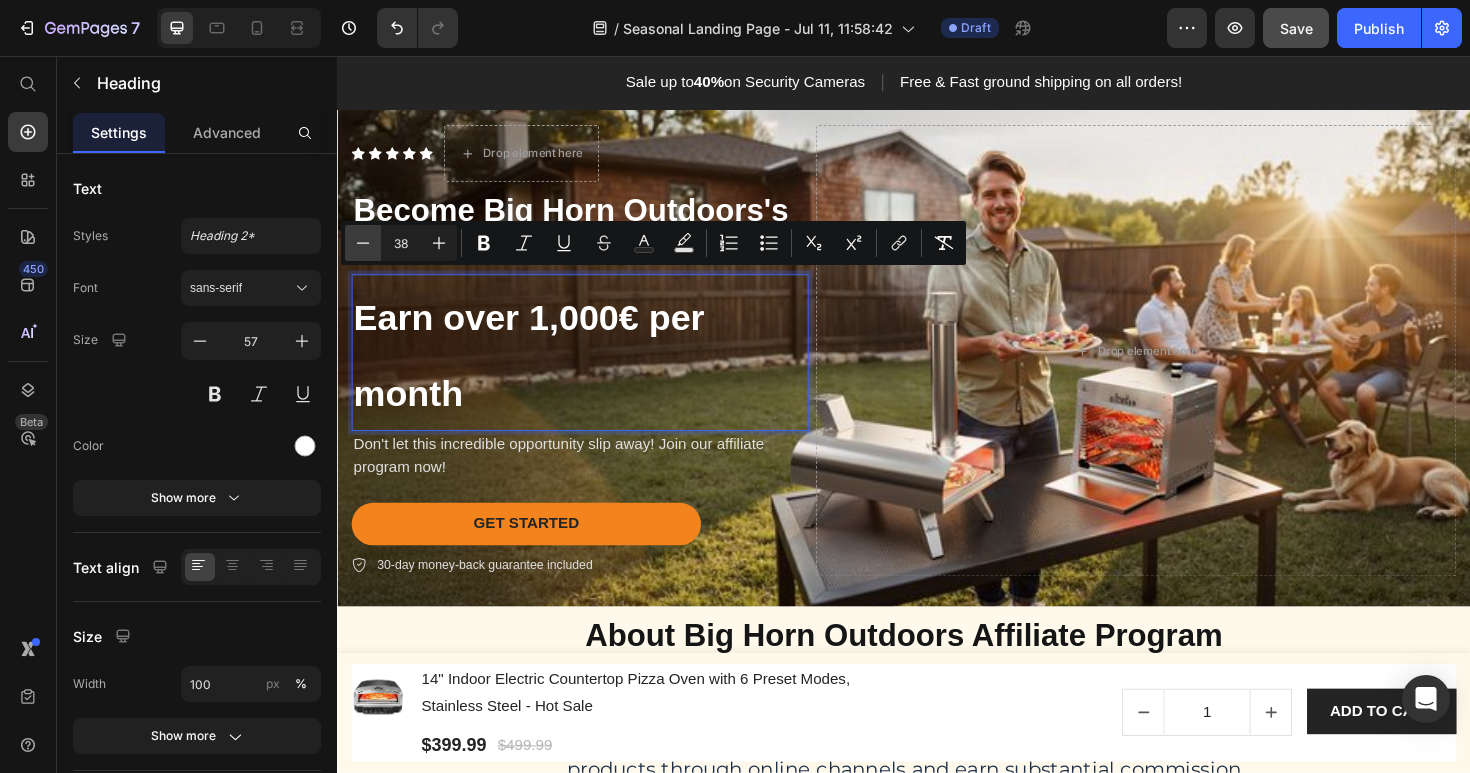 click 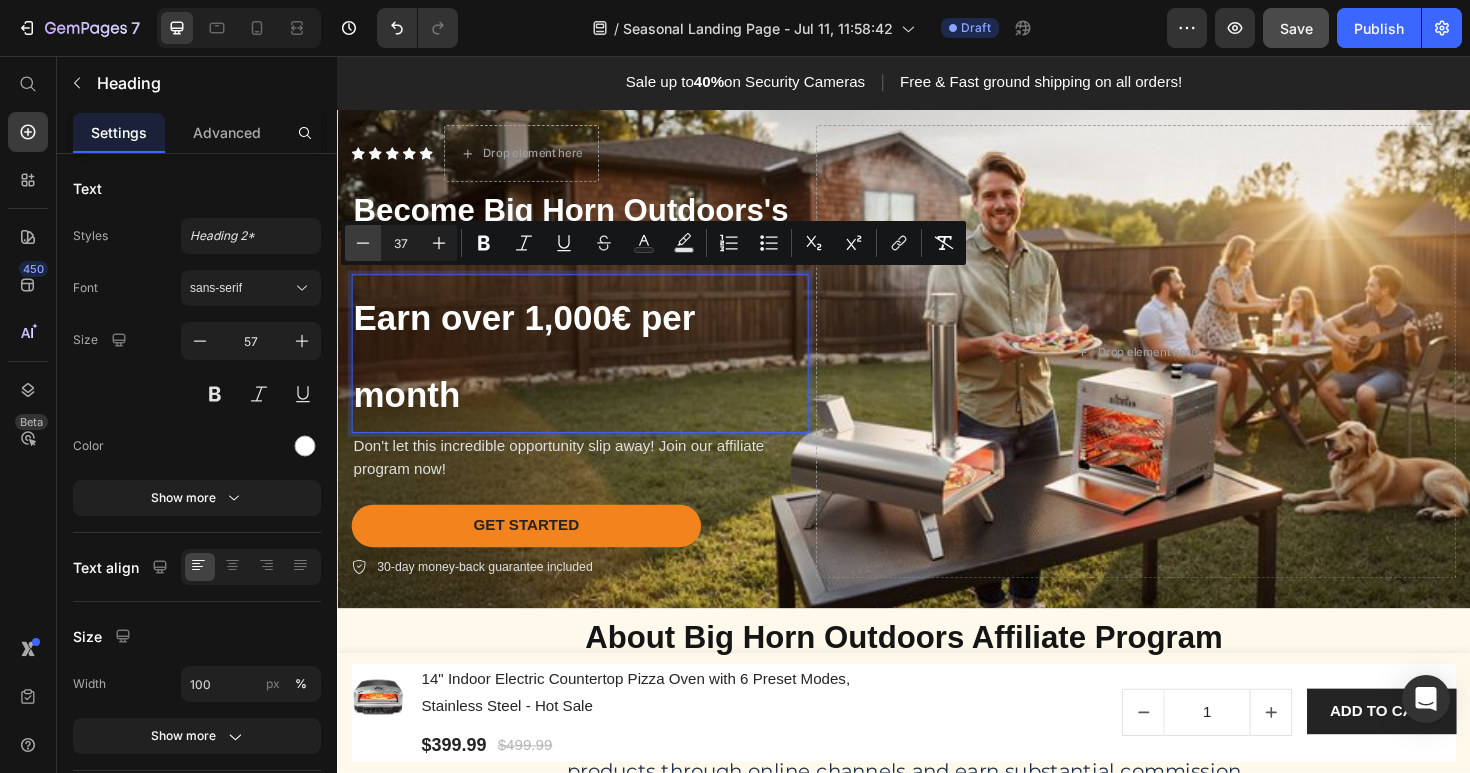 click 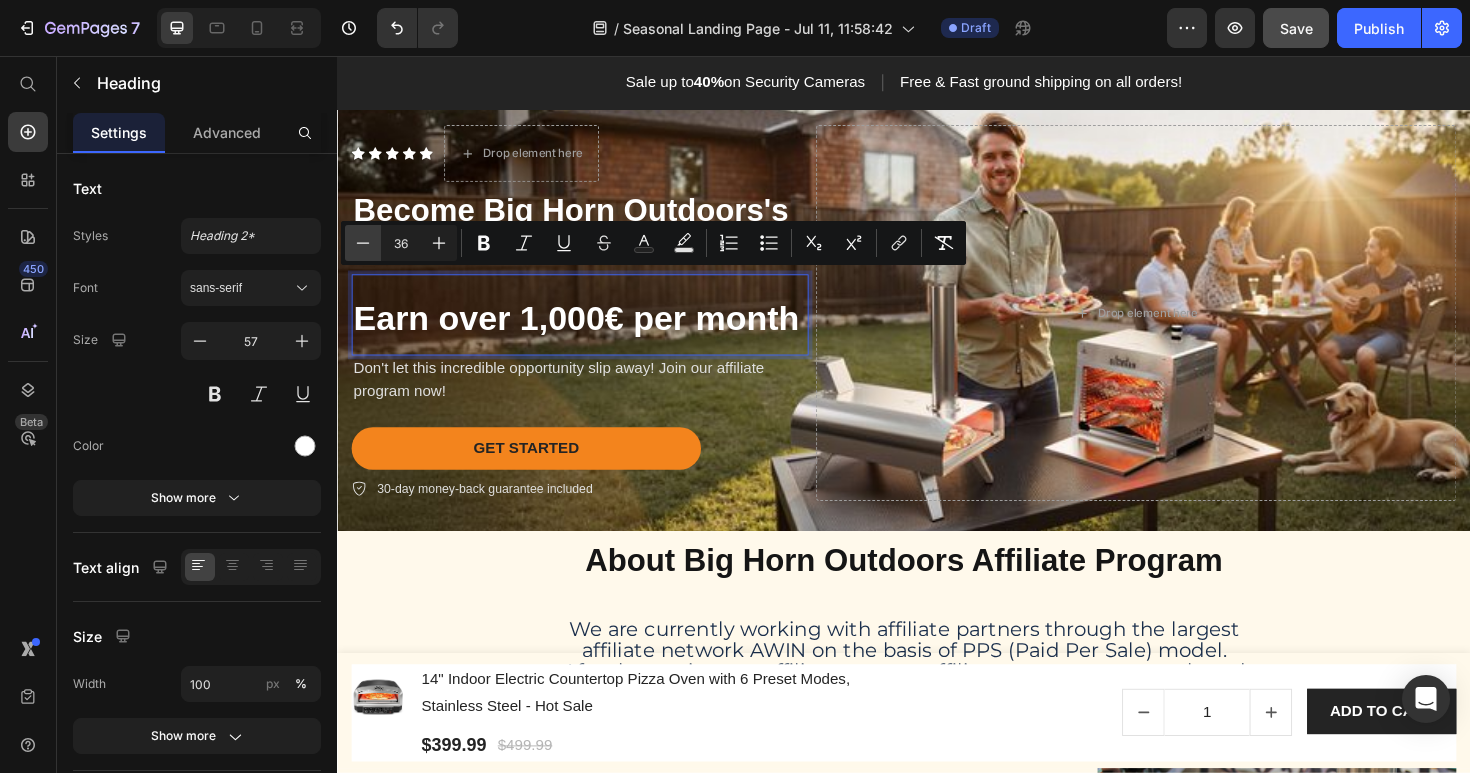 click 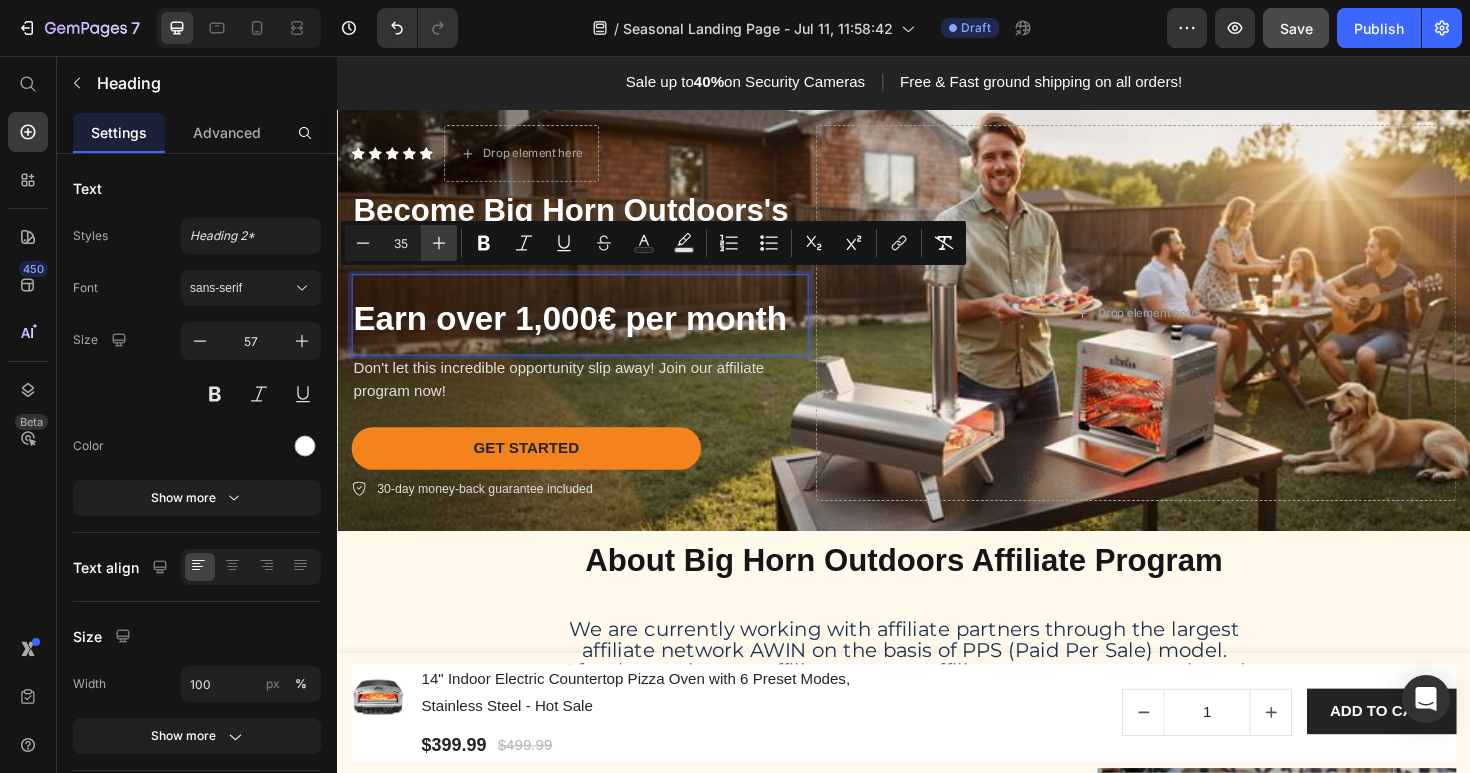 click 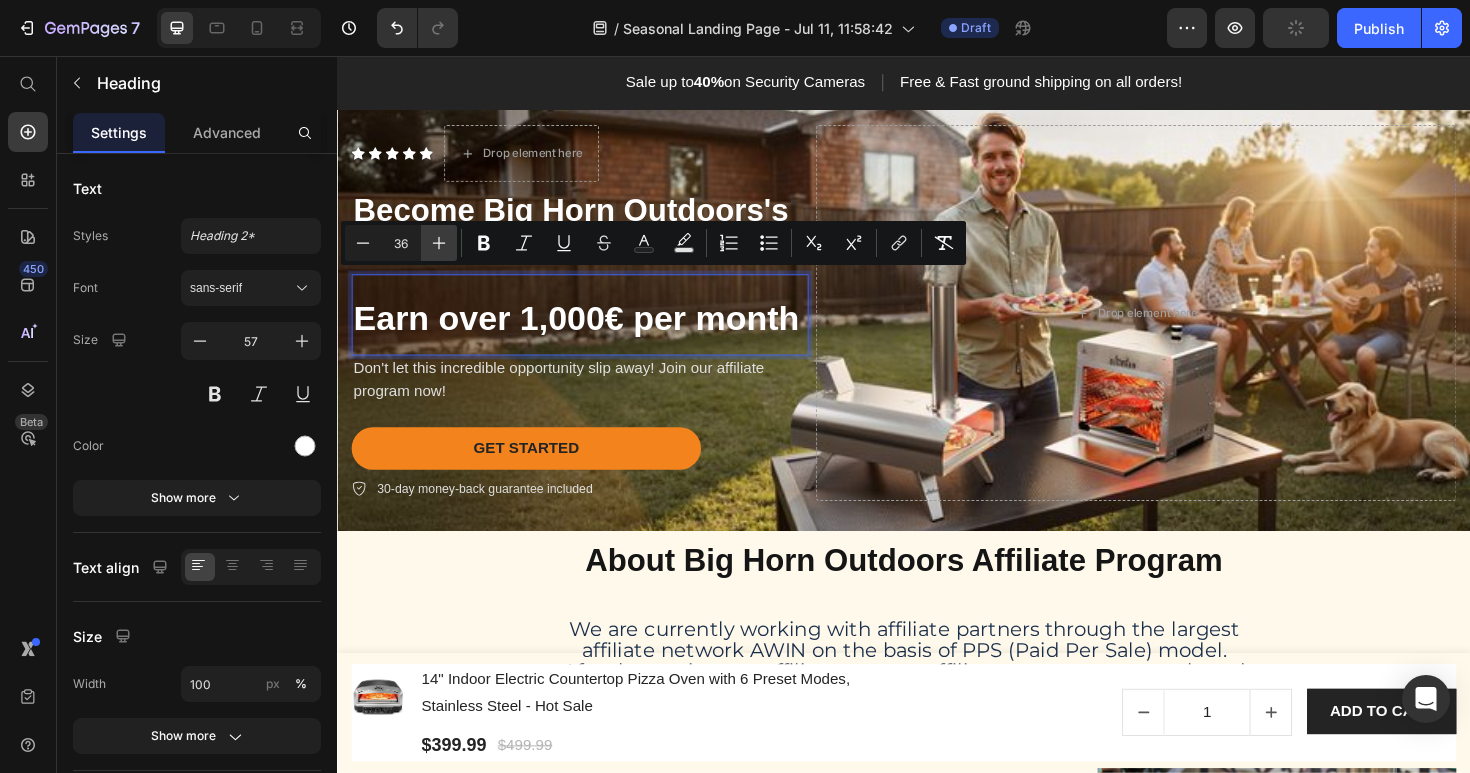 click 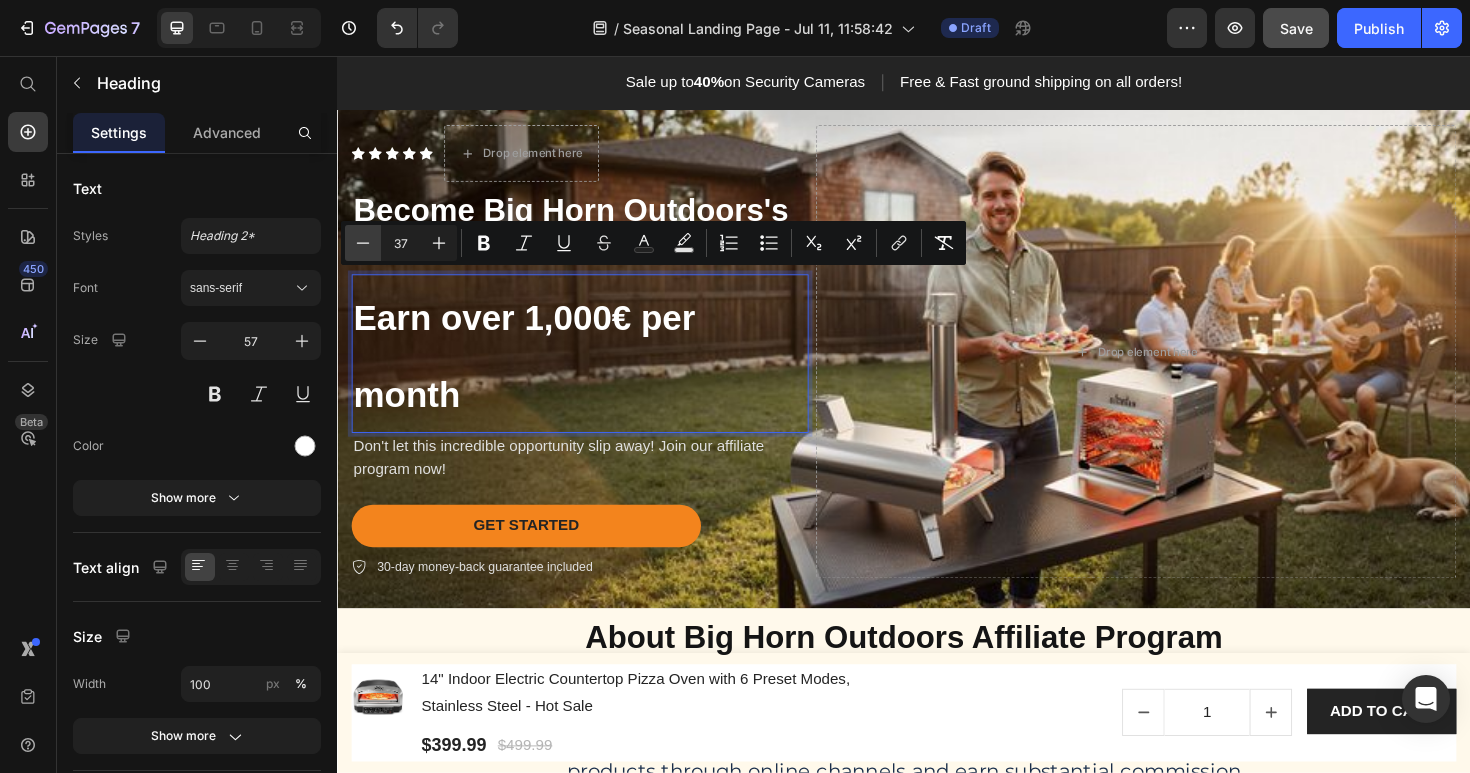 click 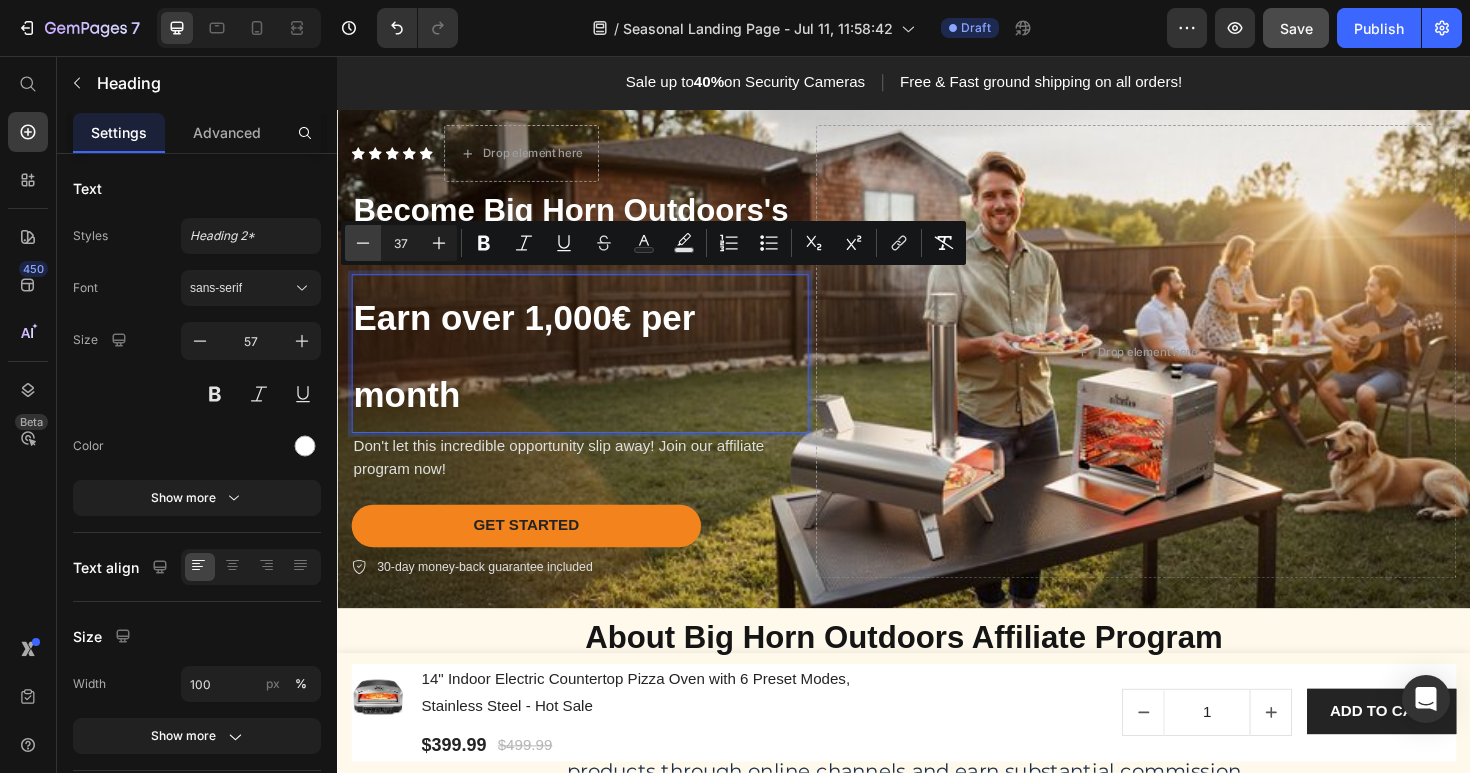 type on "36" 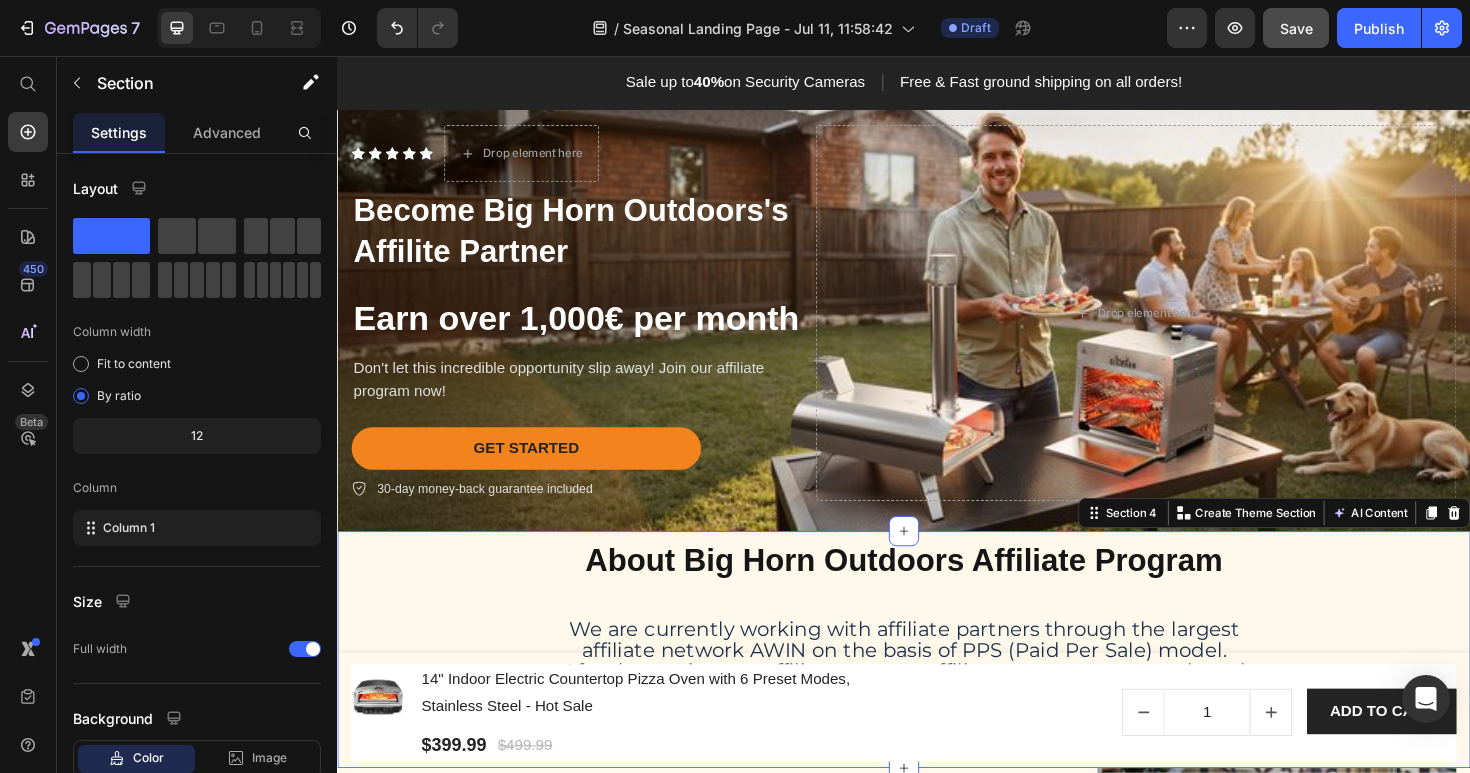 click on "⁠⁠⁠⁠⁠⁠⁠ About Big Horn Outdoors Affiliate Program Heading We are currently working with affiliate partners through the largest affiliate network AWIN on the basis of PPS (Paid Per Sale) model. After becoming our affiliate partner, affiliate partners promote brand products through online channels and earn substantial commission from referral sales. Text Block Row" at bounding box center (937, 679) 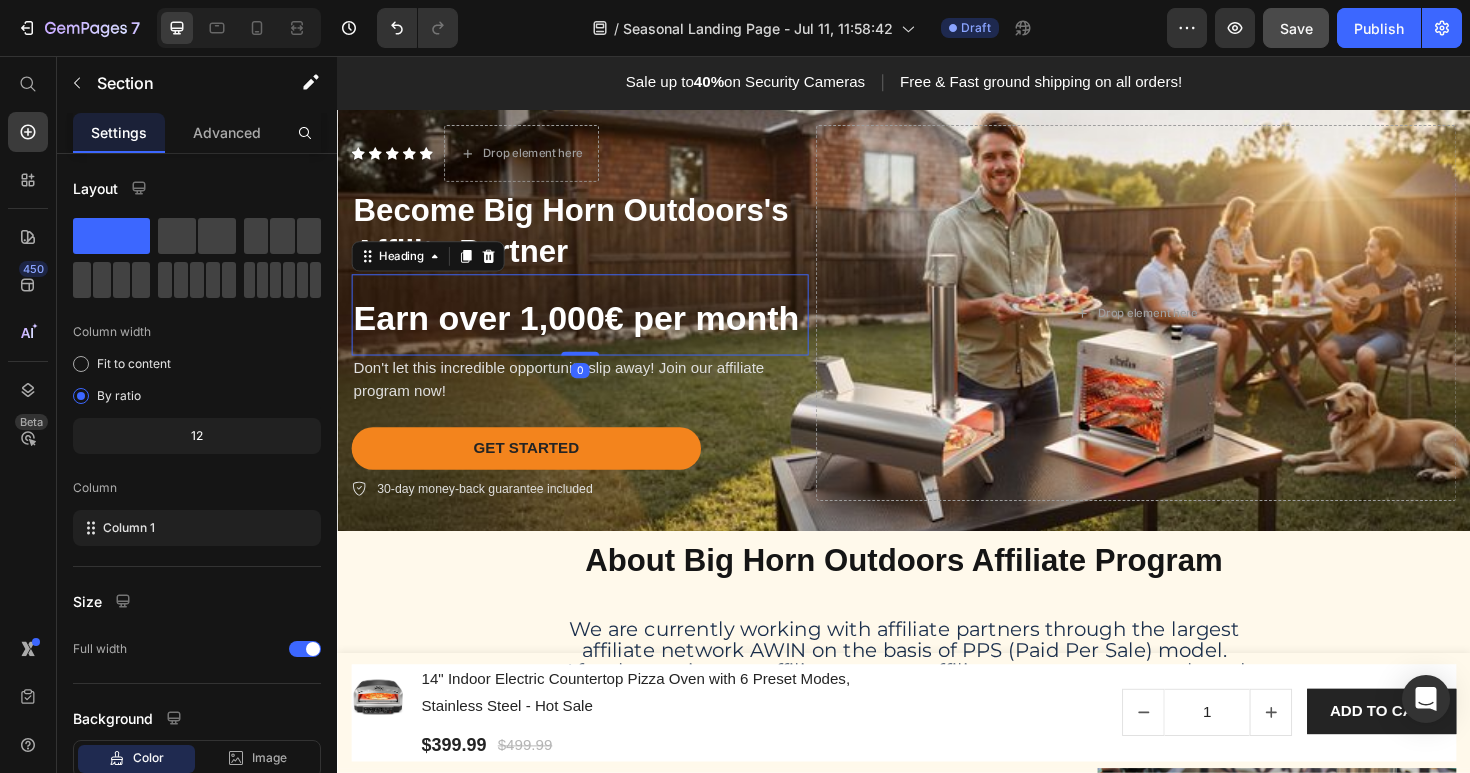 click on "⁠⁠⁠⁠⁠⁠⁠ Earn over 1,000€ per month" at bounding box center [594, 330] 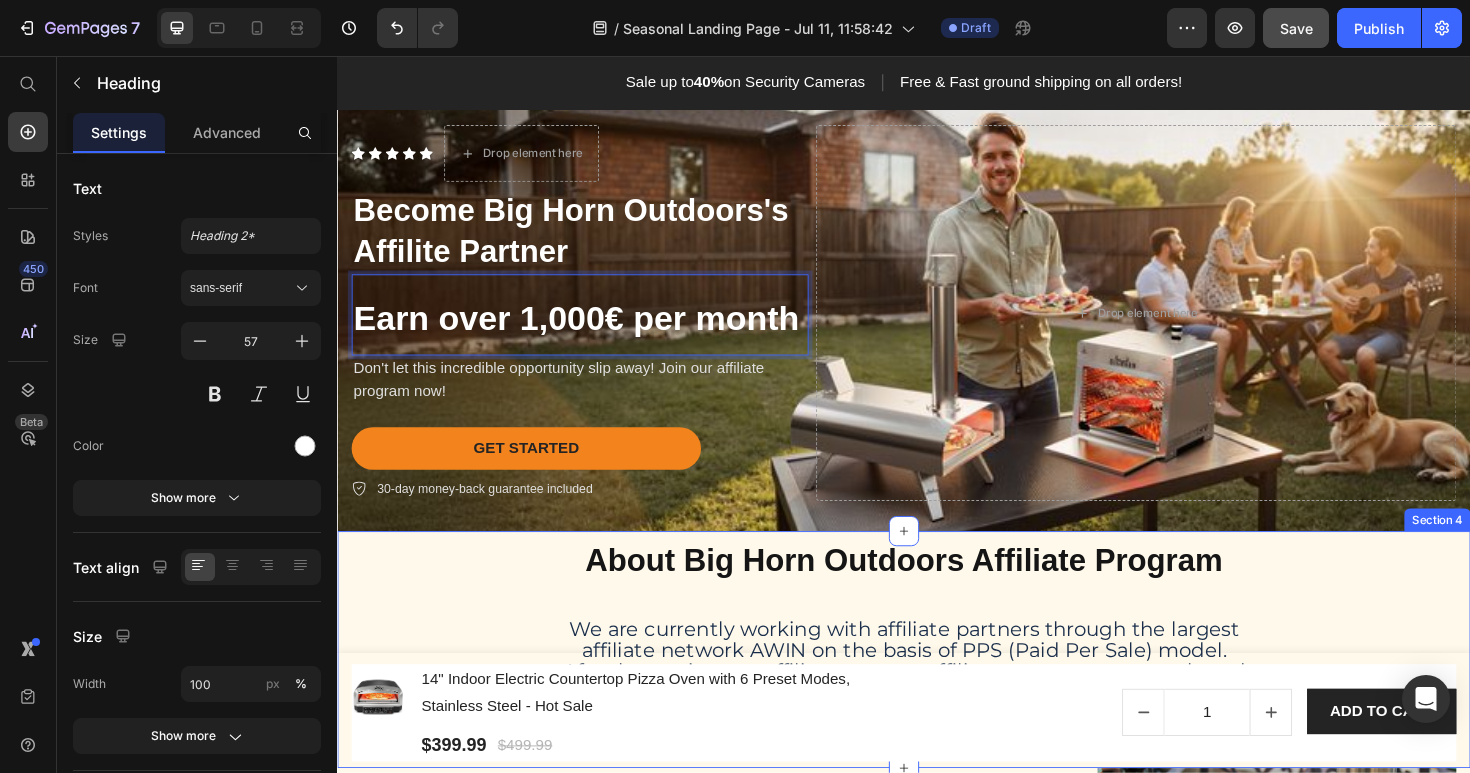 click on "⁠⁠⁠⁠⁠⁠⁠ About Big Horn Outdoors Affiliate Program Heading We are currently working with affiliate partners through the largest affiliate network AWIN on the basis of PPS (Paid Per Sale) model. After becoming our affiliate partner, affiliate partners promote brand products through online channels and earn substantial commission from referral sales. Text Block Row" at bounding box center [937, 679] 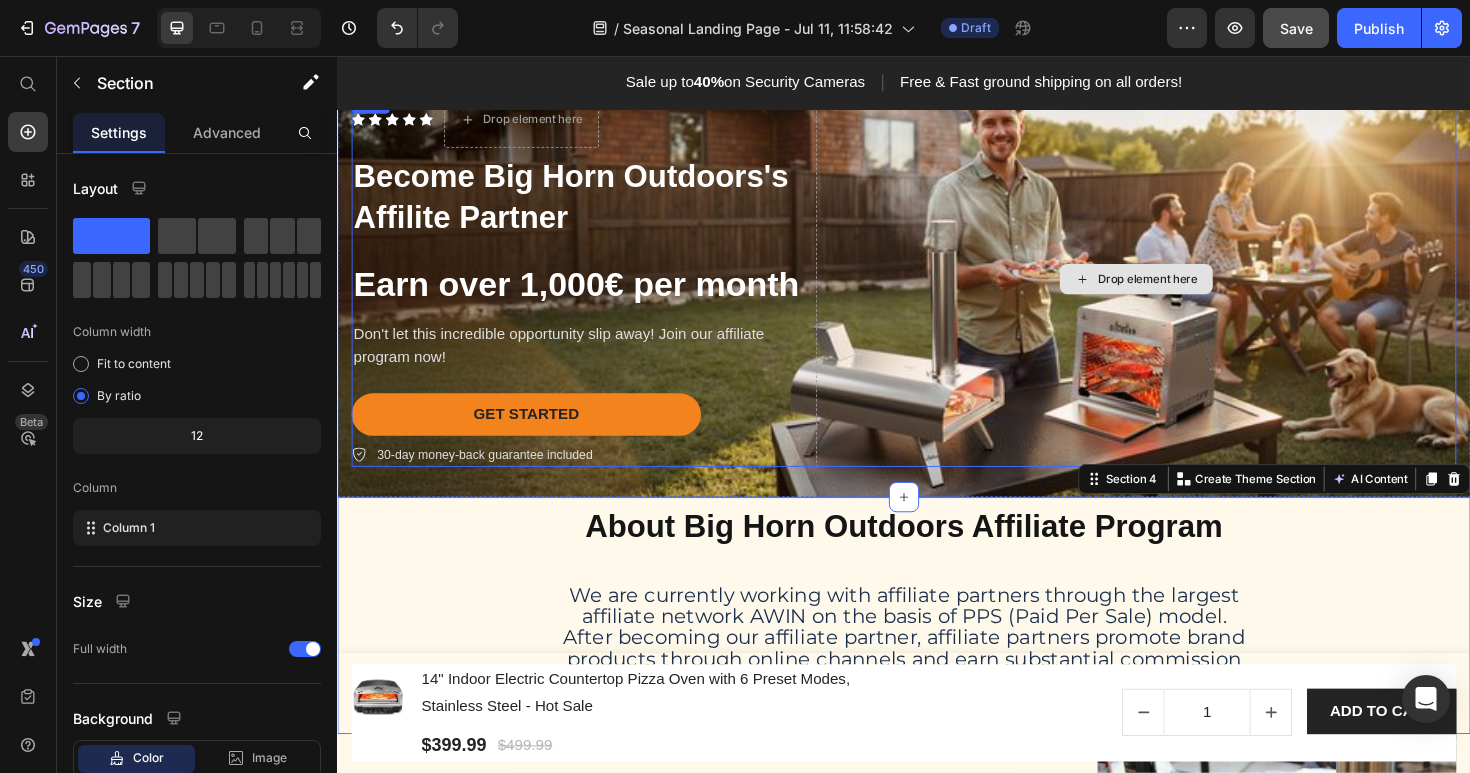 scroll, scrollTop: 0, scrollLeft: 0, axis: both 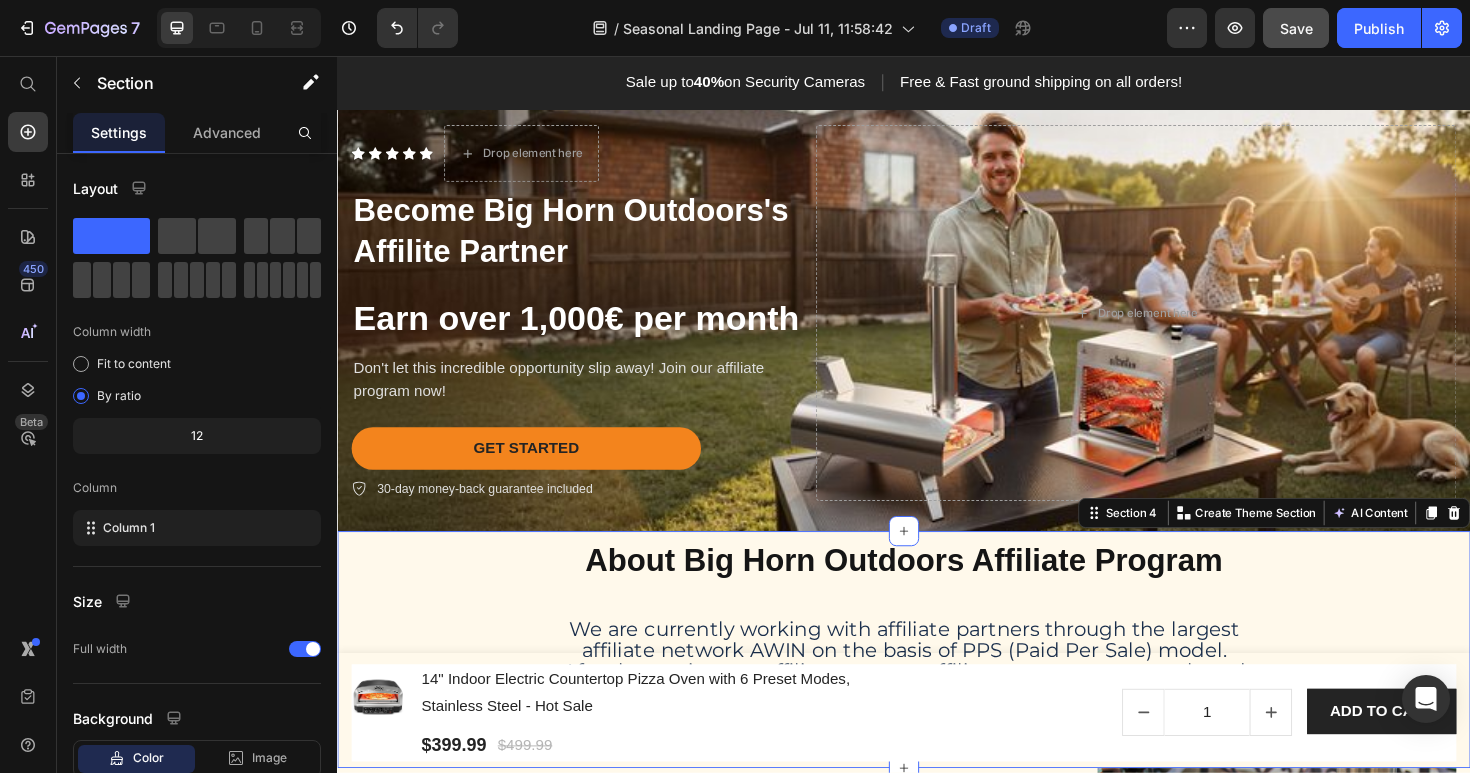 click on "⁠⁠⁠⁠⁠⁠⁠ About Big Horn Outdoors Affiliate Program Heading We are currently working with affiliate partners through the largest affiliate network AWIN on the basis of PPS (Paid Per Sale) model. After becoming our affiliate partner, affiliate partners promote brand products through online channels and earn substantial commission from referral sales. Text Block Row" at bounding box center (937, 679) 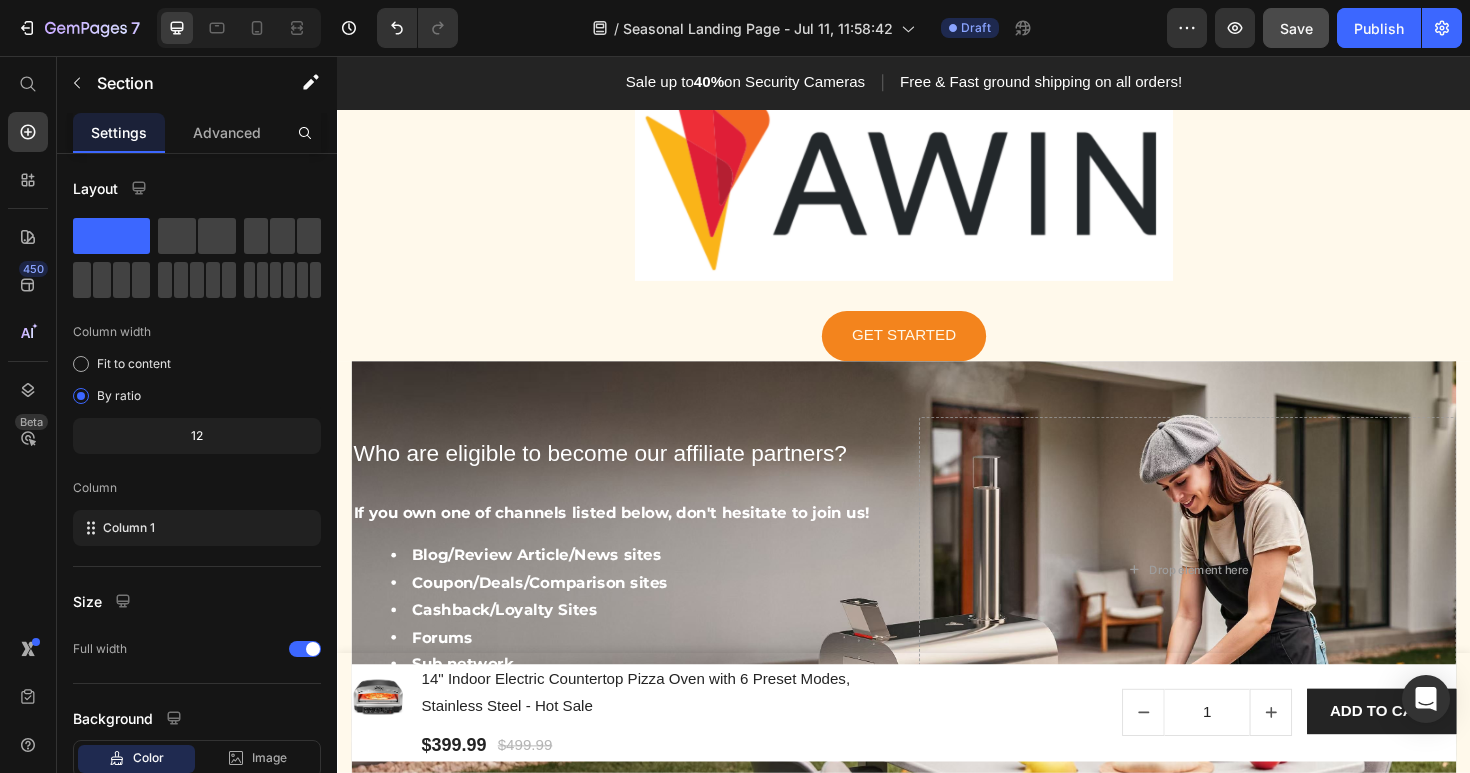 scroll, scrollTop: 2156, scrollLeft: 0, axis: vertical 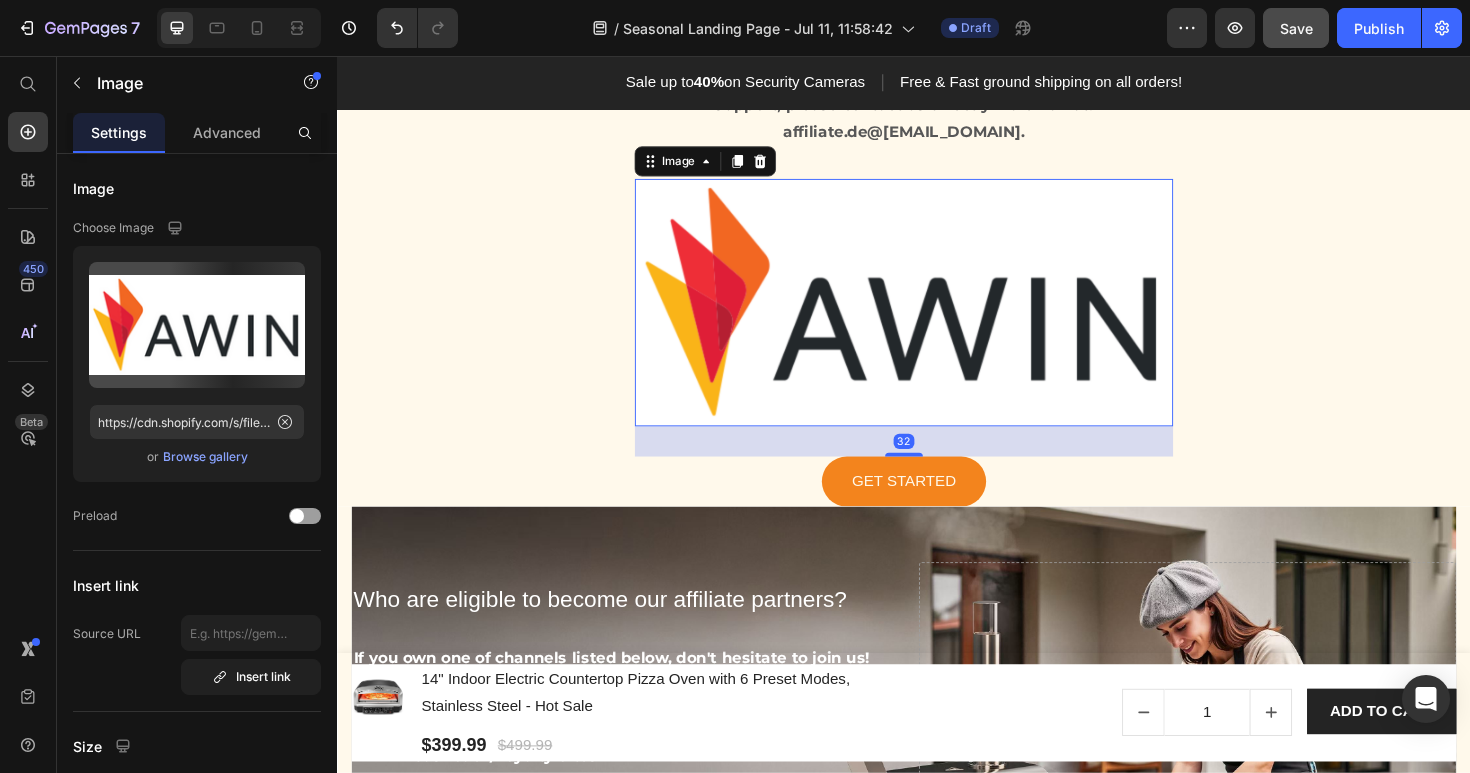 click at bounding box center (937, 317) 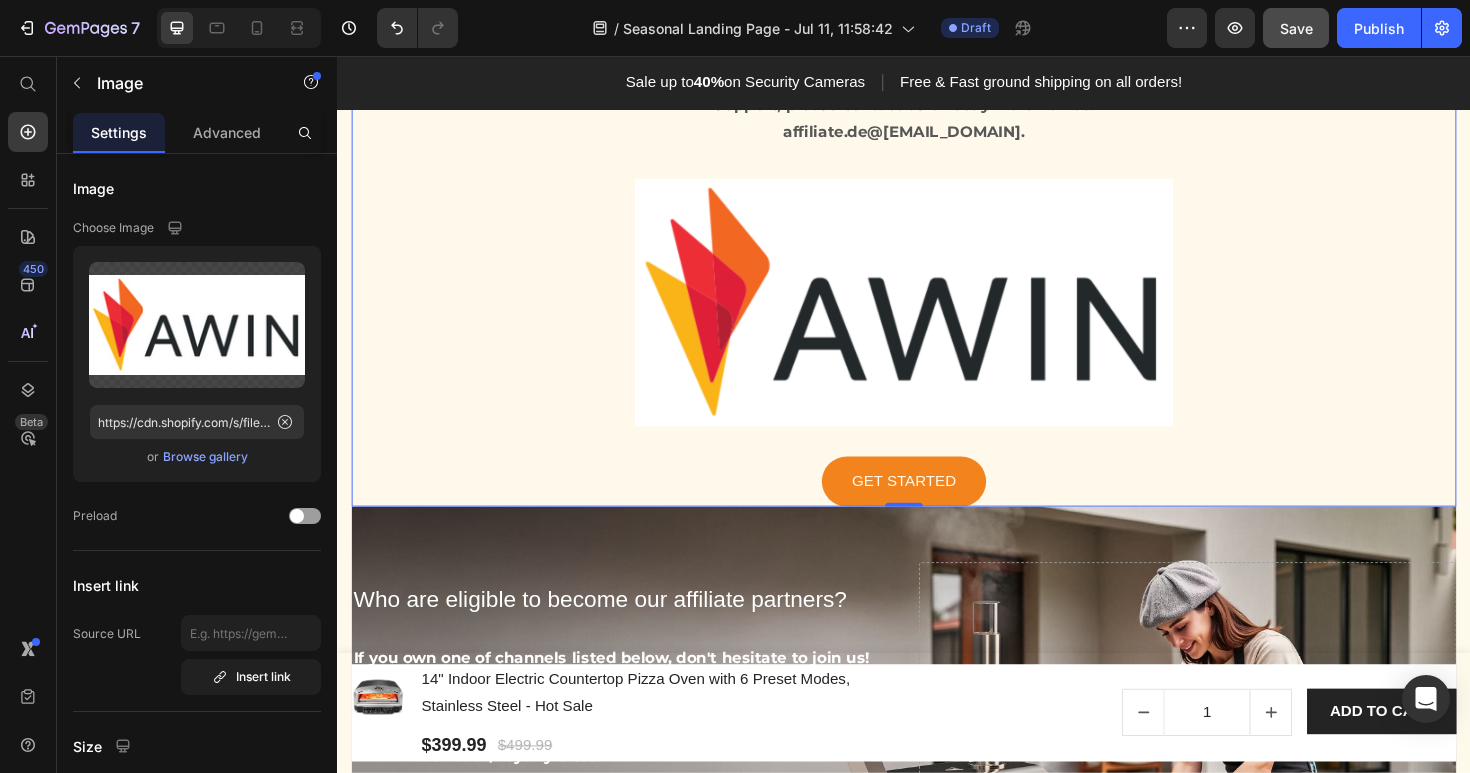 click on "Sign up now Heading If you have any questions about the affiliate program or need support, please contact us directly via email at: affiliate.de@[EMAIL_DOMAIN]. Text block Image GET STARTED Button Row   0" at bounding box center (937, 270) 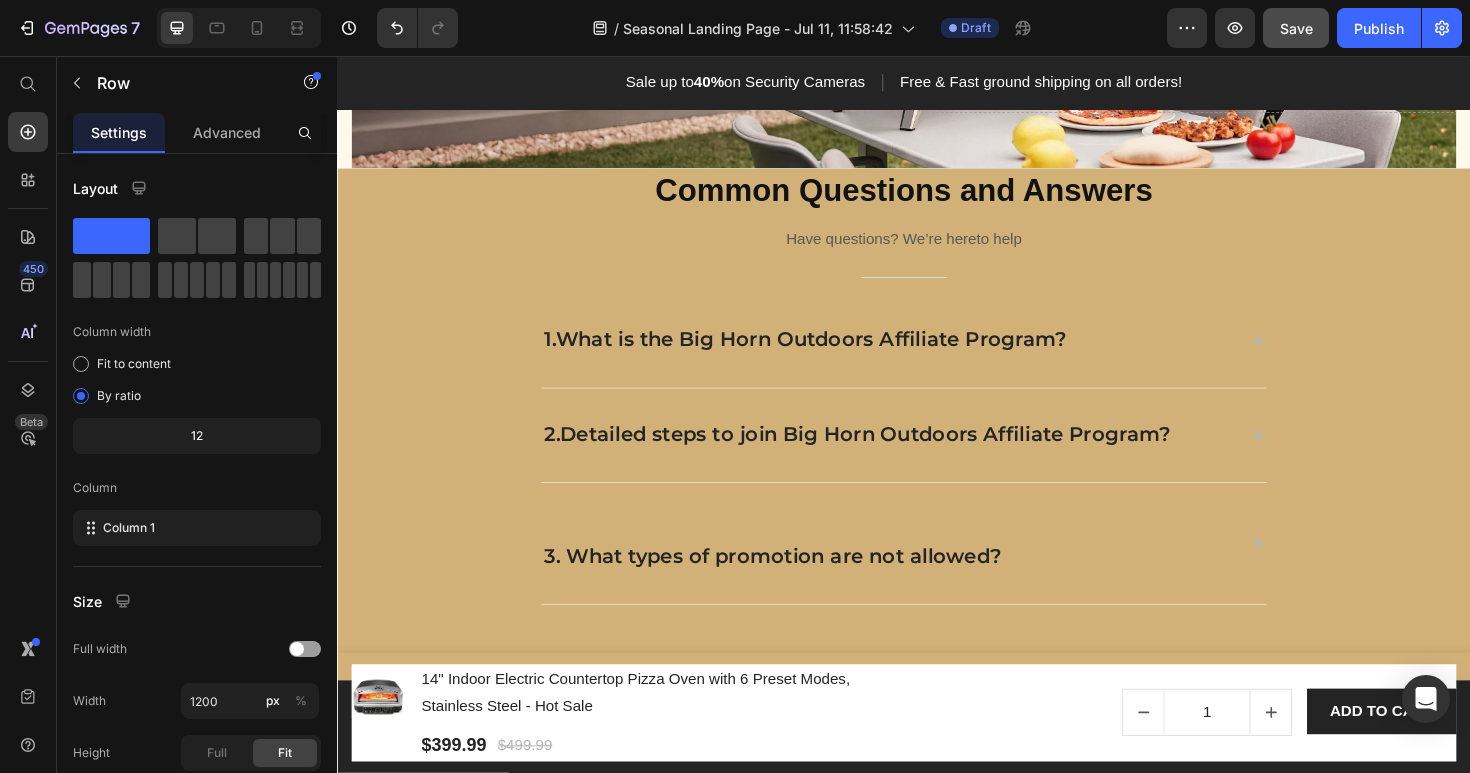 scroll, scrollTop: 3520, scrollLeft: 0, axis: vertical 